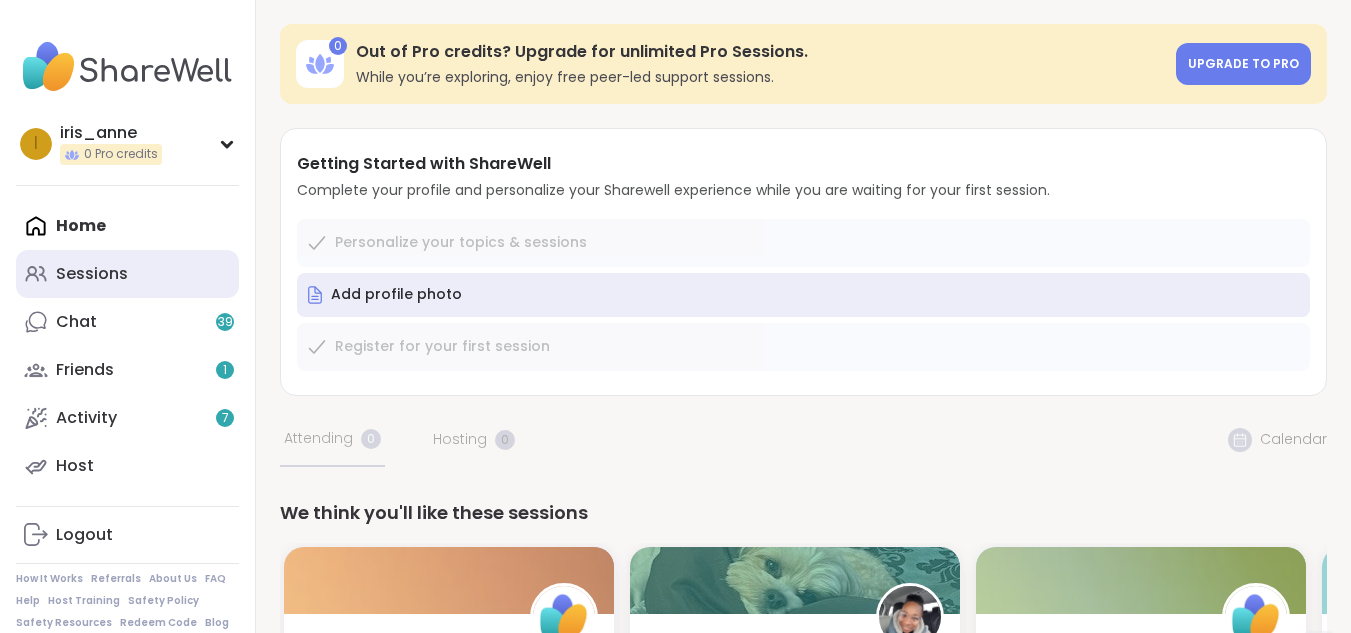 scroll, scrollTop: 0, scrollLeft: 0, axis: both 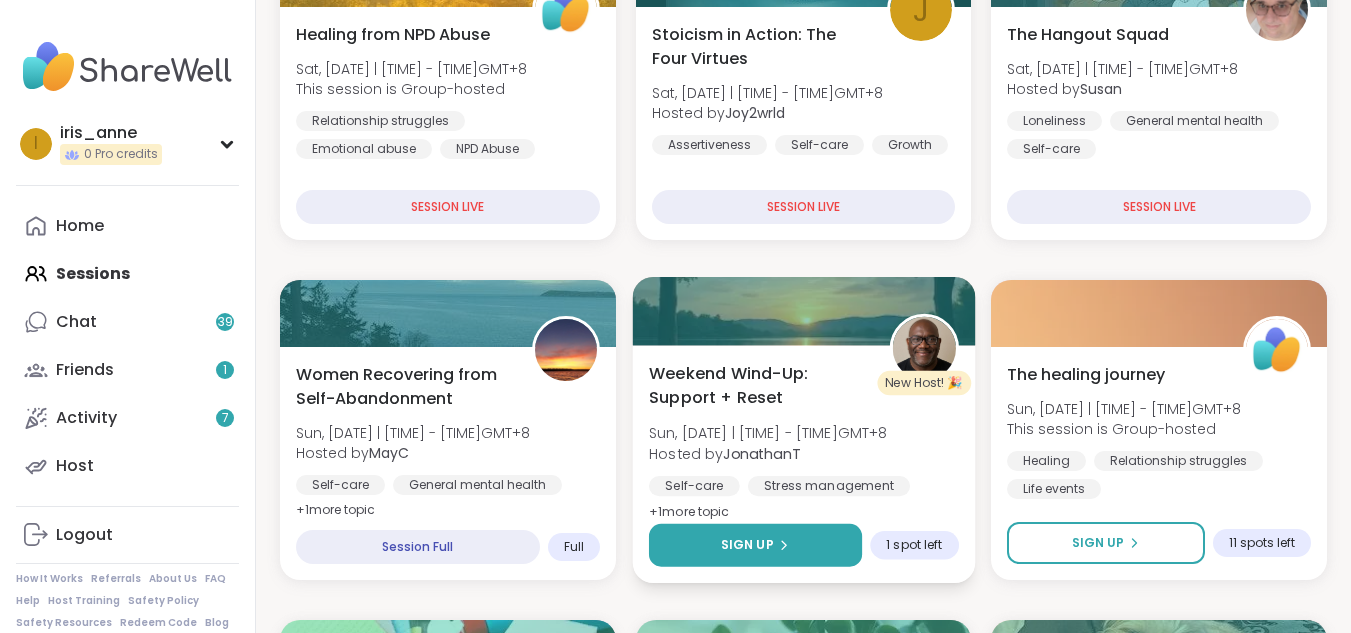 click on "Sign Up" at bounding box center (755, 545) 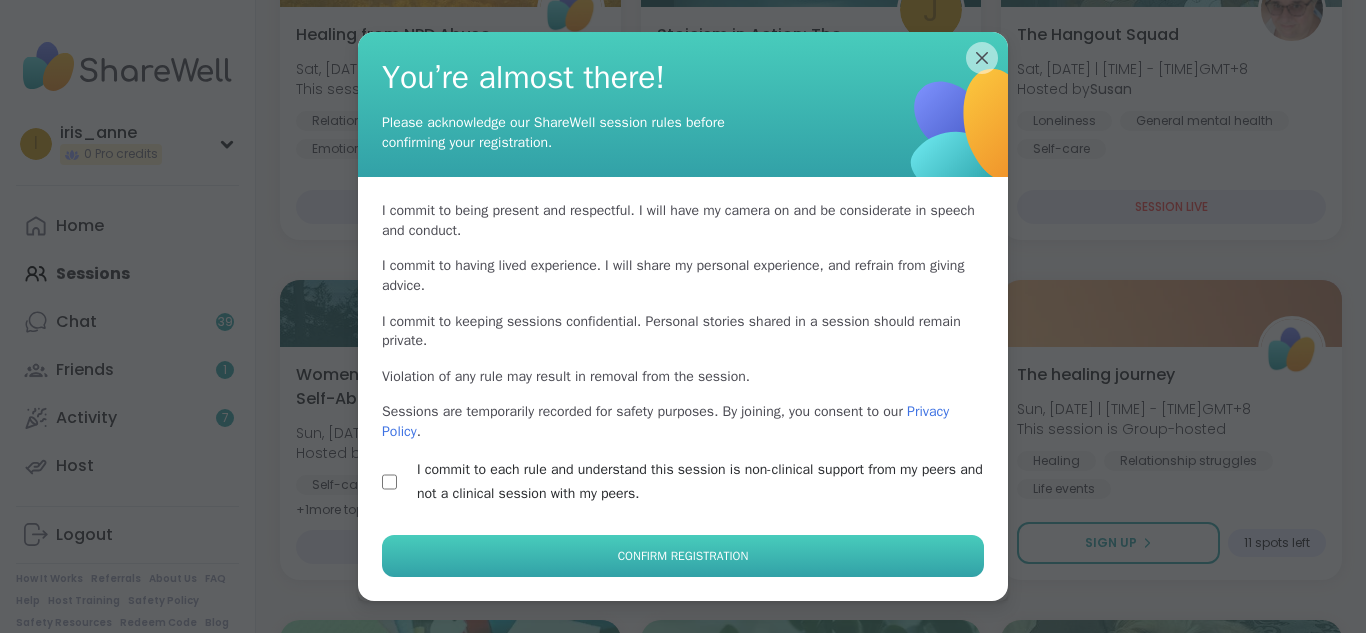 click on "Confirm Registration" at bounding box center (683, 556) 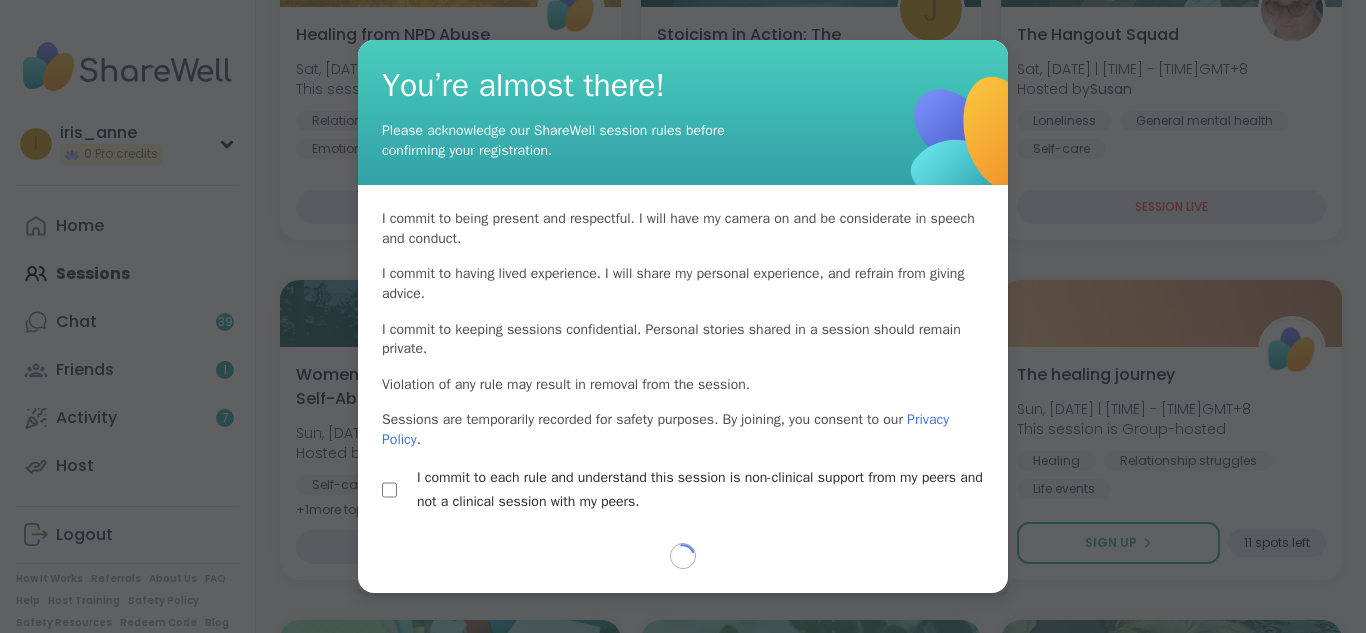 select on "**" 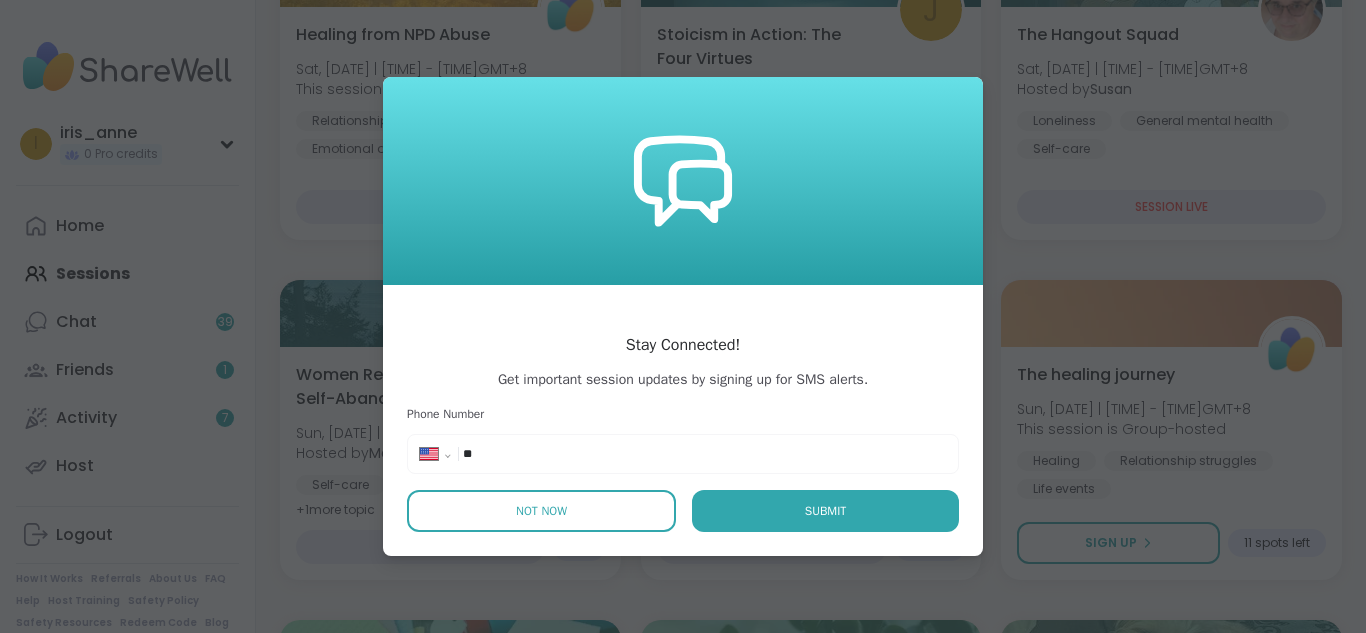 click on "Not Now" at bounding box center (541, 511) 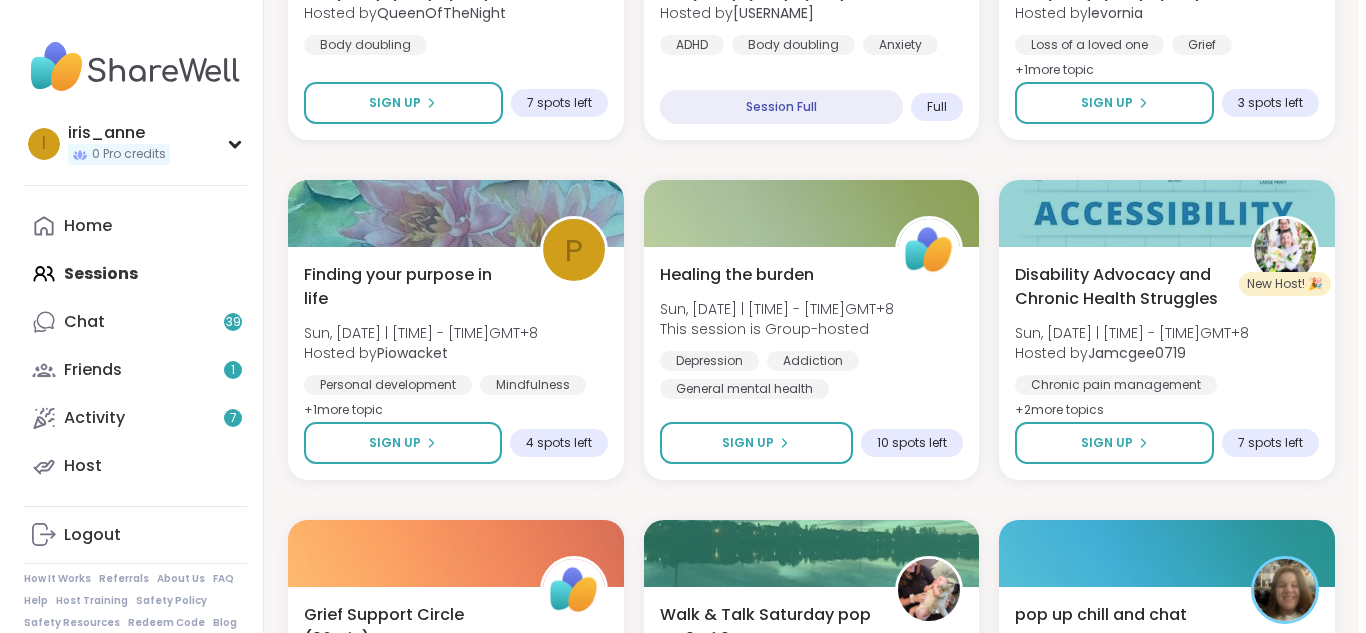 scroll, scrollTop: 1253, scrollLeft: 0, axis: vertical 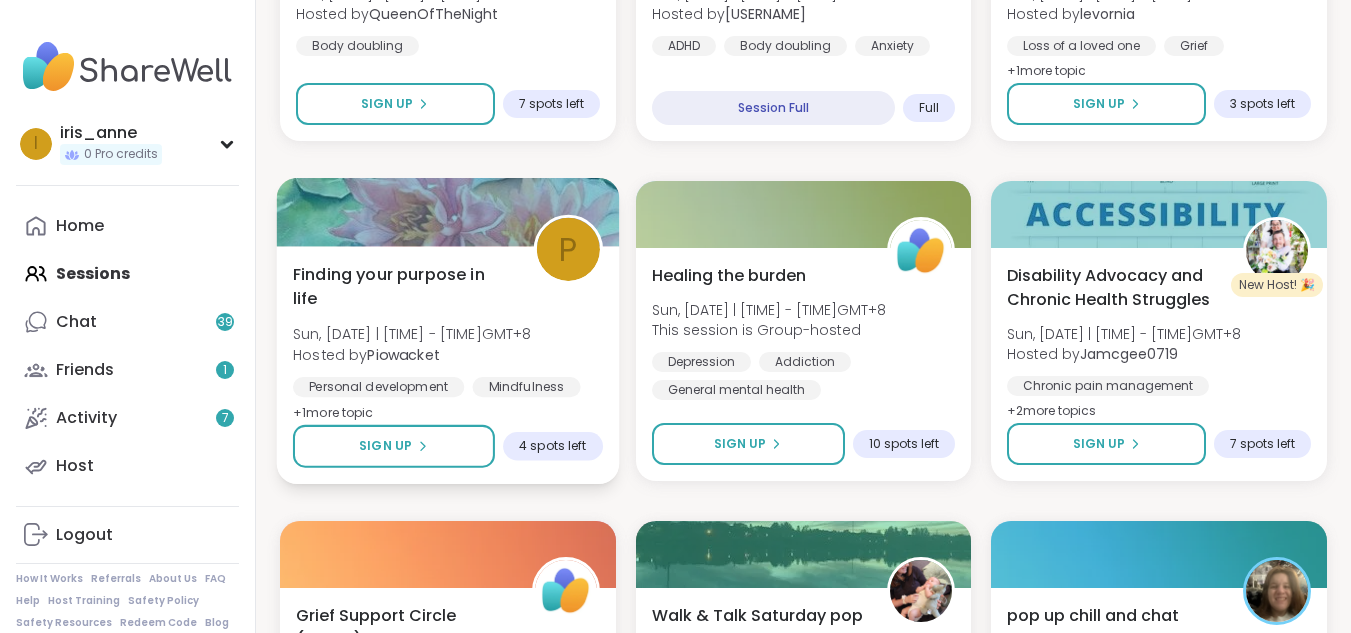 click on "Finding your purpose in life Sun, Aug 03 | 4:00AM - 5:00AM GMT+8 Hosted by  Piowacket Personal development Mindfulness Spirituality + 1  more topic" at bounding box center [448, 343] 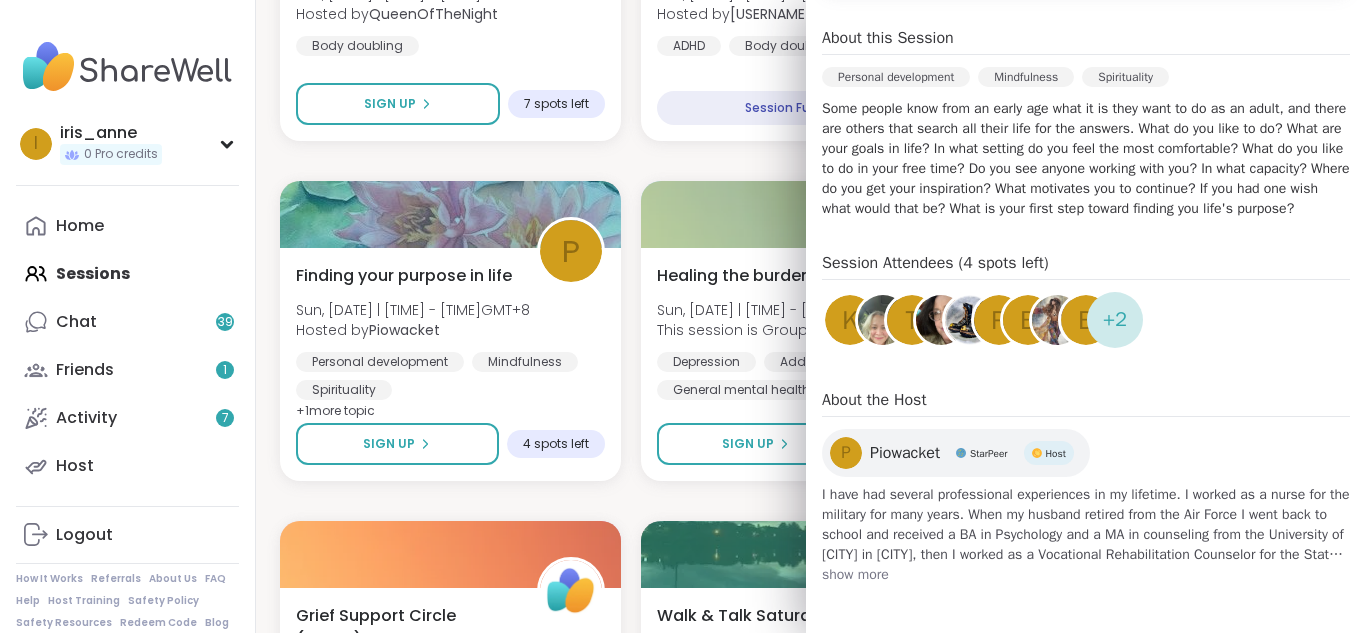 scroll, scrollTop: 571, scrollLeft: 0, axis: vertical 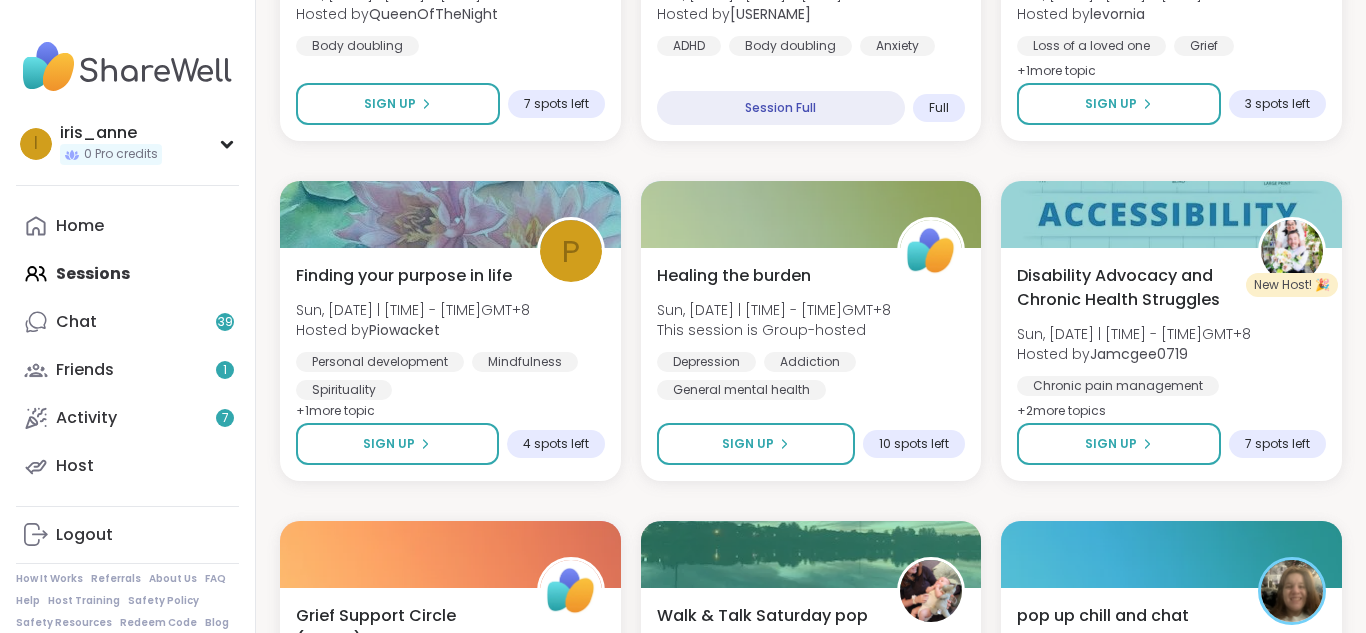 click on "Healing from NPD Abuse Sat, Aug 02 | 11:00PM - 12:00AM GMT+8 This session is Group-hosted Relationship struggles Emotional abuse NPD Abuse SESSION LIVE J Stoicism in Action: The Four Virtues Sat, Aug 02 | 11:00PM - 12:30AM GMT+8 Hosted by  Joy2wrld Assertiveness Self-care Growth SESSION LIVE The Hangout Squad Sat, Aug 02 | 11:00PM - 12:00AM GMT+8 Hosted by  Susan Loneliness General mental health Self-care SESSION LIVE Women Recovering from Self-Abandonment Sun, Aug 03 | 12:00AM - 1:30AM GMT+8 Hosted by  MayC Self-care General mental health Emotional regulation + 1  more topic Session Full Full New Host! 🎉 Weekend Wind-Up: Support + Reset Sun, Aug 03 | 12:00AM - 1:00AM GMT+8 Hosted by  JonathanT Self-care Stress management Self reflection + 1  more topic Session Full Going The healing journey Sun, Aug 03 | 12:30AM - 1:00AM GMT+8 This session is Group-hosted Healing Relationship struggles Life events Sign Up 11 spots left Body Doubling For Productivity - Saturday Sun, Aug 03 | 12:30AM - 2:00AM GMT+8 ADHD" at bounding box center [811, 1181] 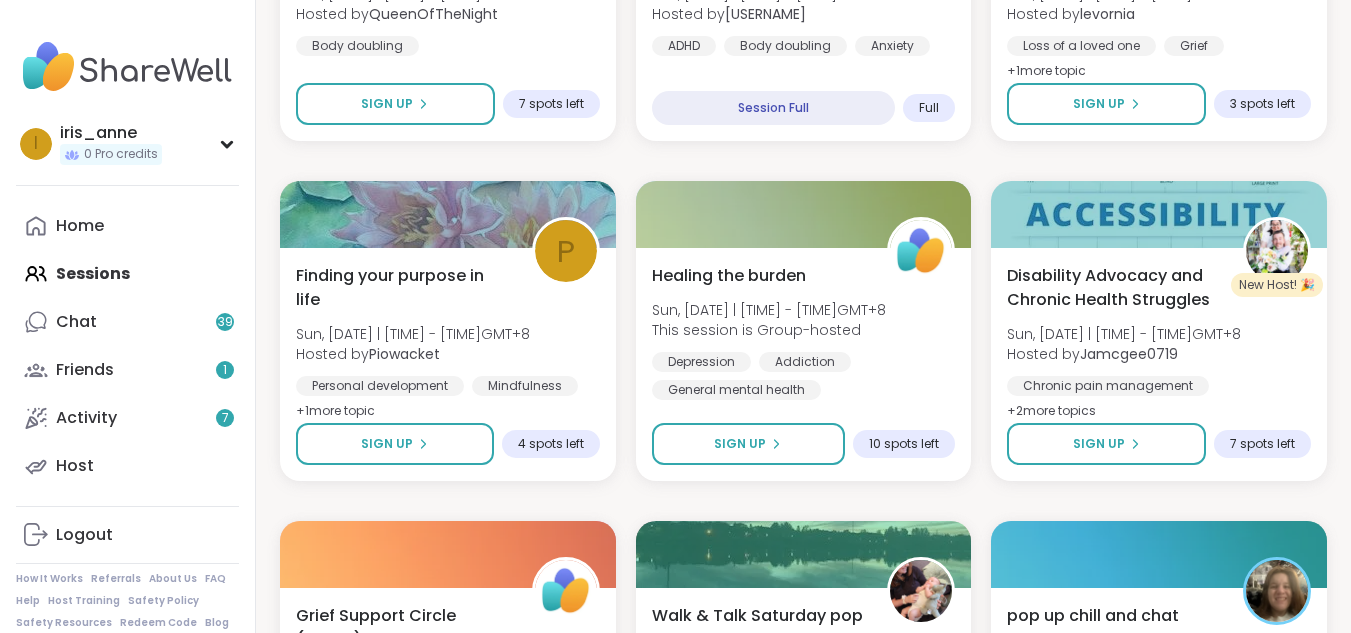 scroll, scrollTop: 1347, scrollLeft: 0, axis: vertical 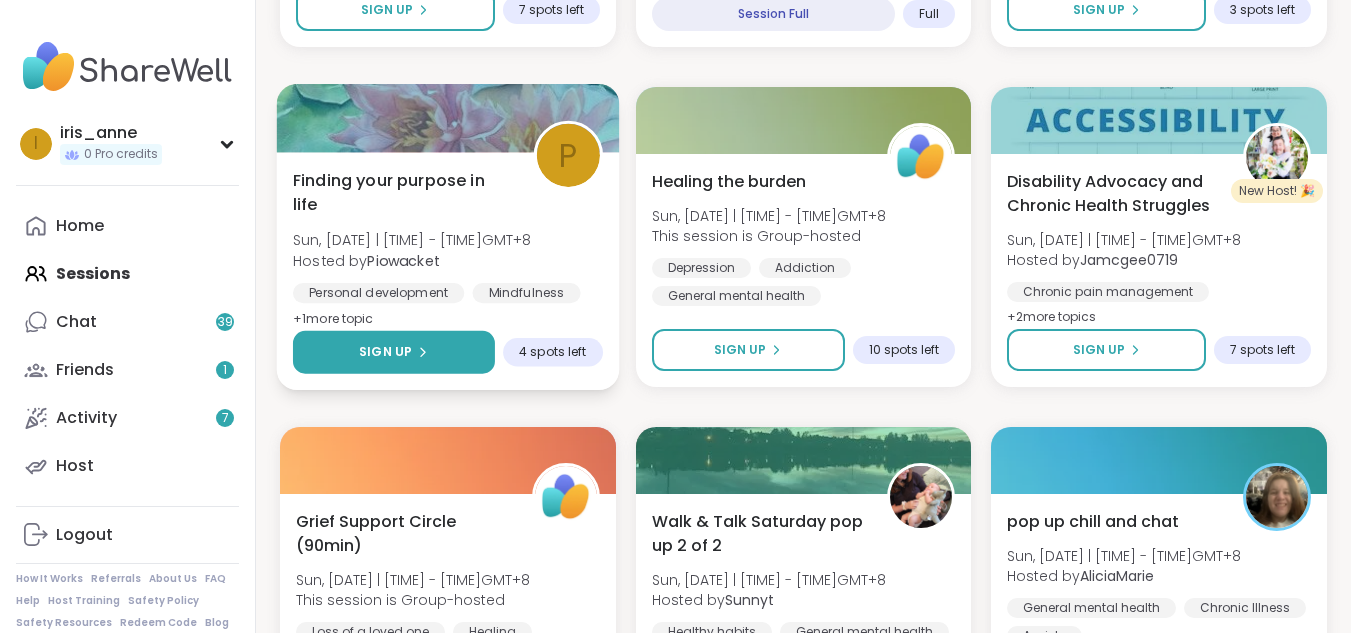 click on "Sign Up" at bounding box center (385, 352) 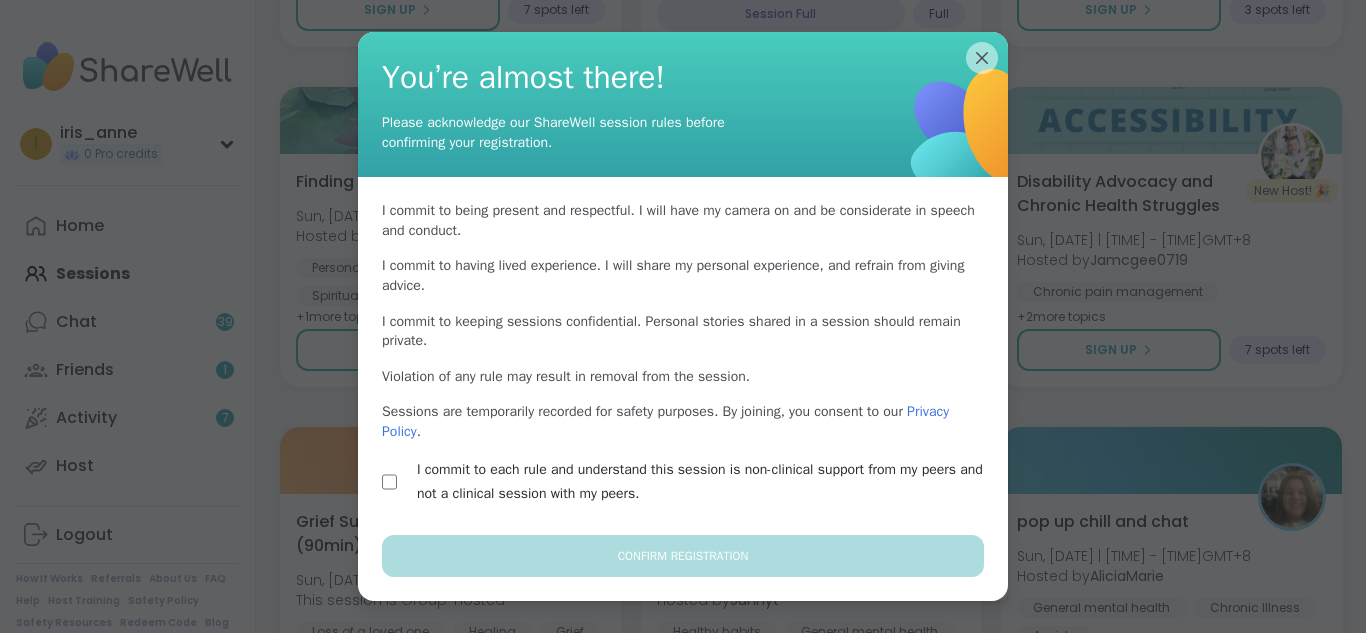 click on "I commit to each rule and understand this session is non-clinical support from my peers and not a clinical session with my peers." at bounding box center (683, 482) 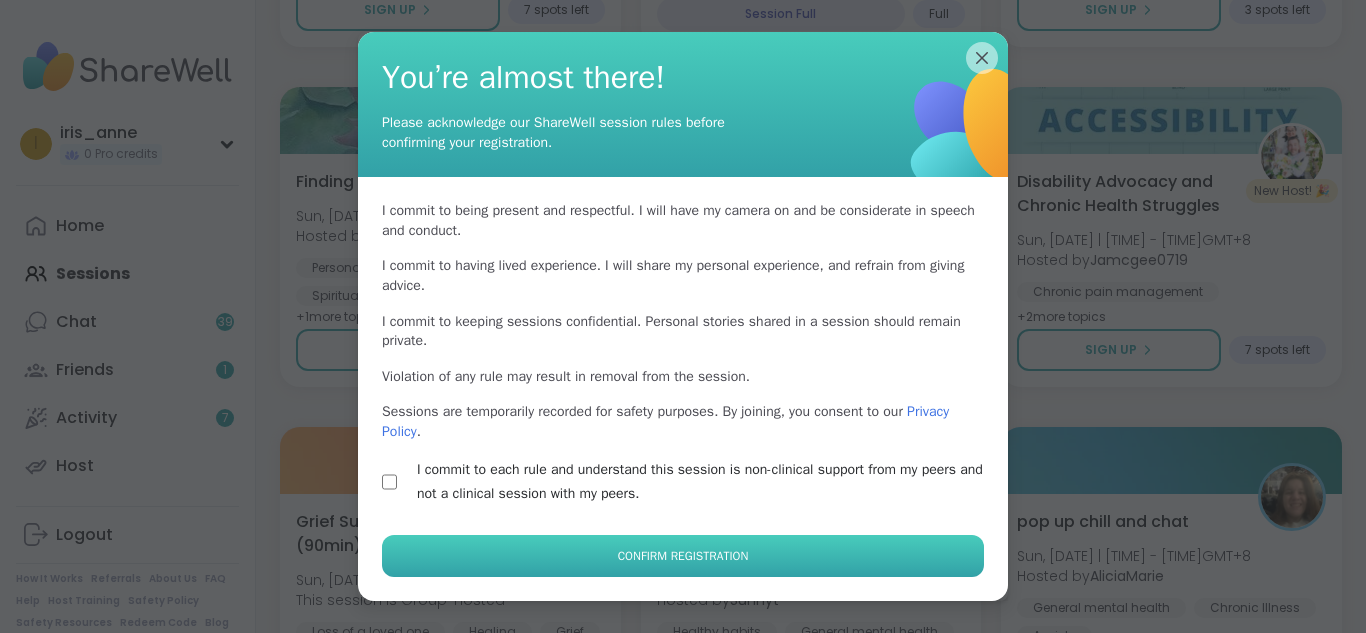click on "Confirm Registration" at bounding box center (683, 556) 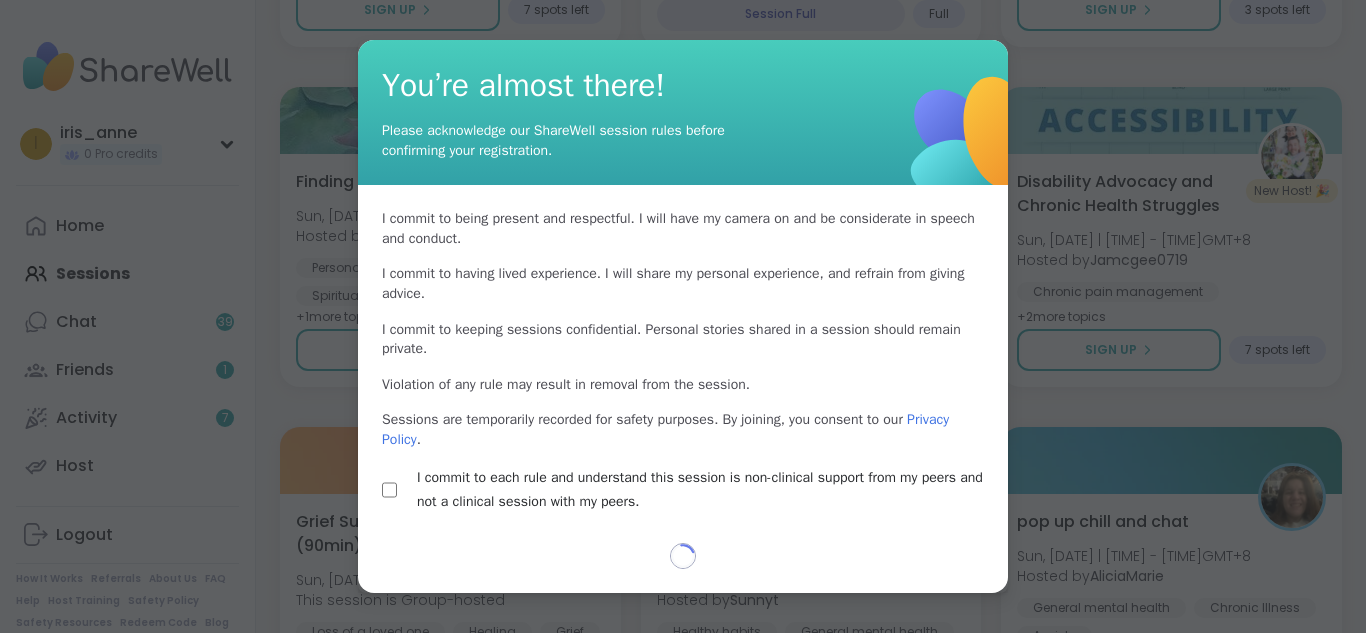 select on "**" 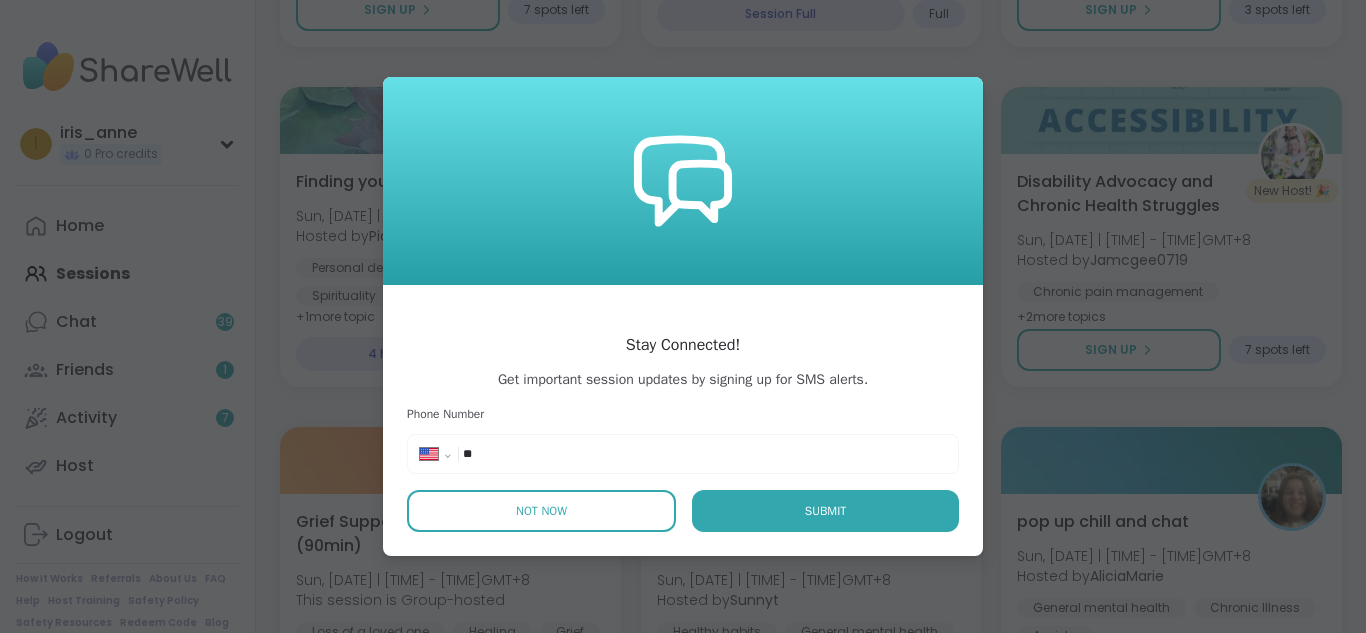 click on "Not Now" at bounding box center (541, 511) 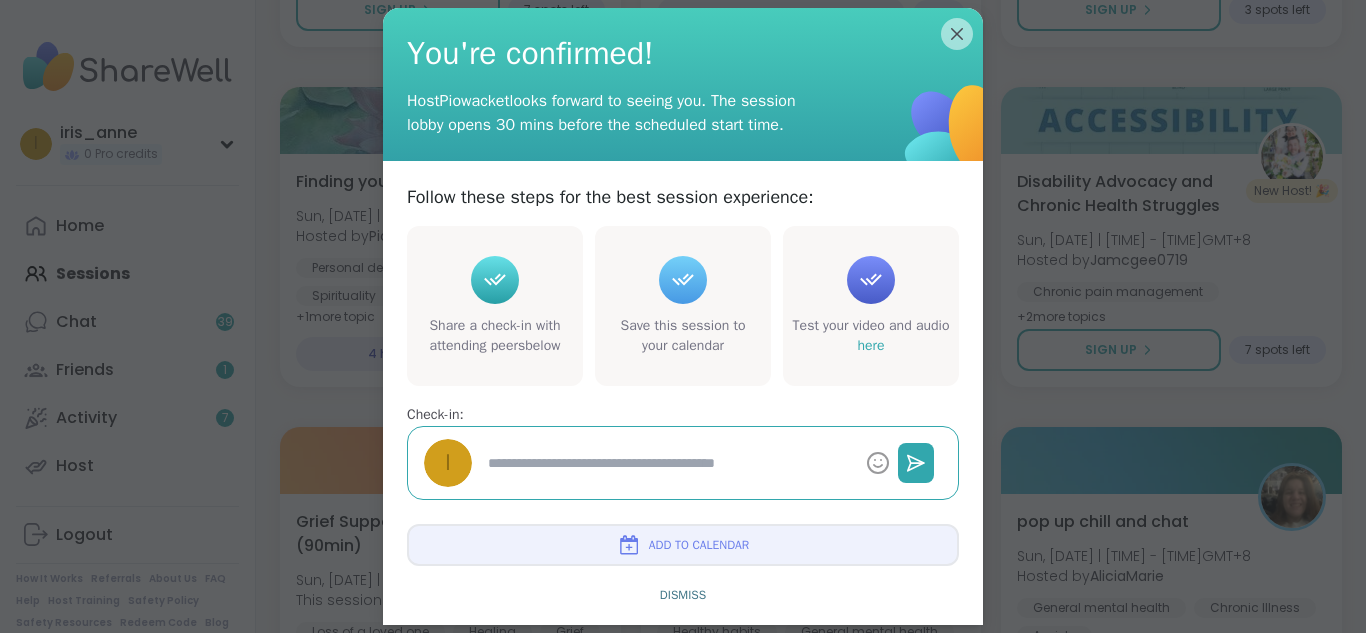 type on "*" 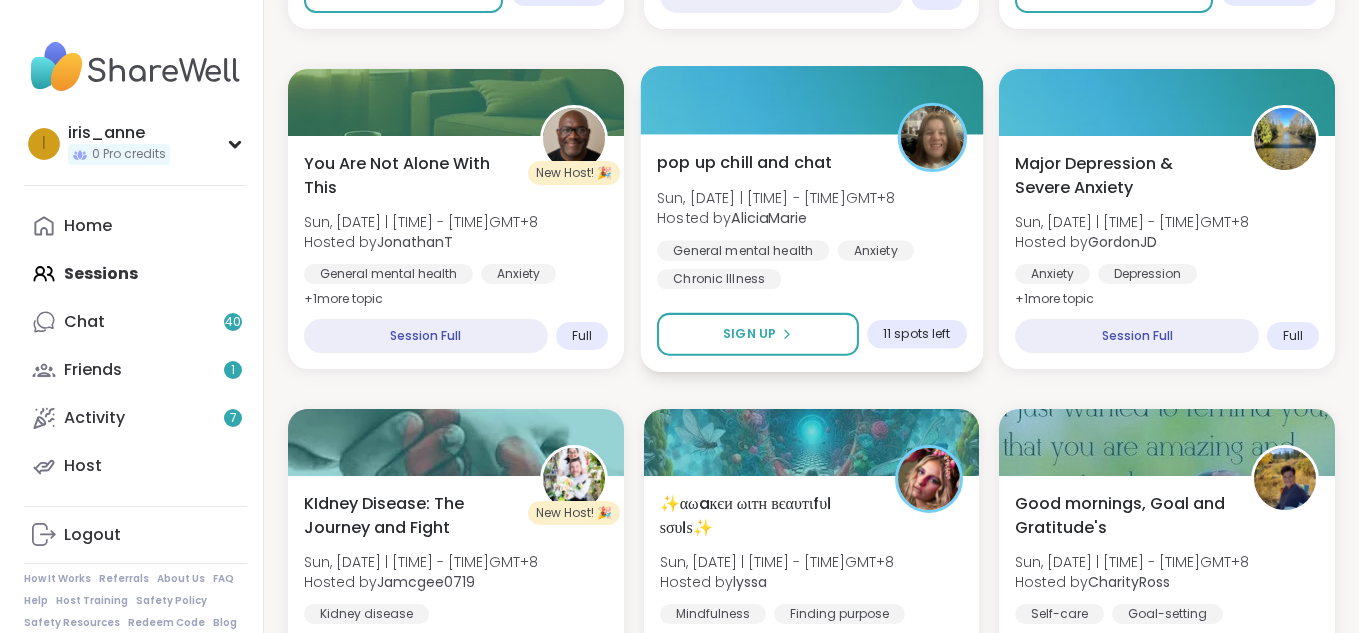 scroll, scrollTop: 2386, scrollLeft: 0, axis: vertical 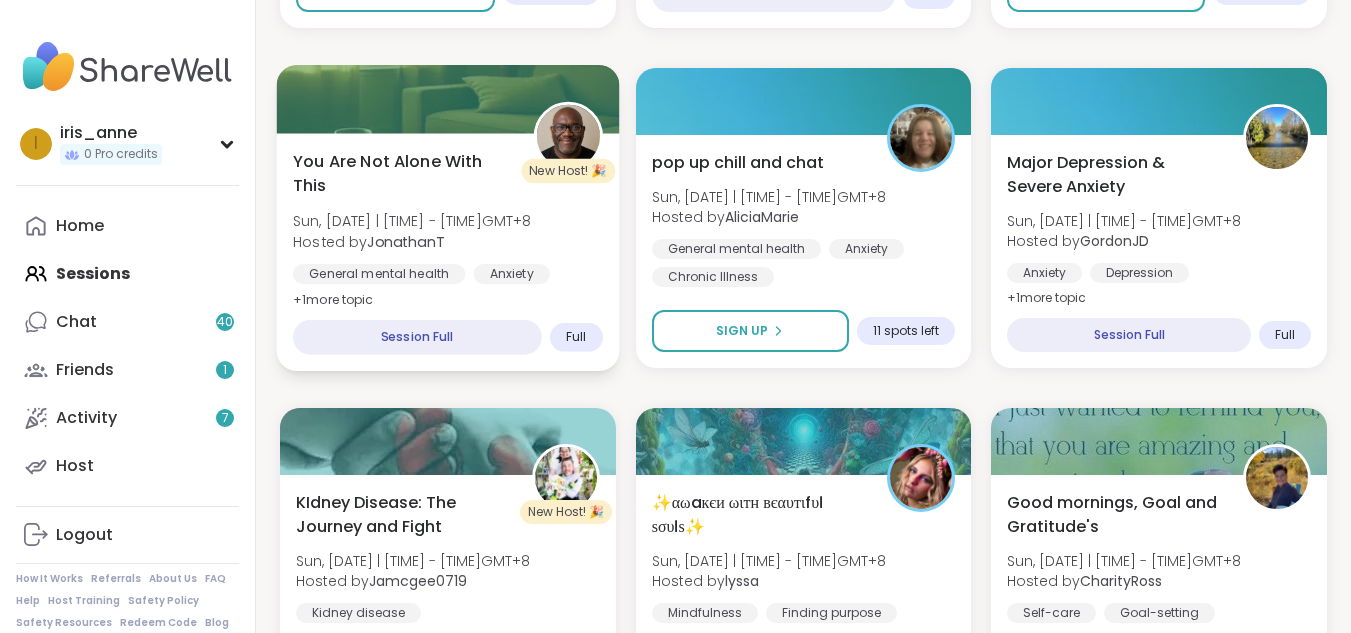 click on "General mental health Anxiety Depression" at bounding box center (448, 288) 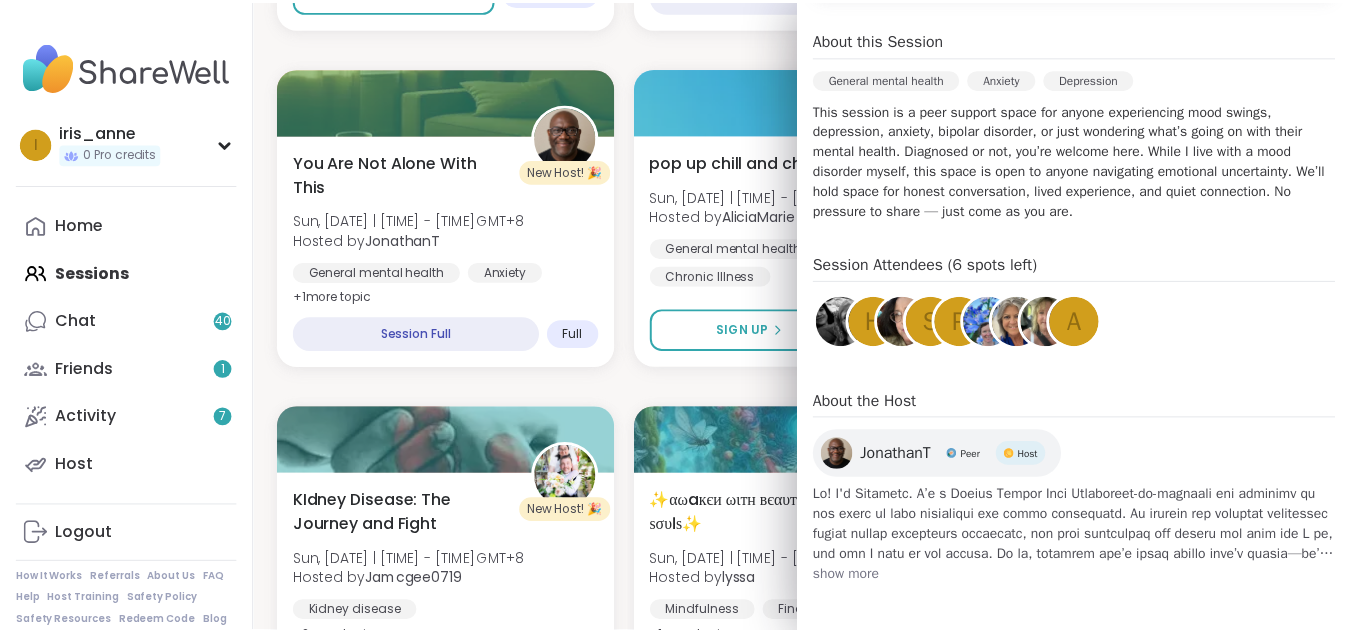 scroll, scrollTop: 549, scrollLeft: 0, axis: vertical 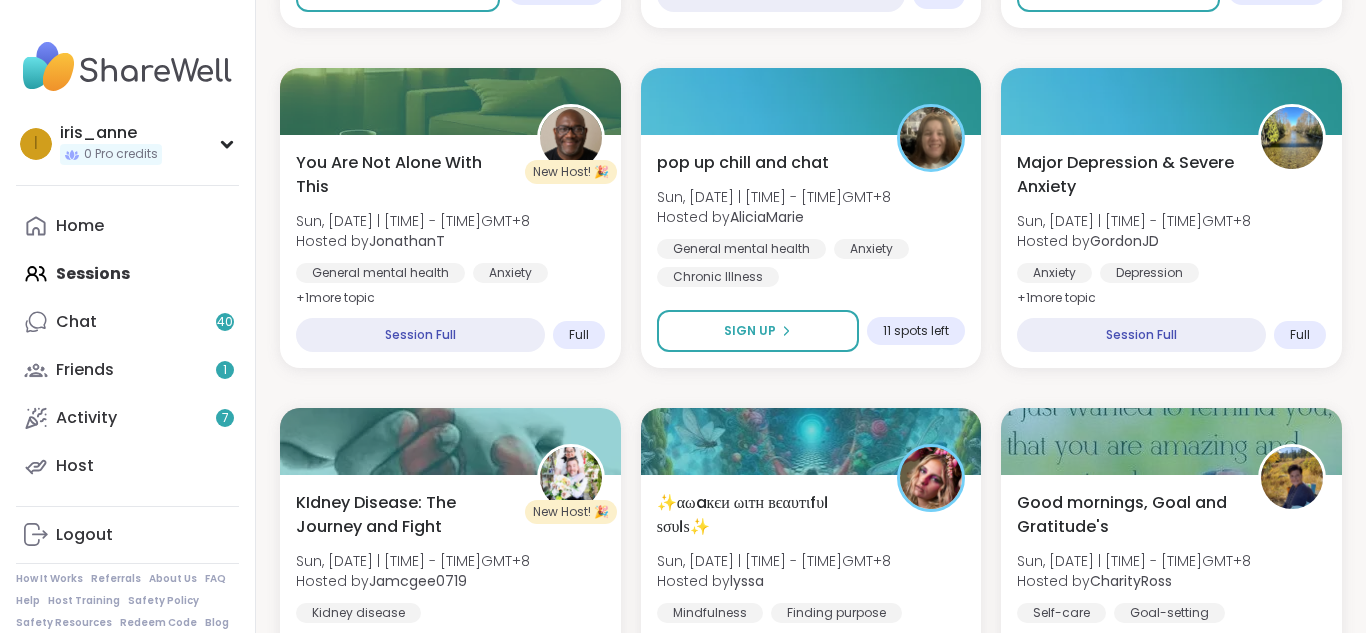 click on "Healing from NPD Abuse Sat, Aug 02 | 11:00PM - 12:00AM GMT+8 This session is Group-hosted Relationship struggles Emotional abuse NPD Abuse SESSION LIVE J Stoicism in Action: The Four Virtues Sat, Aug 02 | 11:00PM - 12:30AM GMT+8 Hosted by  Joy2wrld Assertiveness Self-care Growth SESSION LIVE The Hangout Squad Sat, Aug 02 | 11:00PM - 12:00AM GMT+8 Hosted by  Susan Loneliness General mental health Self-care SESSION LIVE Women Recovering from Self-Abandonment Sun, Aug 03 | 12:00AM - 1:30AM GMT+8 Hosted by  MayC Self-care General mental health Emotional regulation + 1  more topic Session Full Full New Host! 🎉 Weekend Wind-Up: Support + Reset Sun, Aug 03 | 12:00AM - 1:00AM GMT+8 Hosted by  JonathanT Self-care Stress management Self reflection + 1  more topic Session Full Going The healing journey Sun, Aug 03 | 12:30AM - 1:00AM GMT+8 This session is Group-hosted Healing Relationship struggles Life events Sign Up 11 spots left Body Doubling For Productivity - Saturday Sun, Aug 03 | 12:30AM - 2:00AM GMT+8 ADHD" at bounding box center [811, 48] 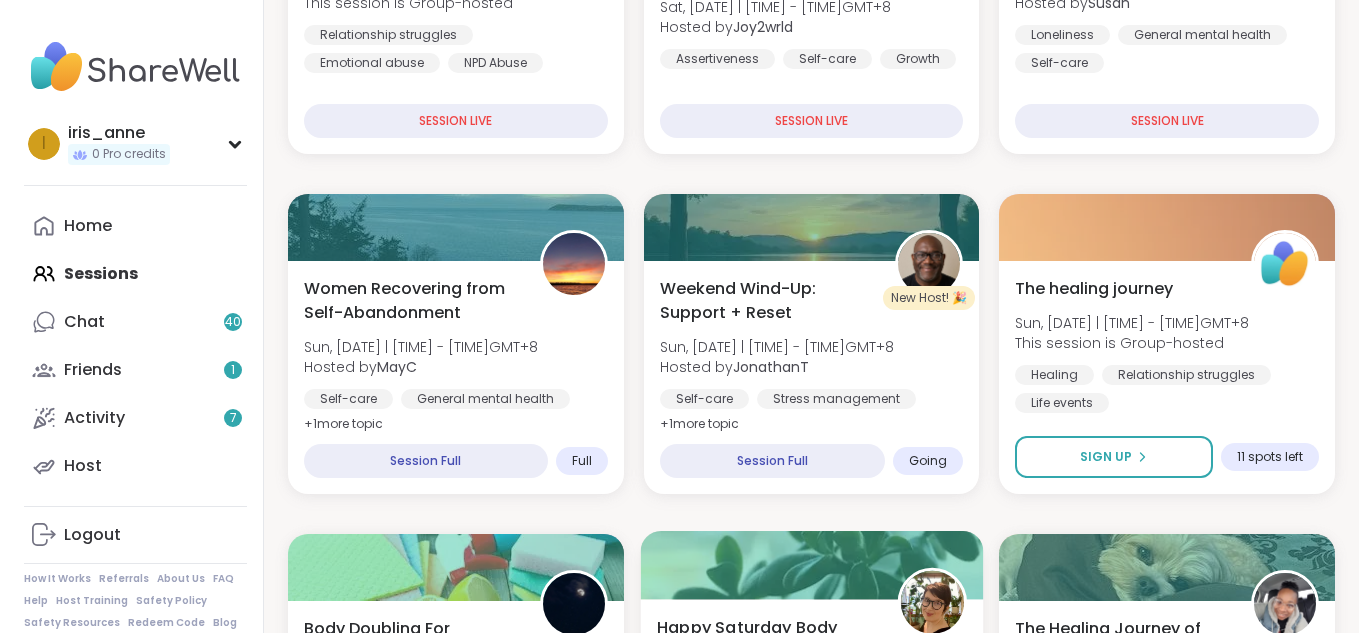 scroll, scrollTop: 559, scrollLeft: 0, axis: vertical 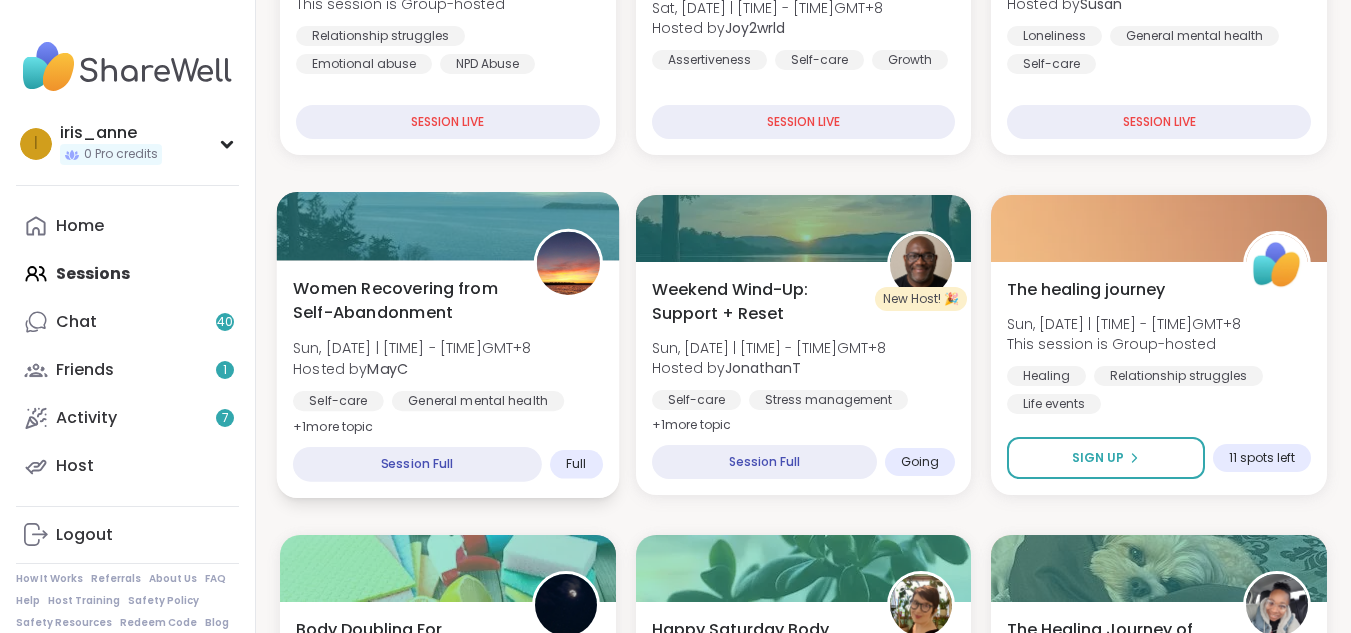 click on "Hosted by  MayC" at bounding box center (412, 368) 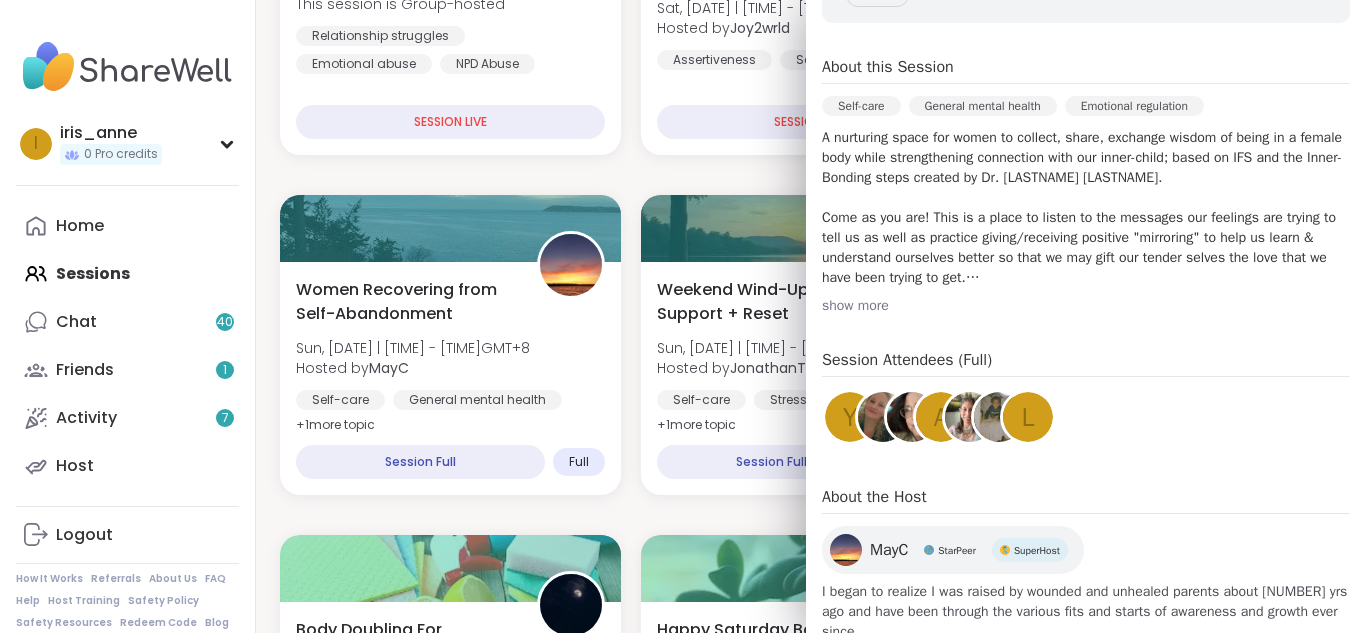 scroll, scrollTop: 404, scrollLeft: 0, axis: vertical 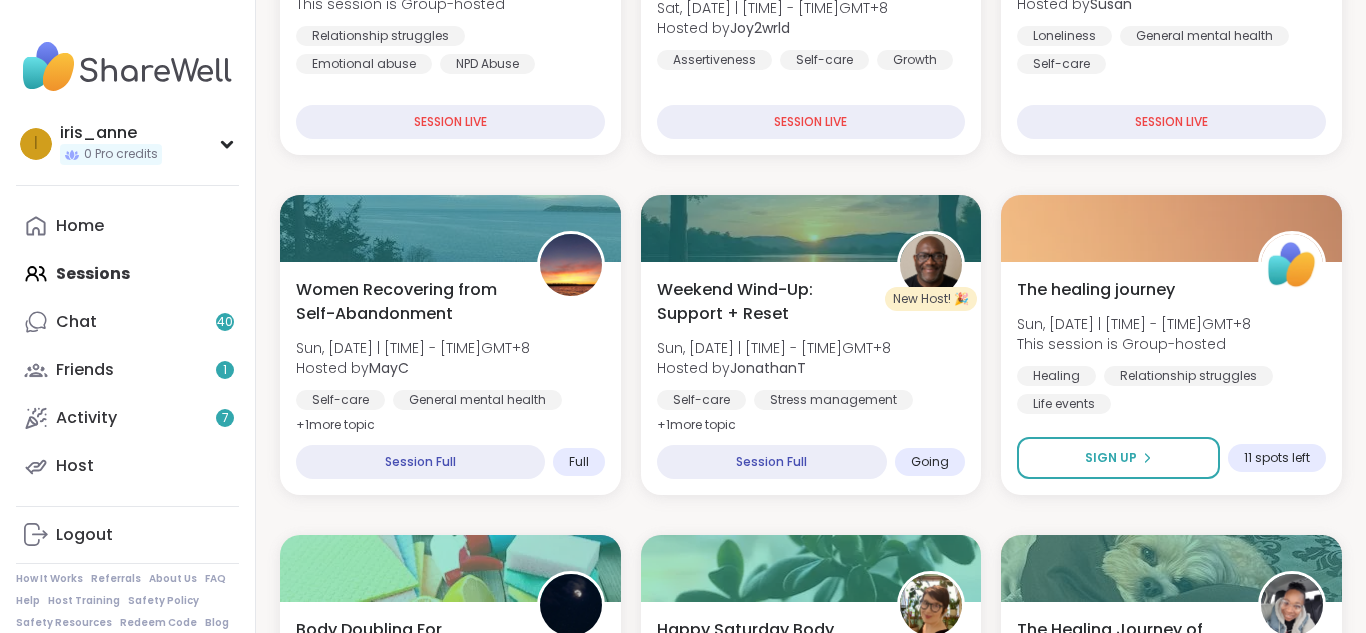 click on "Healing from NPD Abuse Sat, Aug 02 | 11:00PM - 12:00AM GMT+8 This session is Group-hosted Relationship struggles Emotional abuse NPD Abuse SESSION LIVE J Stoicism in Action: The Four Virtues Sat, Aug 02 | 11:00PM - 12:30AM GMT+8 Hosted by  Joy2wrld Assertiveness Self-care Growth SESSION LIVE The Hangout Squad Sat, Aug 02 | 11:00PM - 12:00AM GMT+8 Hosted by  Susan Loneliness General mental health Self-care SESSION LIVE Women Recovering from Self-Abandonment Sun, Aug 03 | 12:00AM - 1:30AM GMT+8 Hosted by  MayC Self-care General mental health Emotional regulation + 1  more topic Session Full Full New Host! 🎉 Weekend Wind-Up: Support + Reset Sun, Aug 03 | 12:00AM - 1:00AM GMT+8 Hosted by  JonathanT Self-care Stress management Self reflection + 1  more topic Session Full Going The healing journey Sun, Aug 03 | 12:30AM - 1:00AM GMT+8 This session is Group-hosted Healing Relationship struggles Life events Sign Up 11 spots left Body Doubling For Productivity - Saturday Sun, Aug 03 | 12:30AM - 2:00AM GMT+8 ADHD" at bounding box center (811, 1875) 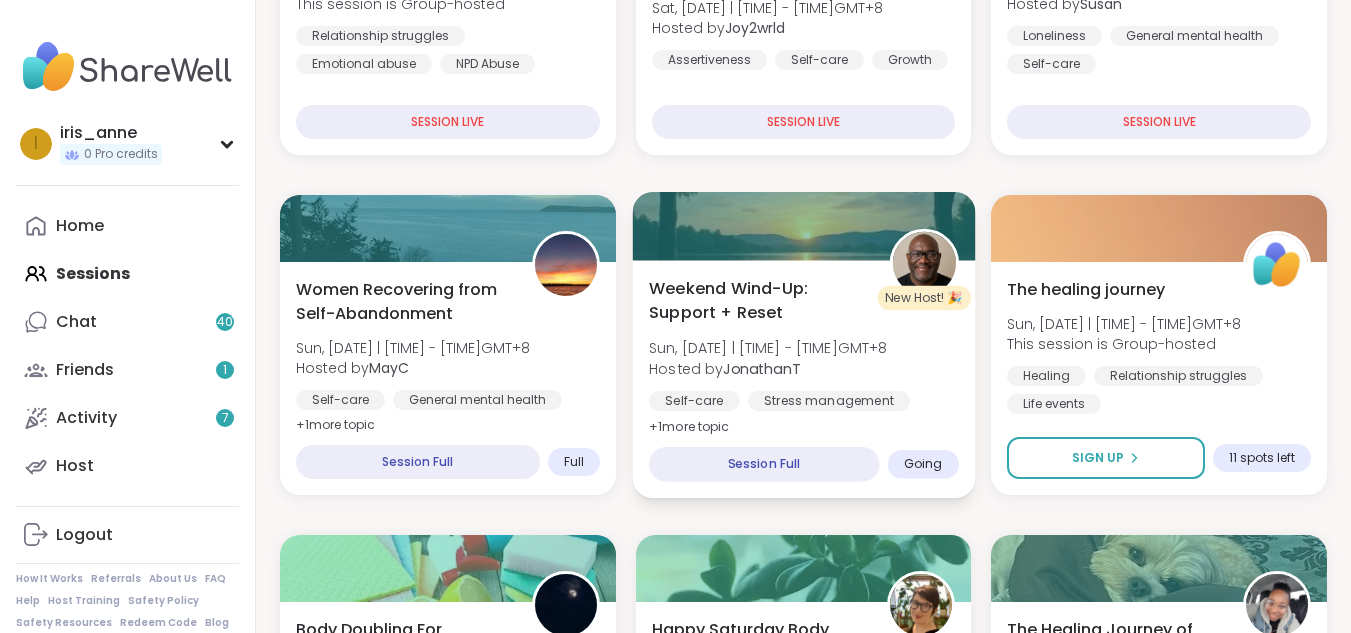 click on "Weekend Wind-Up: Support + Reset" at bounding box center [758, 300] 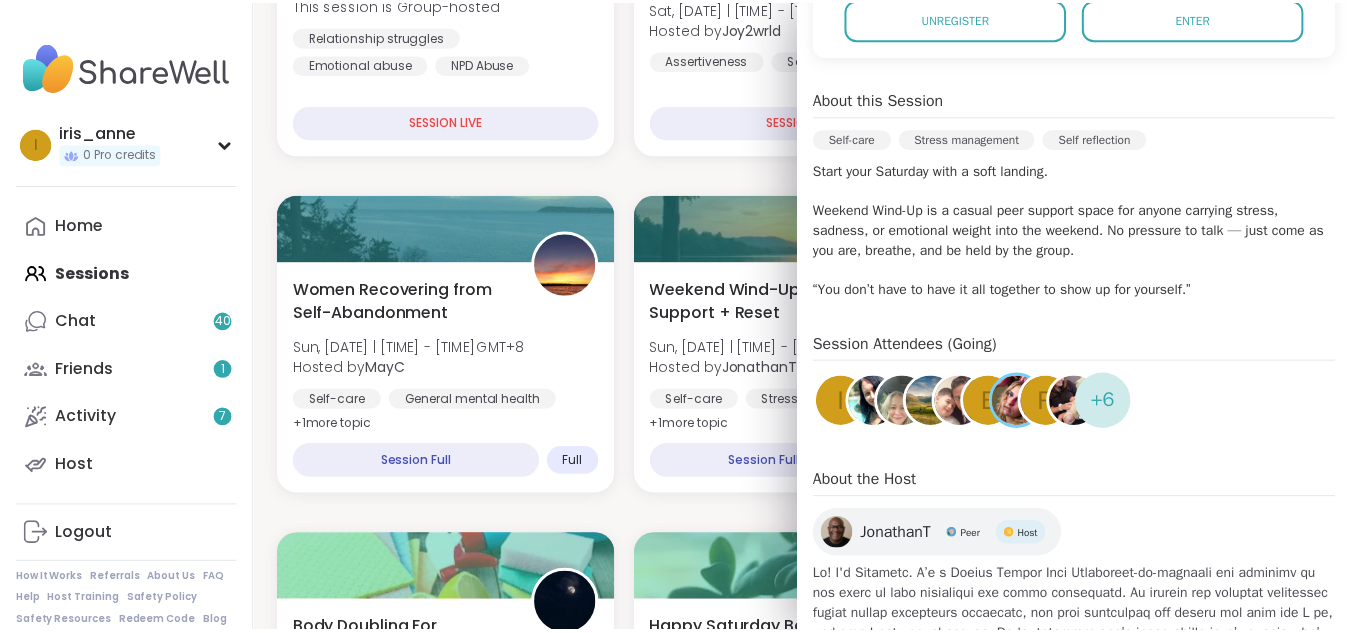 scroll, scrollTop: 490, scrollLeft: 0, axis: vertical 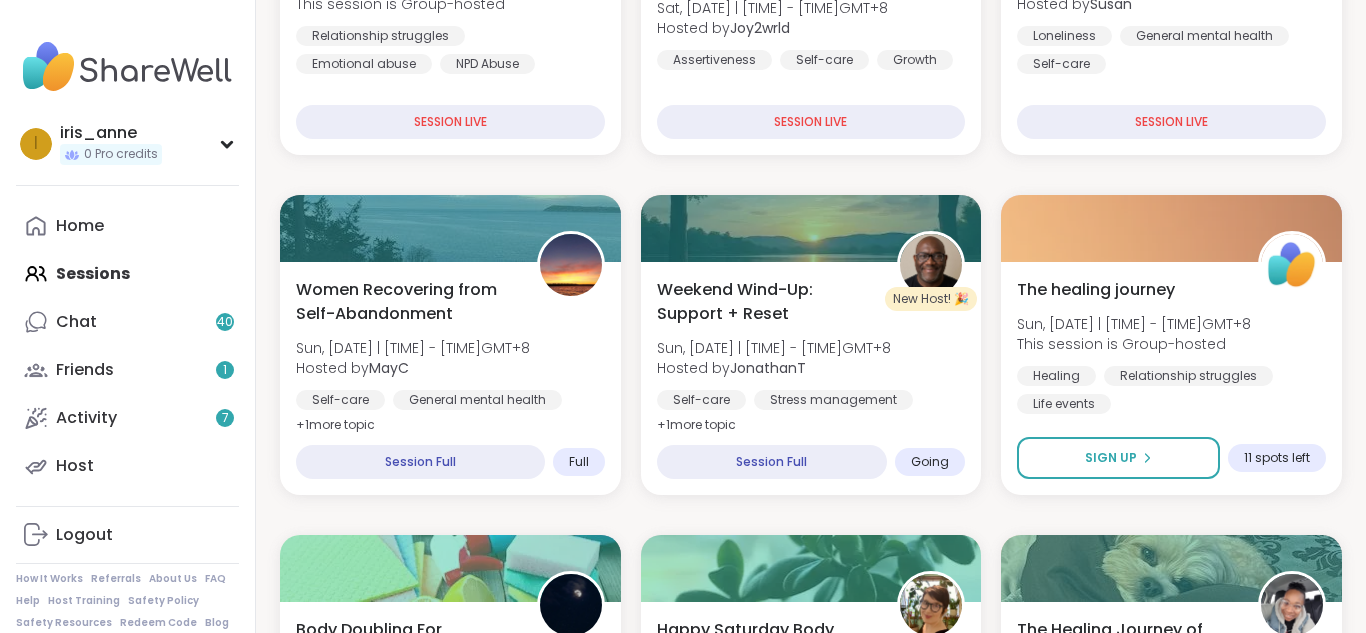 click on "Healing from NPD Abuse Sat, Aug 02 | 11:00PM - 12:00AM GMT+8 This session is Group-hosted Relationship struggles Emotional abuse NPD Abuse SESSION LIVE J Stoicism in Action: The Four Virtues Sat, Aug 02 | 11:00PM - 12:30AM GMT+8 Hosted by  Joy2wrld Assertiveness Self-care Growth SESSION LIVE The Hangout Squad Sat, Aug 02 | 11:00PM - 12:00AM GMT+8 Hosted by  Susan Loneliness General mental health Self-care SESSION LIVE Women Recovering from Self-Abandonment Sun, Aug 03 | 12:00AM - 1:30AM GMT+8 Hosted by  MayC Self-care General mental health Emotional regulation + 1  more topic Session Full Full New Host! 🎉 Weekend Wind-Up: Support + Reset Sun, Aug 03 | 12:00AM - 1:00AM GMT+8 Hosted by  JonathanT Self-care Stress management Self reflection + 1  more topic Session Full Going The healing journey Sun, Aug 03 | 12:30AM - 1:00AM GMT+8 This session is Group-hosted Healing Relationship struggles Life events Sign Up 11 spots left Body Doubling For Productivity - Saturday Sun, Aug 03 | 12:30AM - 2:00AM GMT+8 ADHD" at bounding box center (811, 1875) 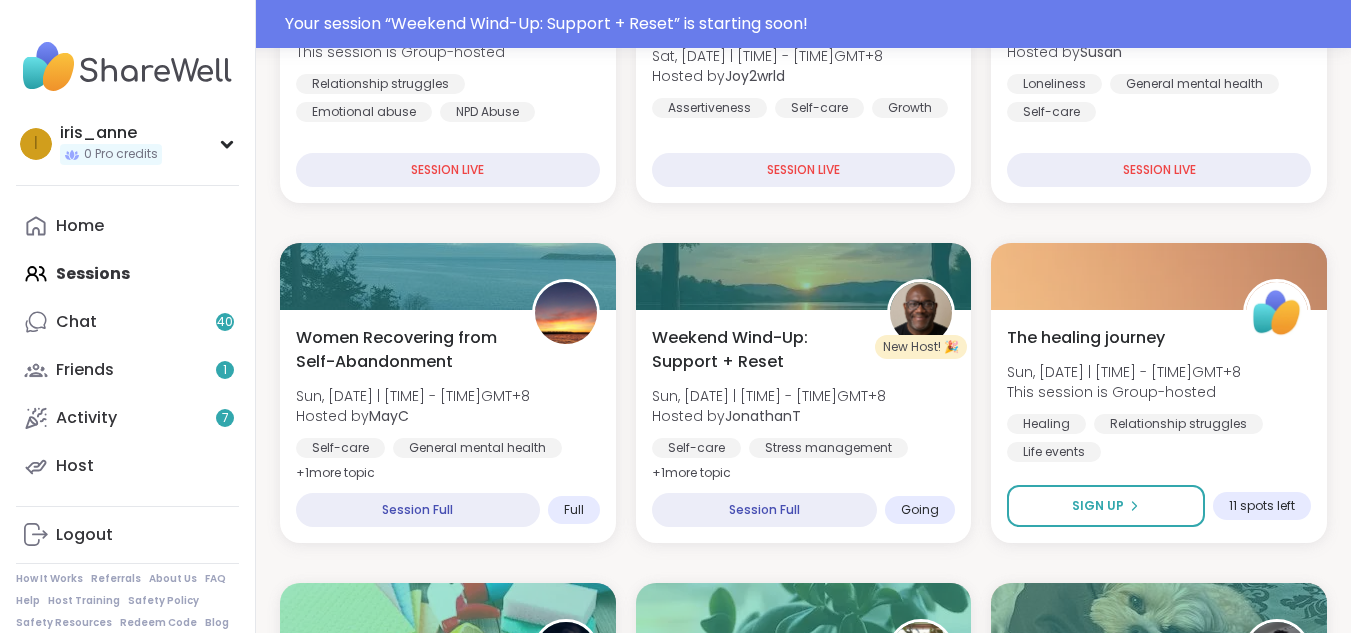 scroll, scrollTop: 607, scrollLeft: 0, axis: vertical 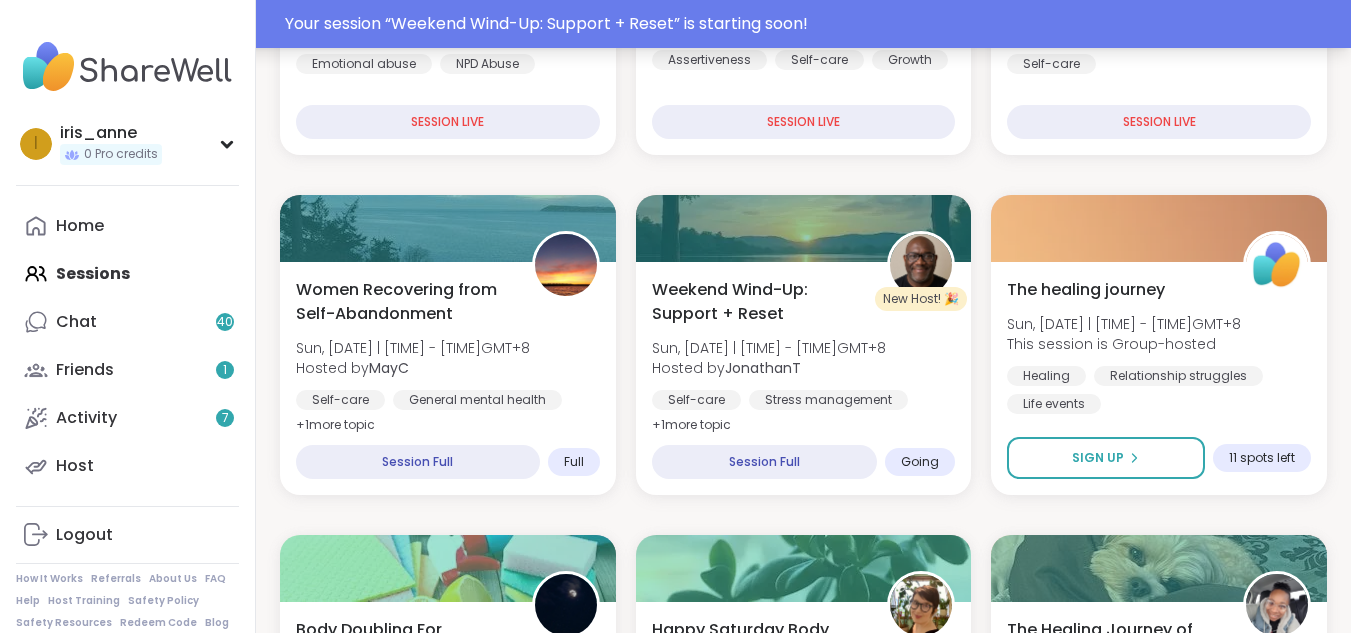 click on "Your session “ Weekend Wind-Up: Support + Reset ” is starting soon!" at bounding box center [812, 24] 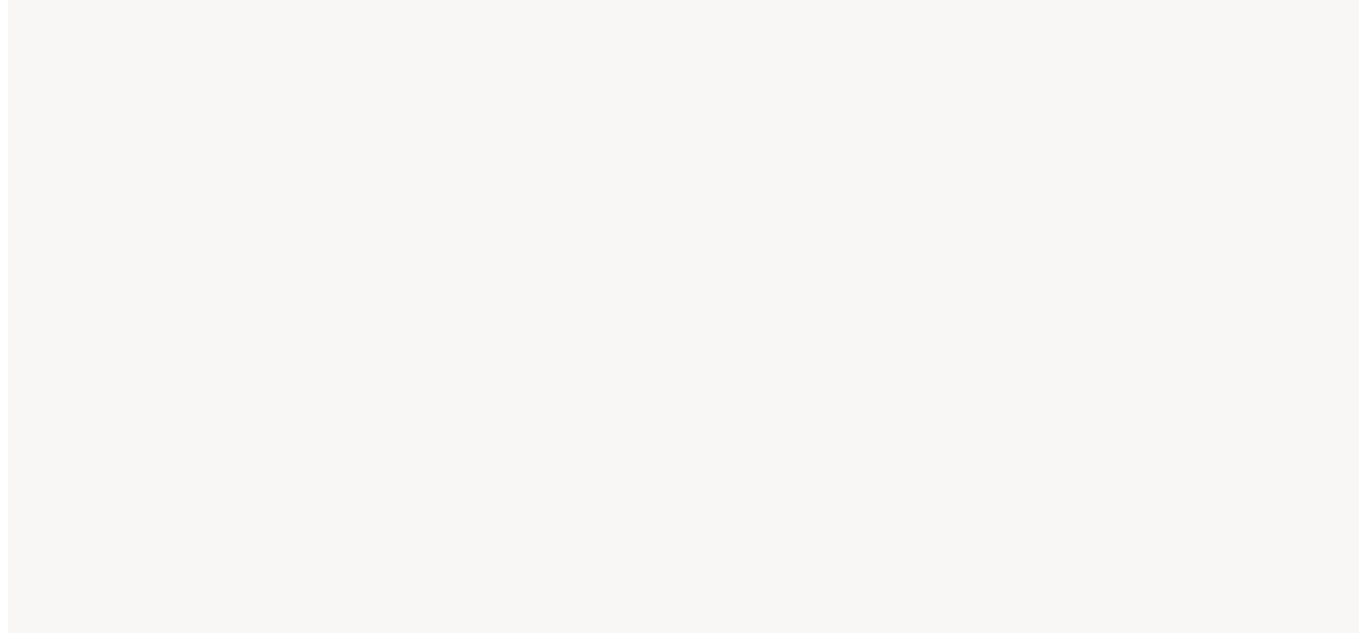 scroll, scrollTop: 0, scrollLeft: 0, axis: both 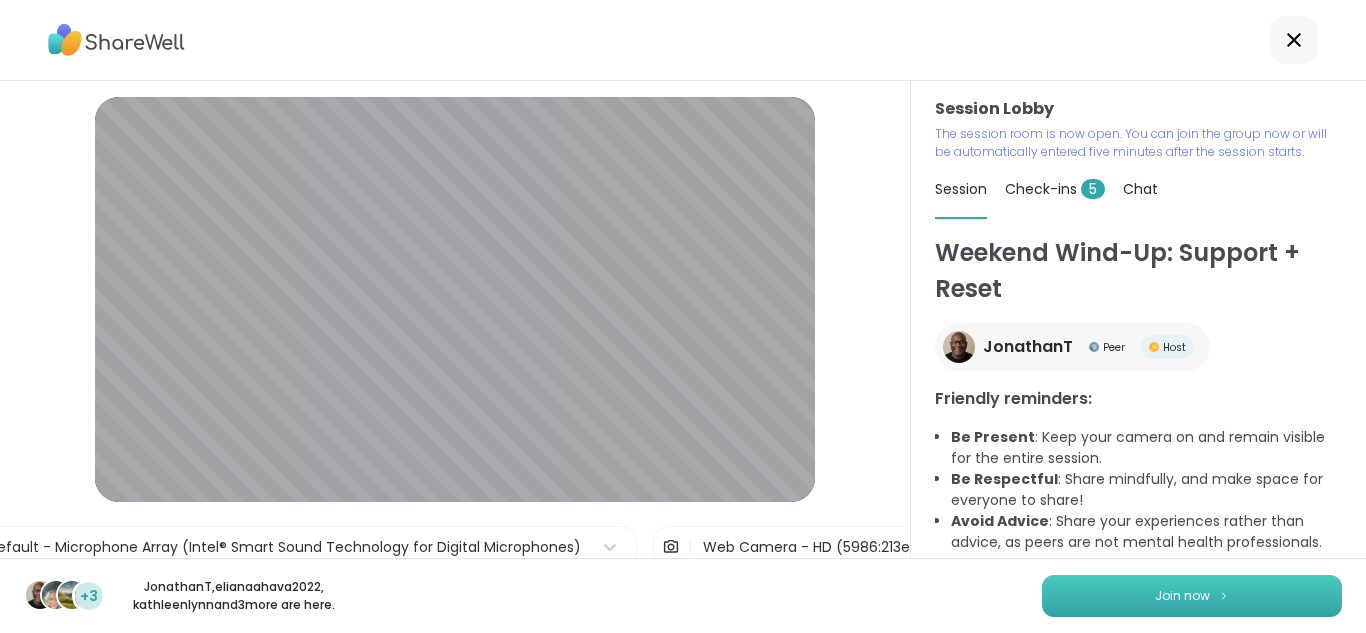 click on "Join now" at bounding box center (1192, 596) 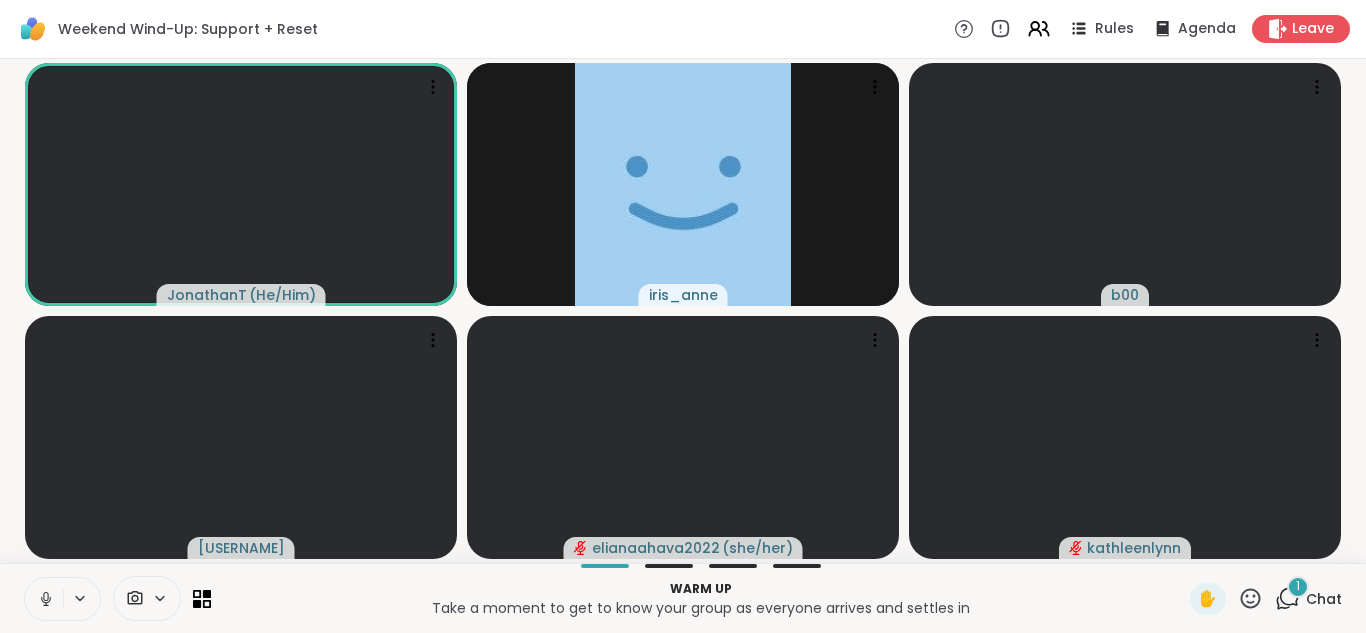 click 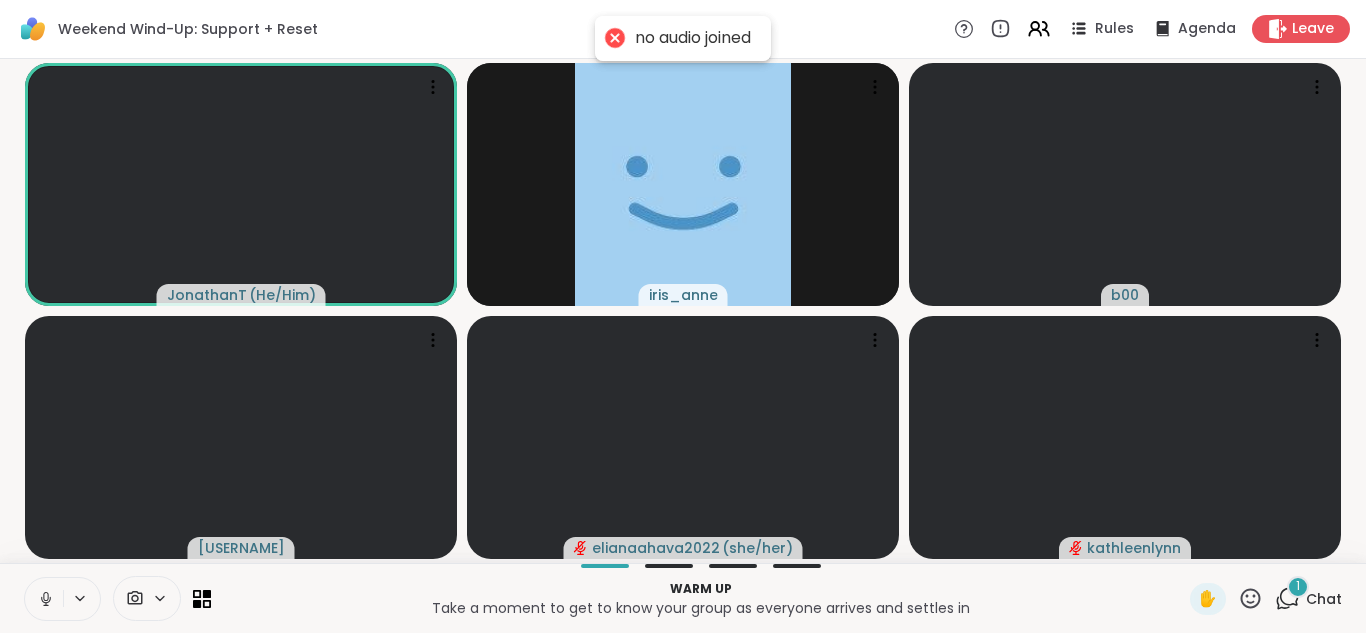 click 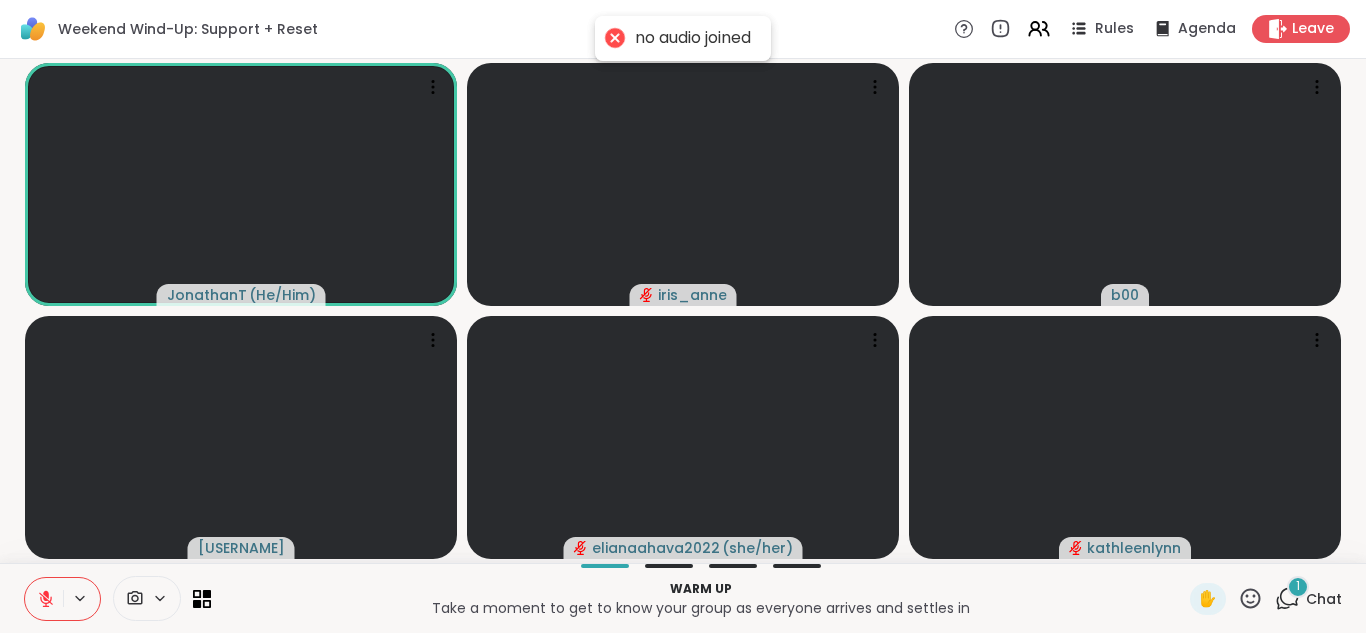 click 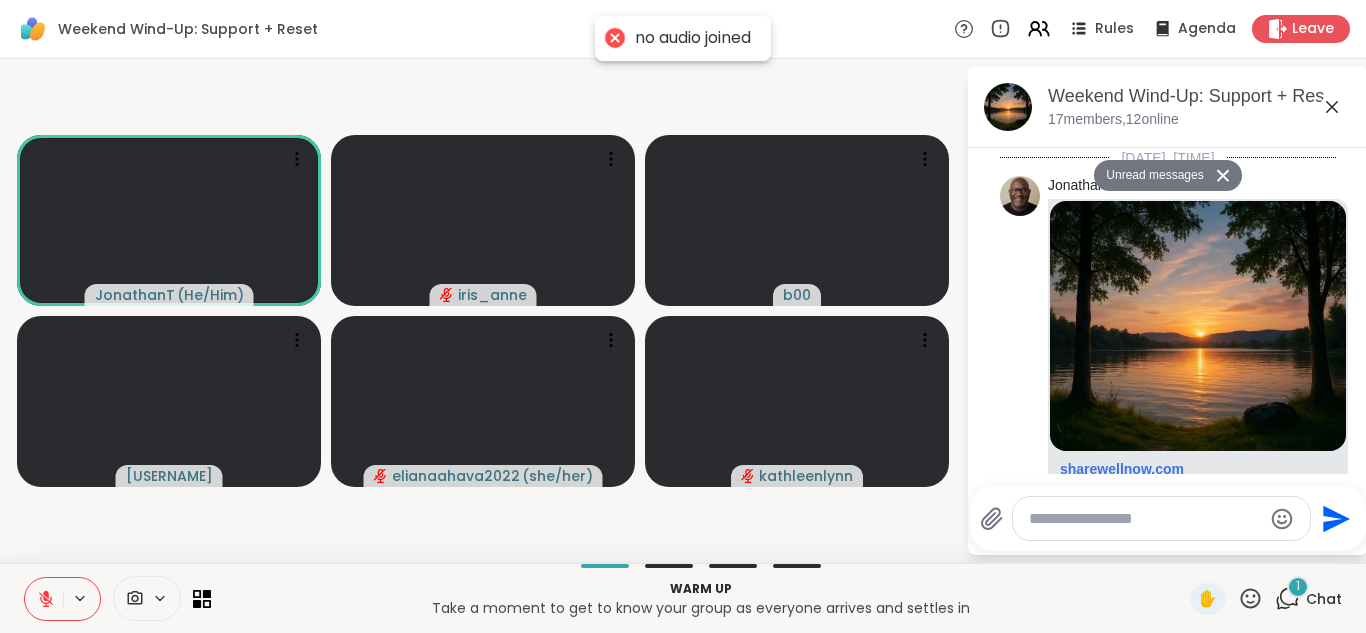 scroll, scrollTop: 3704, scrollLeft: 0, axis: vertical 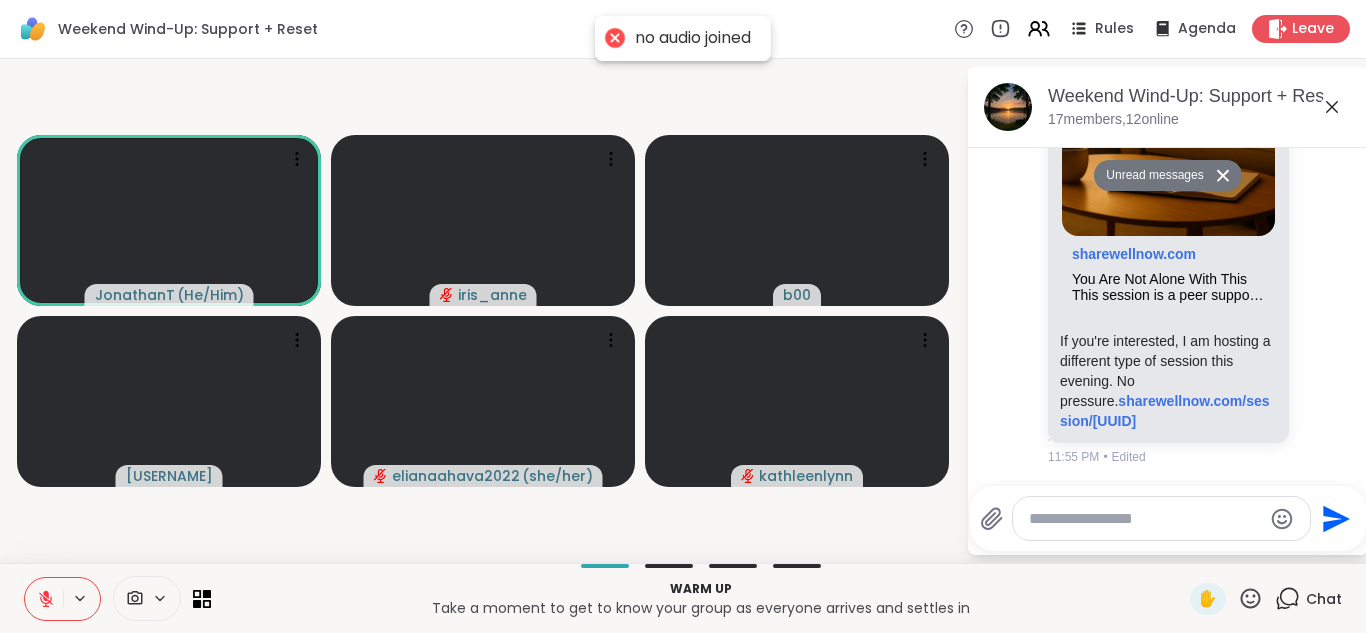 click at bounding box center (1145, 519) 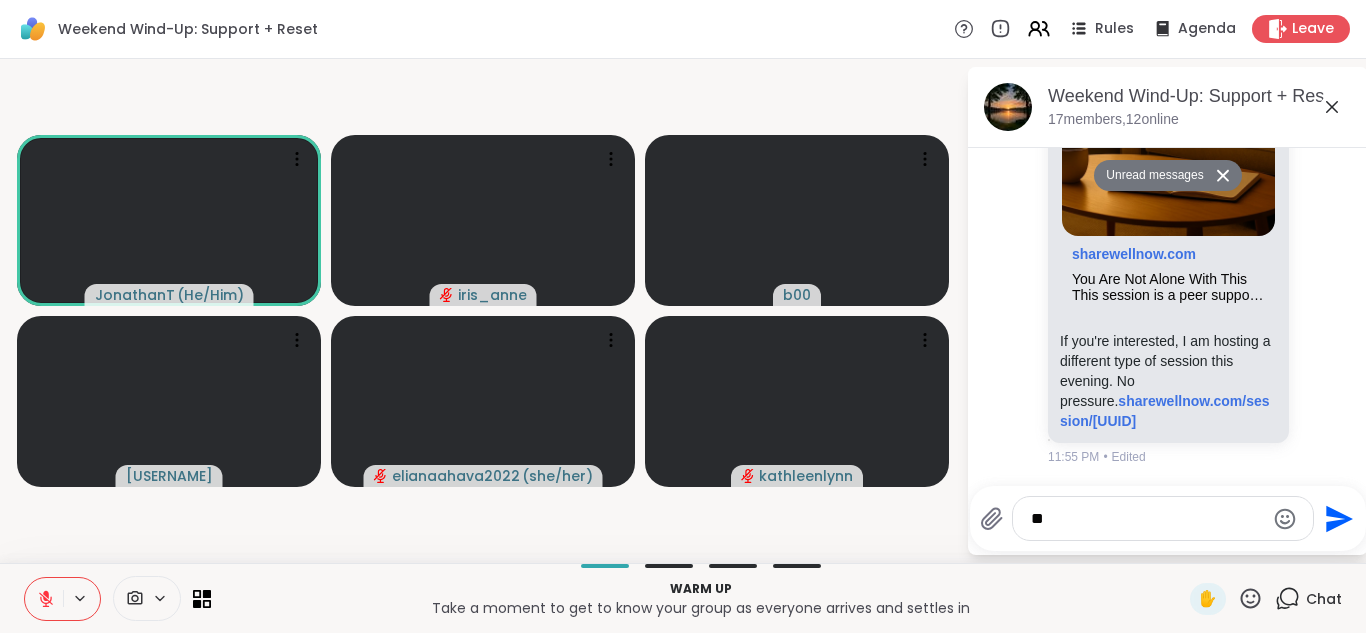 type on "*" 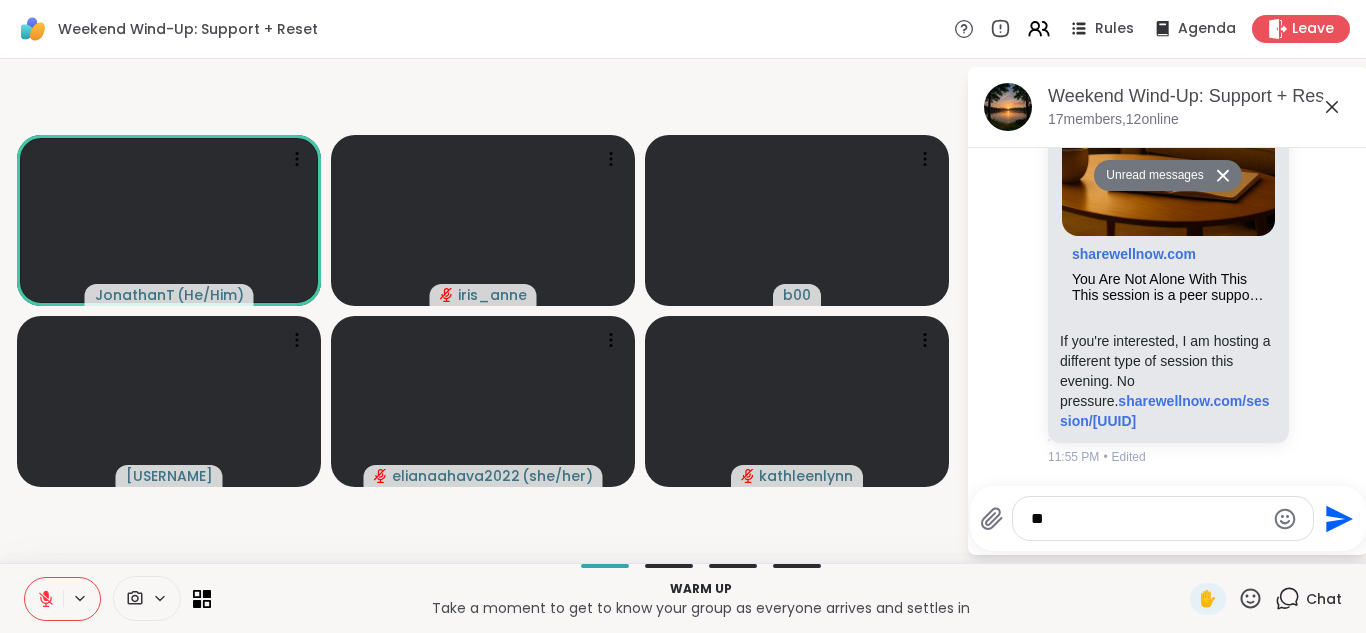 type on "***" 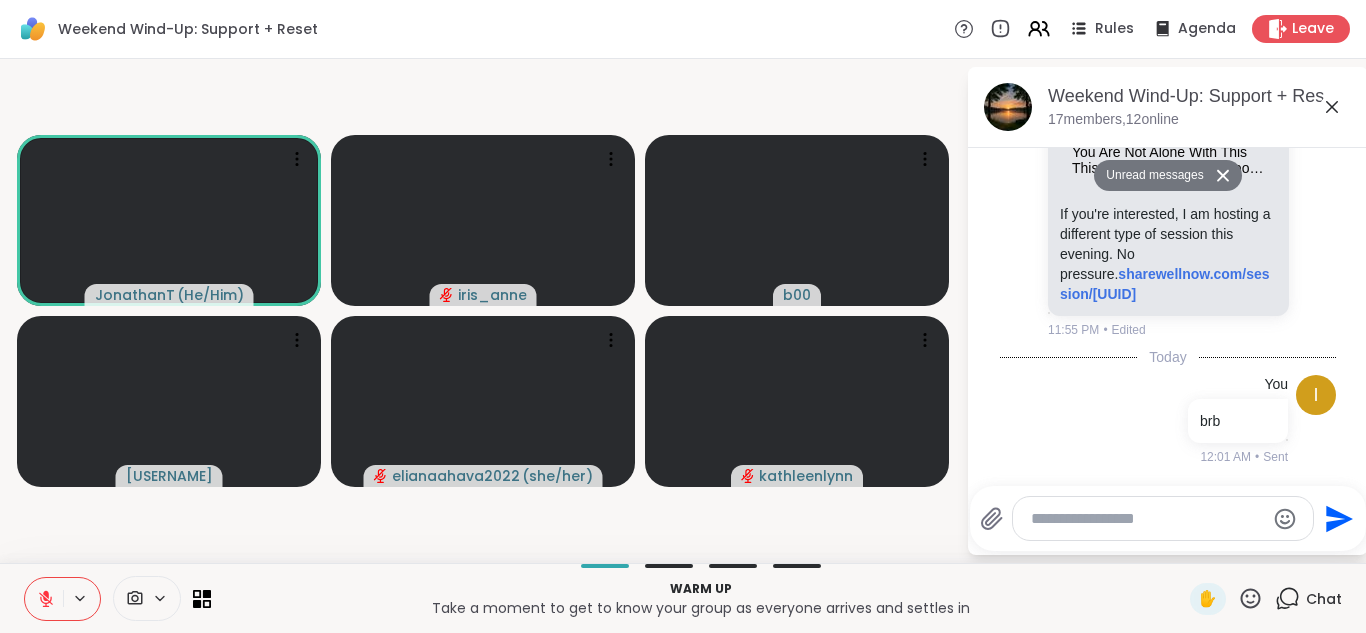 scroll, scrollTop: 3783, scrollLeft: 0, axis: vertical 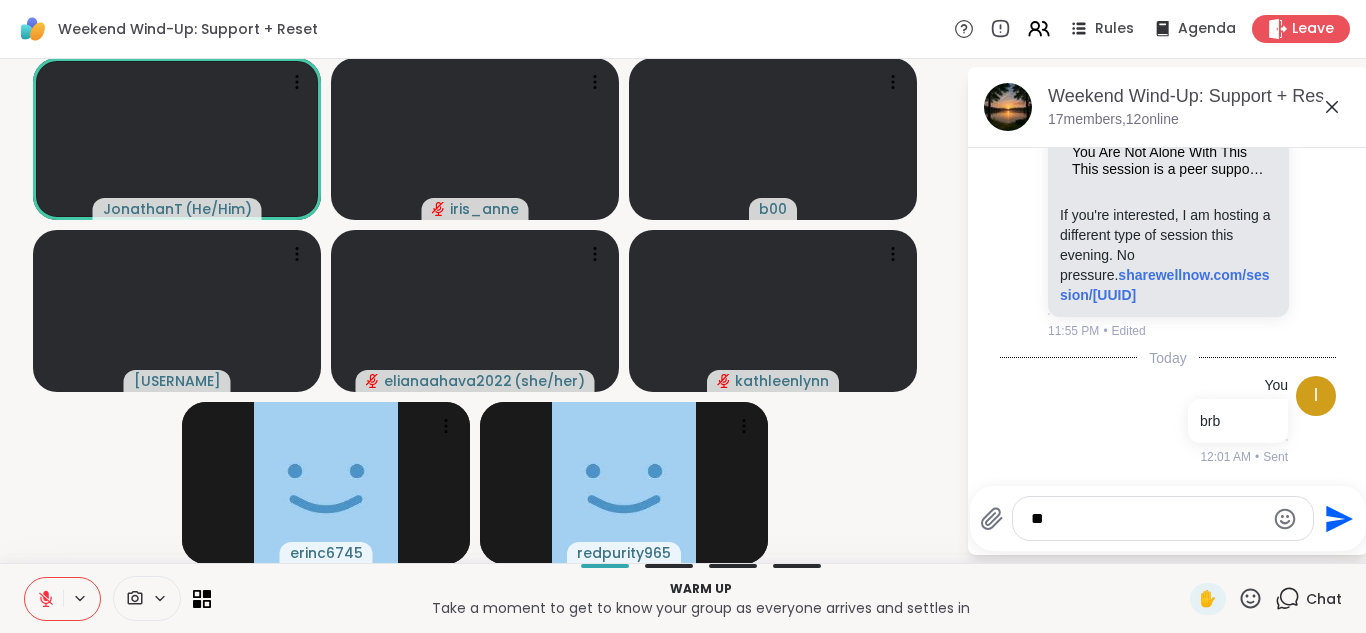 type on "*" 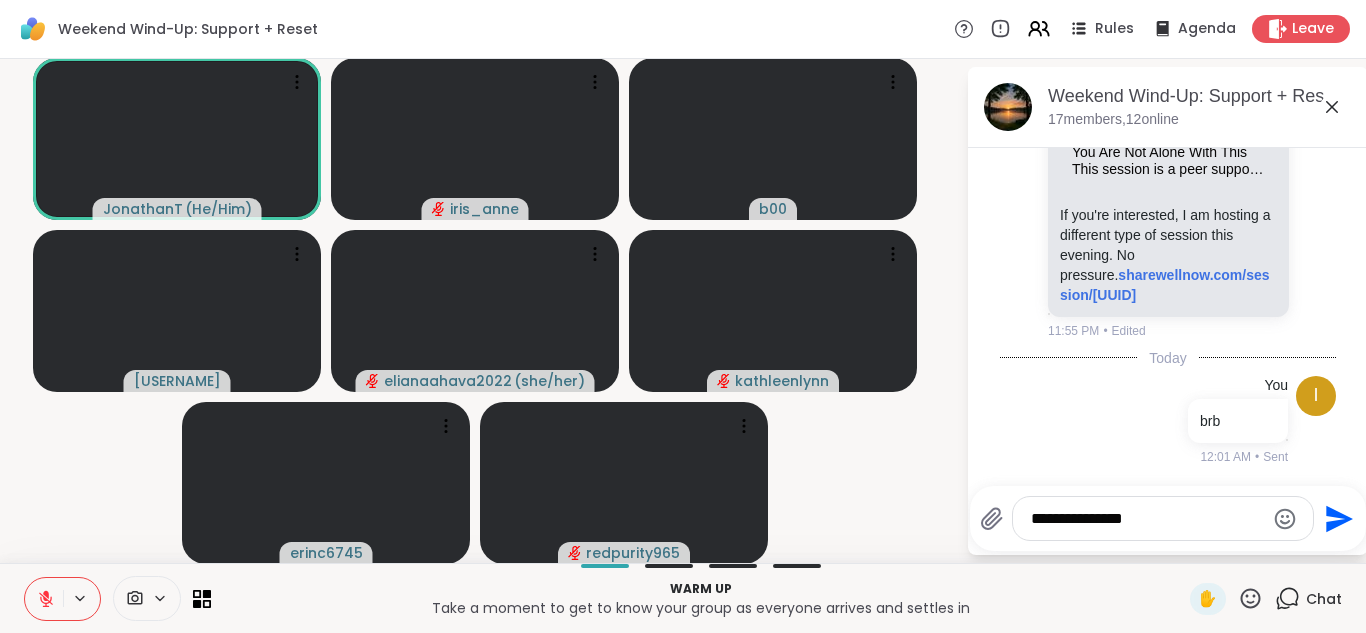 type on "**********" 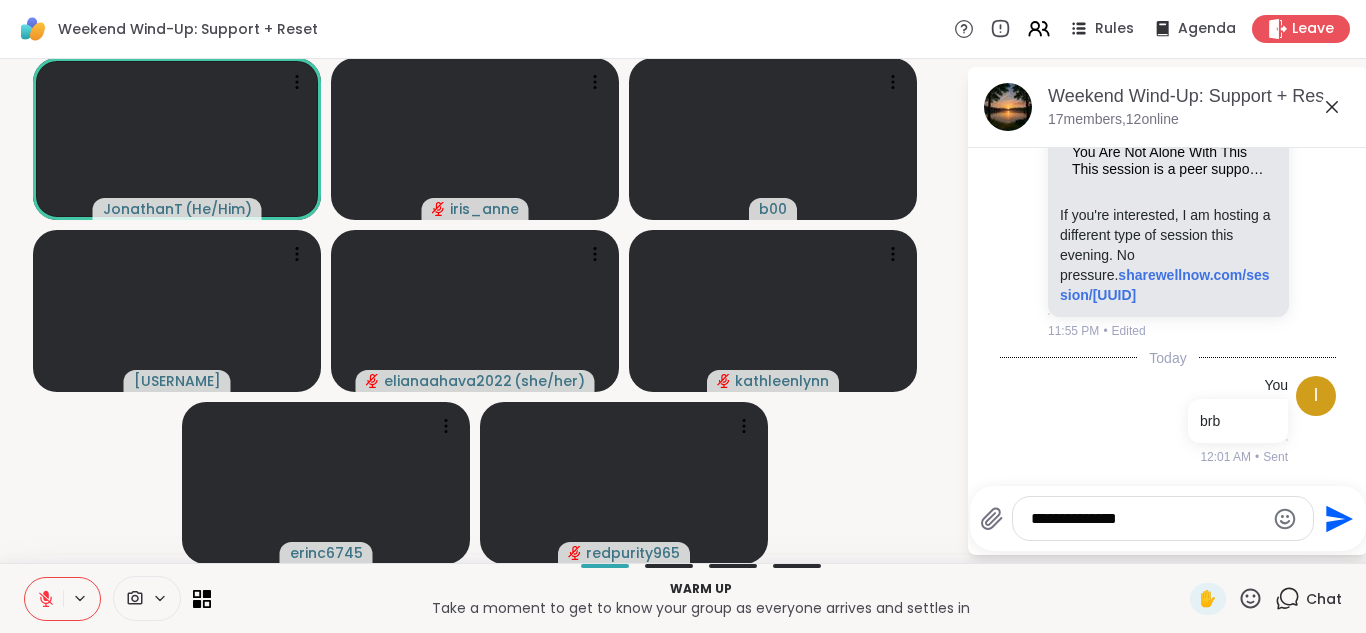 type 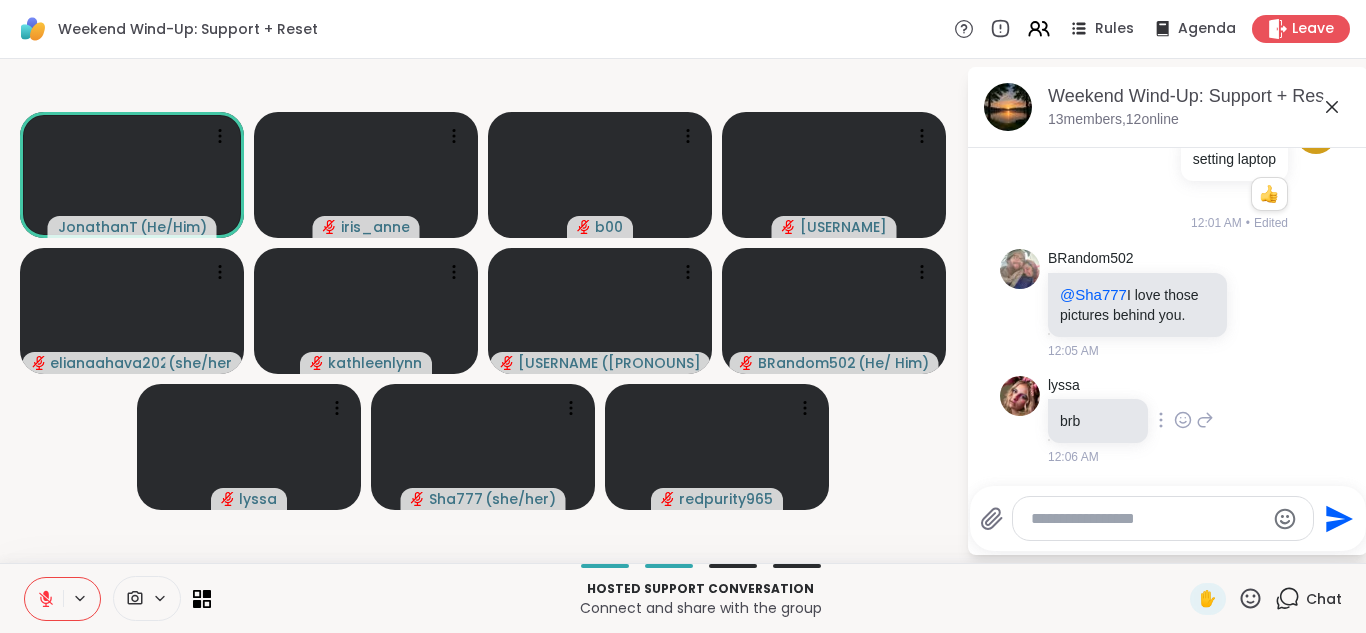 scroll, scrollTop: 4163, scrollLeft: 0, axis: vertical 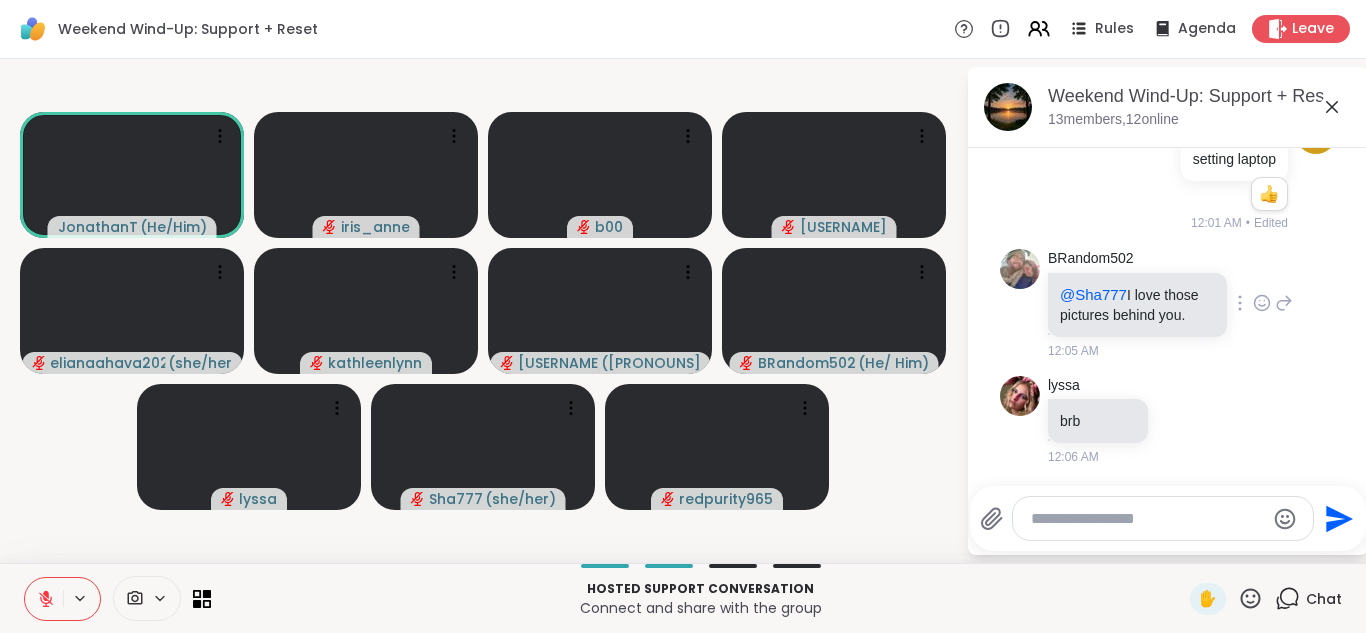 click 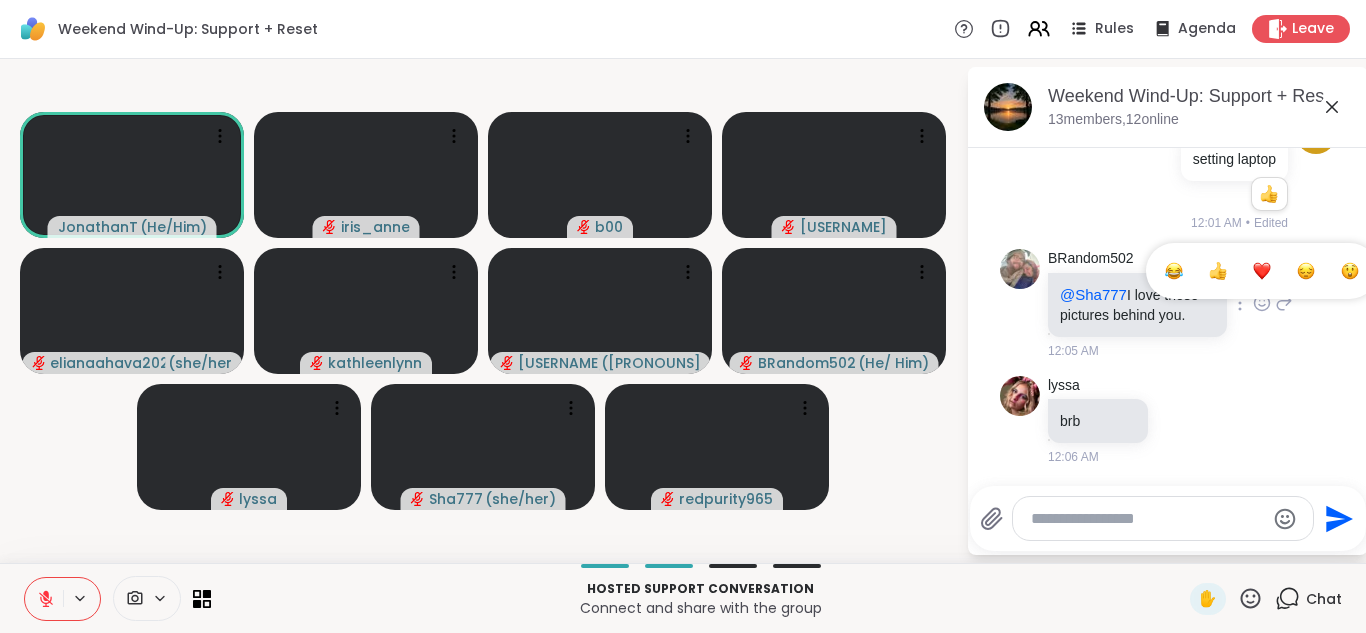 click at bounding box center (1262, 271) 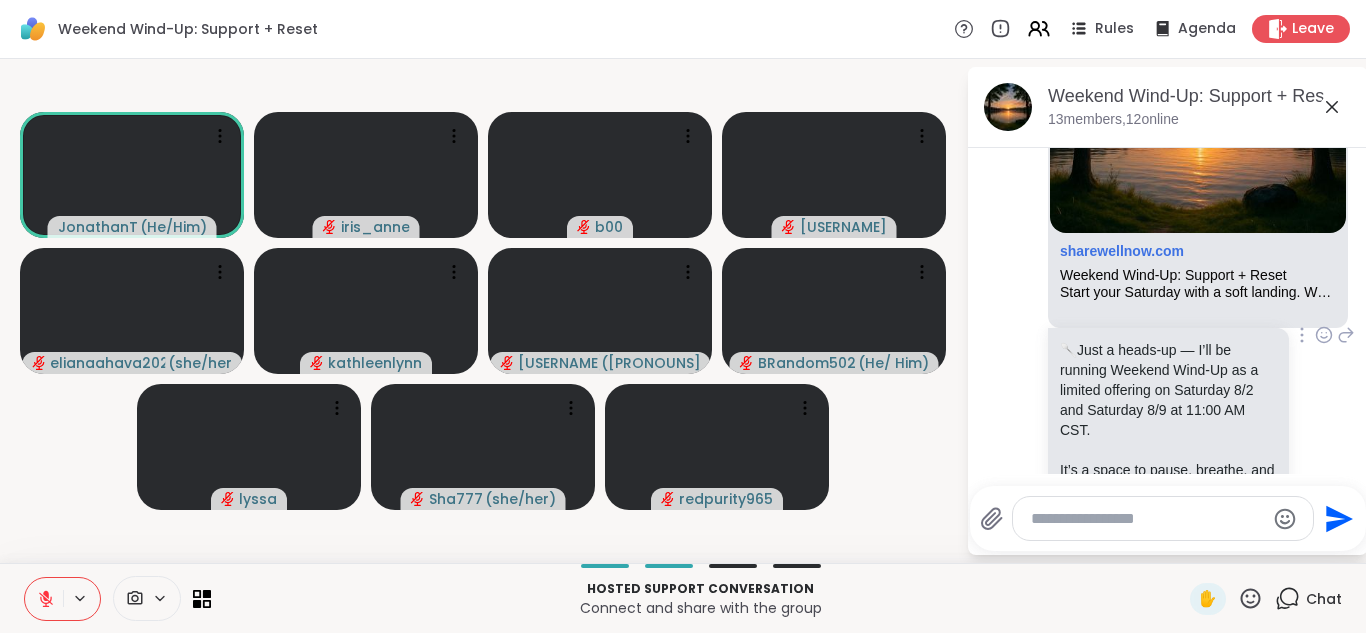 scroll, scrollTop: 219, scrollLeft: 0, axis: vertical 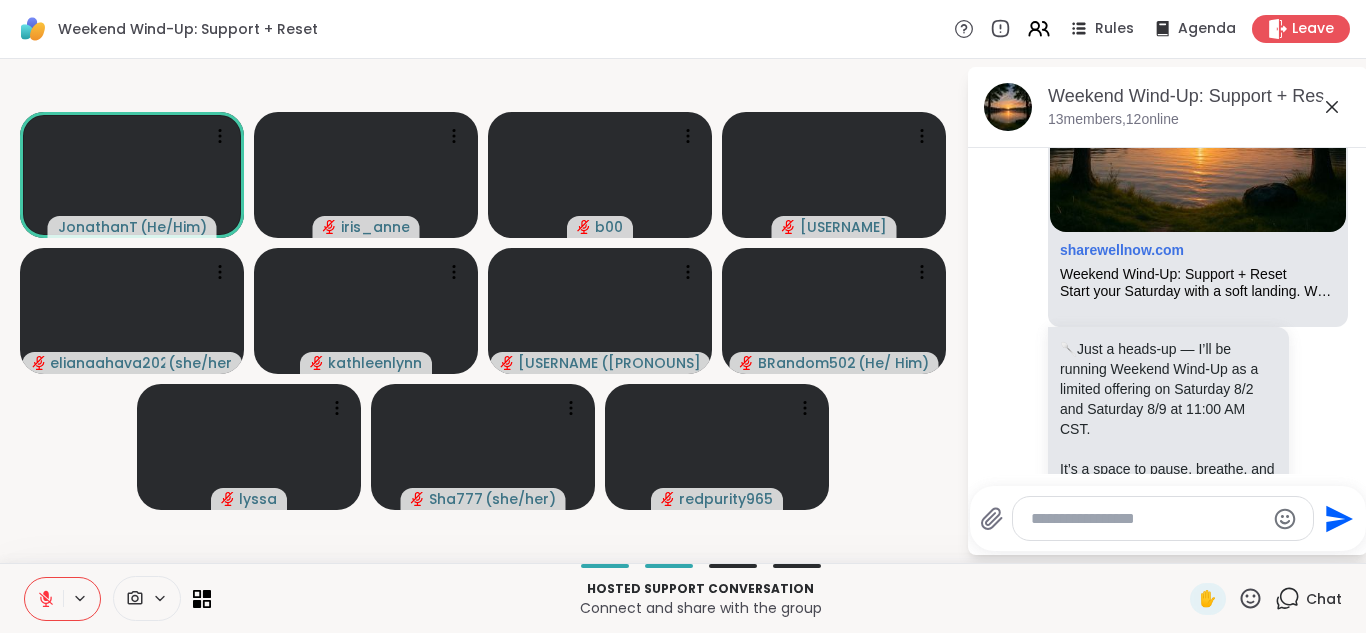 click on "JonathanT ( He/Him ) iris_anne b00 christinamarieb90 elianaahava2022 ( she/her ) kathleenlynn holmesruth ( She,, her, hers,  ) BRandom502 ( He/ Him ) lyssa Sha777 ( she/her ) redpurity965" at bounding box center [483, 311] 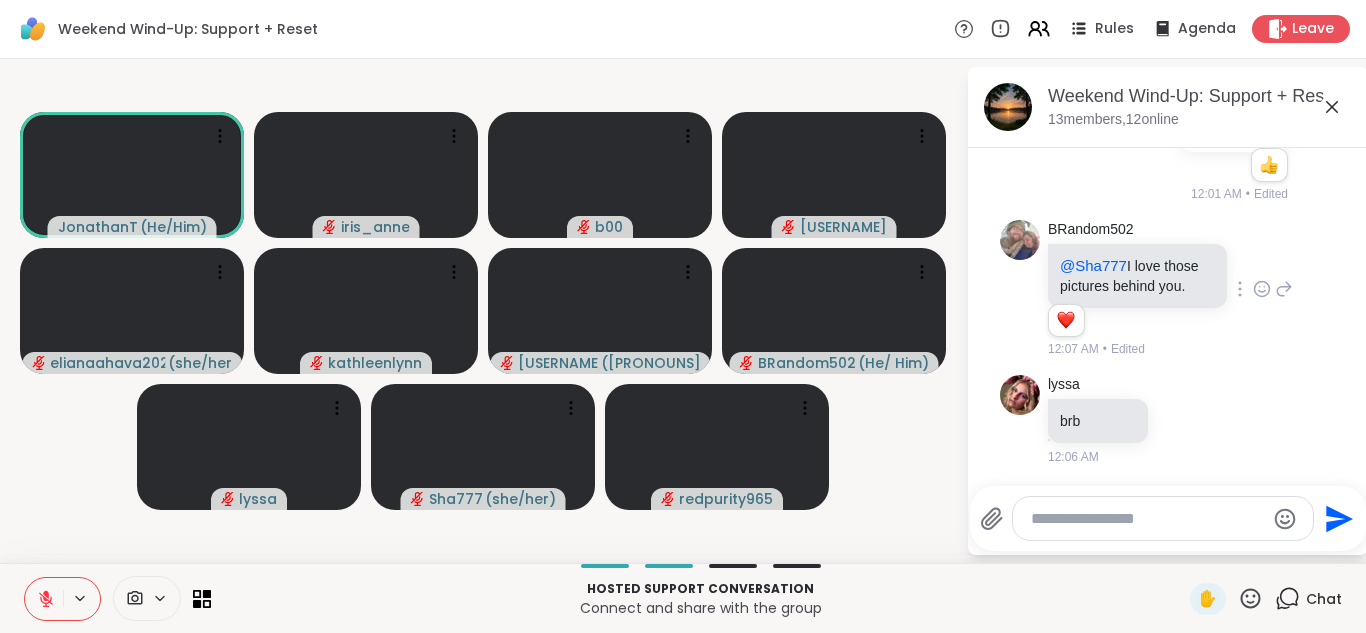 scroll, scrollTop: 4228, scrollLeft: 0, axis: vertical 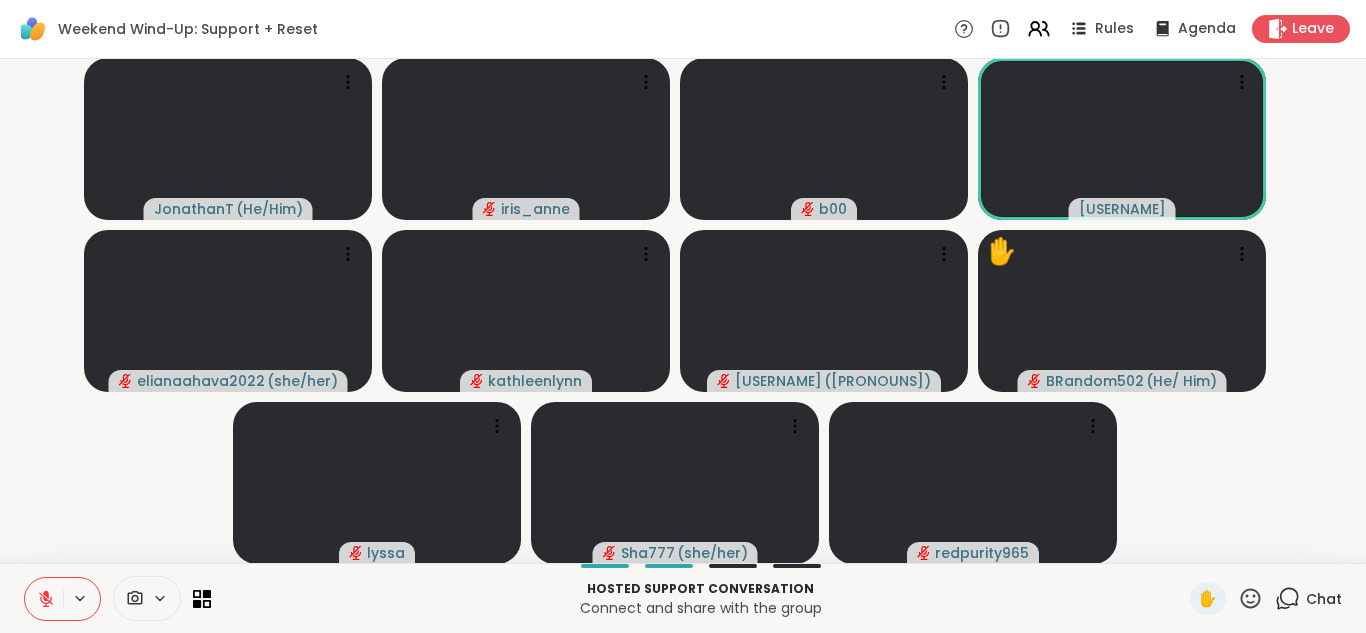click on "JonathanT ( He/Him ) iris_anne b00 christinamarieb90 elianaahava2022 ( she/her ) kathleenlynn holmesruth ( She,, her, hers,  ) ✋ BRandom502 ( He/ Him ) lyssa Sha777 ( she/her ) redpurity965" at bounding box center (683, 311) 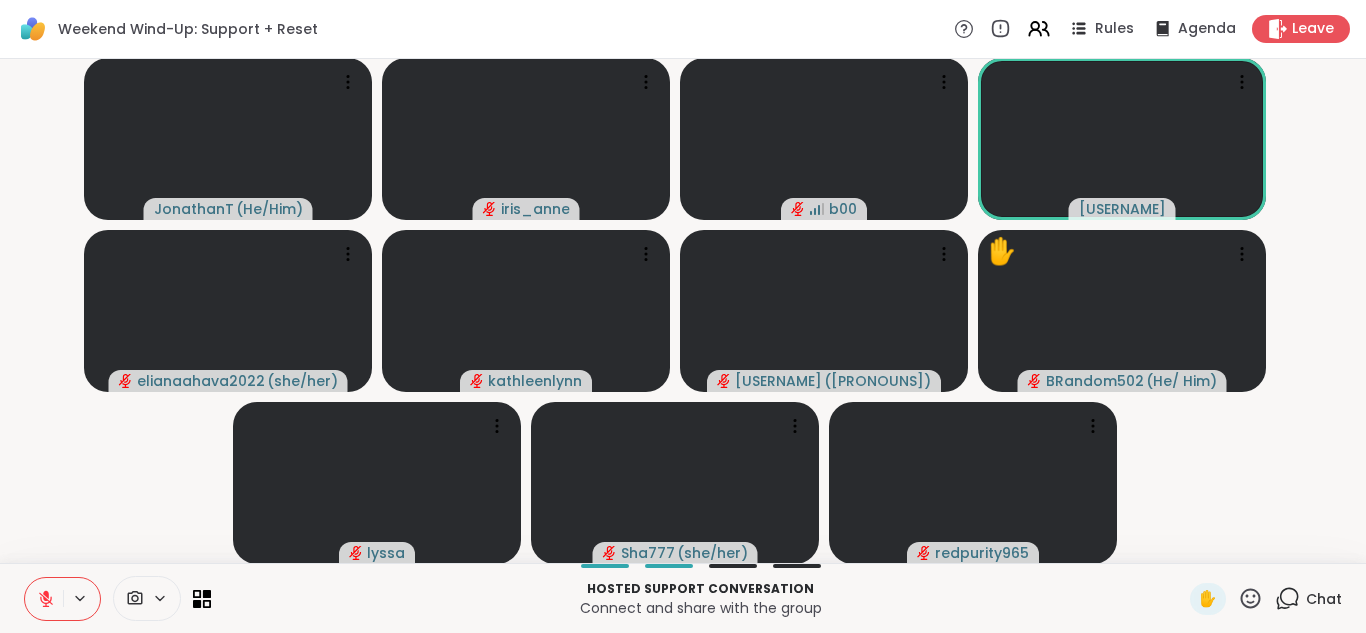 click on "JonathanT ( He/Him ) iris_anne b00 christinamarieb90 elianaahava2022 ( she/her ) kathleenlynn holmesruth ( She,, her, hers,  ) ✋ BRandom502 ( He/ Him ) lyssa Sha777 ( she/her ) redpurity965" at bounding box center (683, 311) 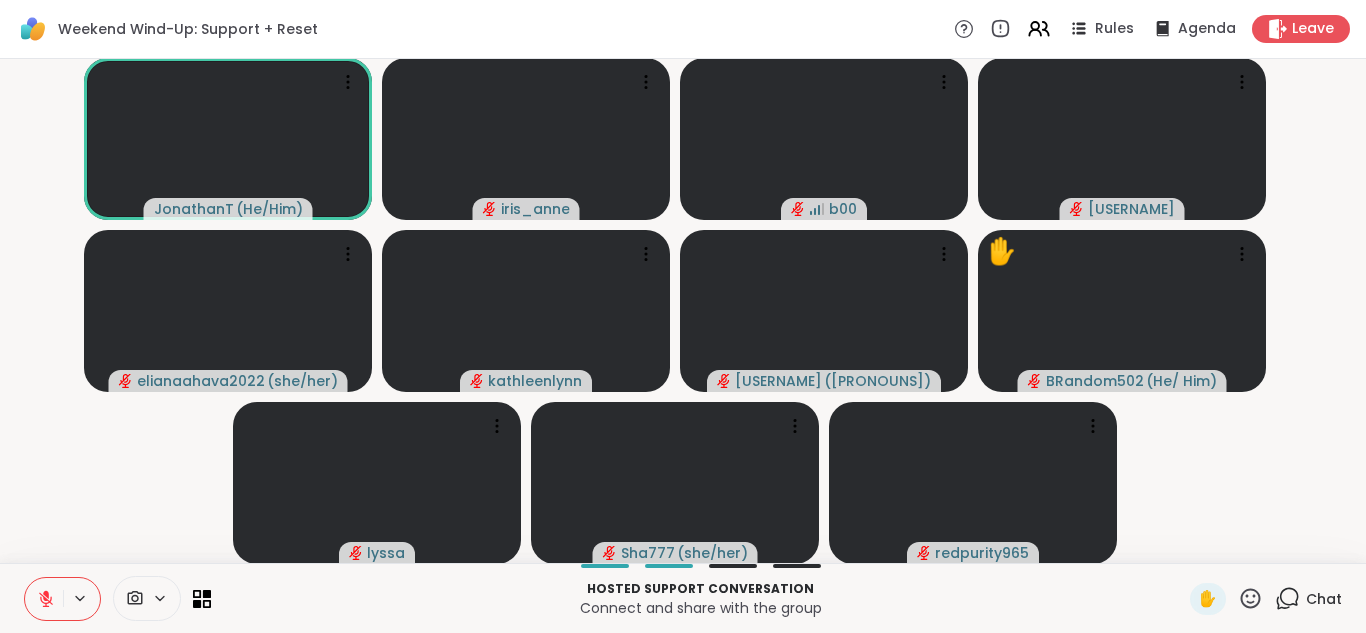 click on "JonathanT ( He/Him ) iris_anne b00 christinamarieb90 elianaahava2022 ( she/her ) kathleenlynn holmesruth ( She,, her, hers,  ) ✋ BRandom502 ( He/ Him ) lyssa Sha777 ( she/her ) redpurity965" at bounding box center (683, 311) 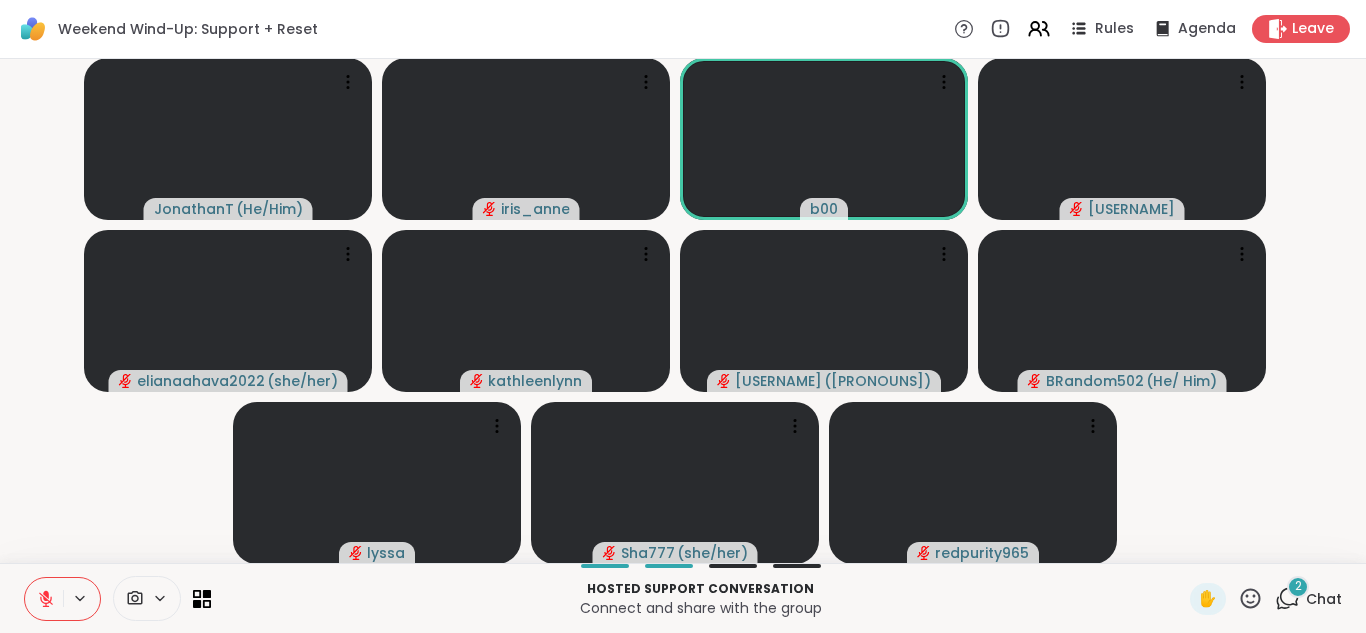 click 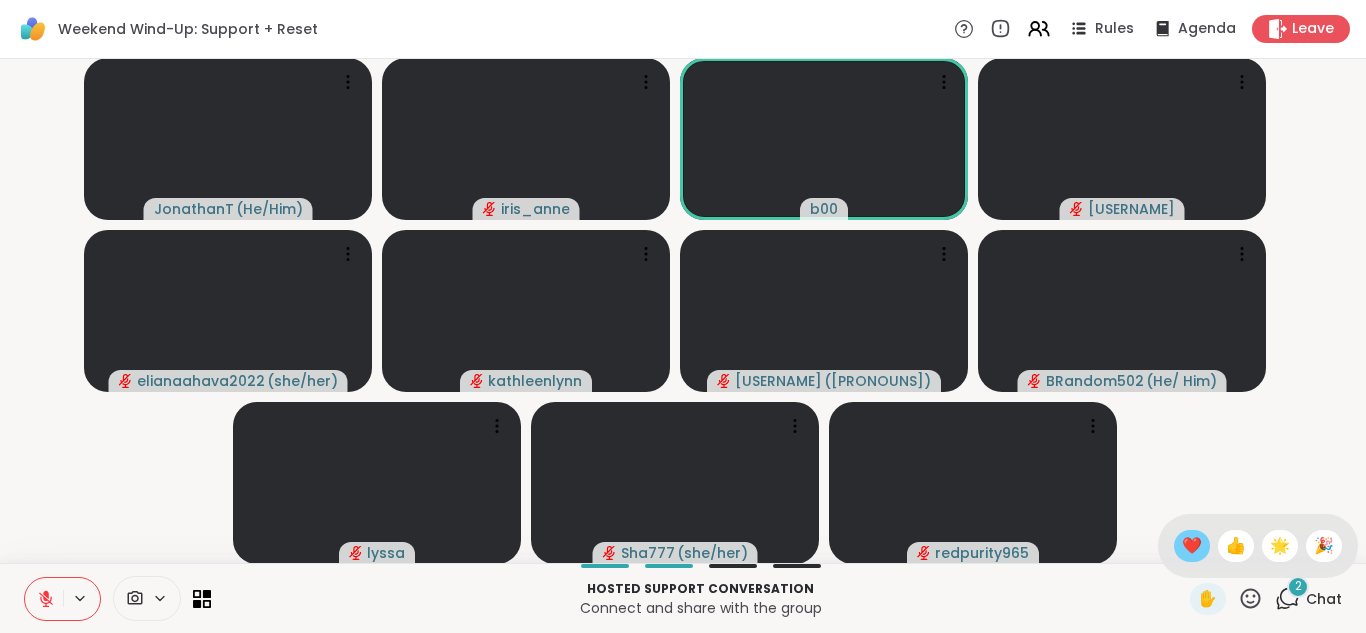 click on "❤️" at bounding box center [1192, 546] 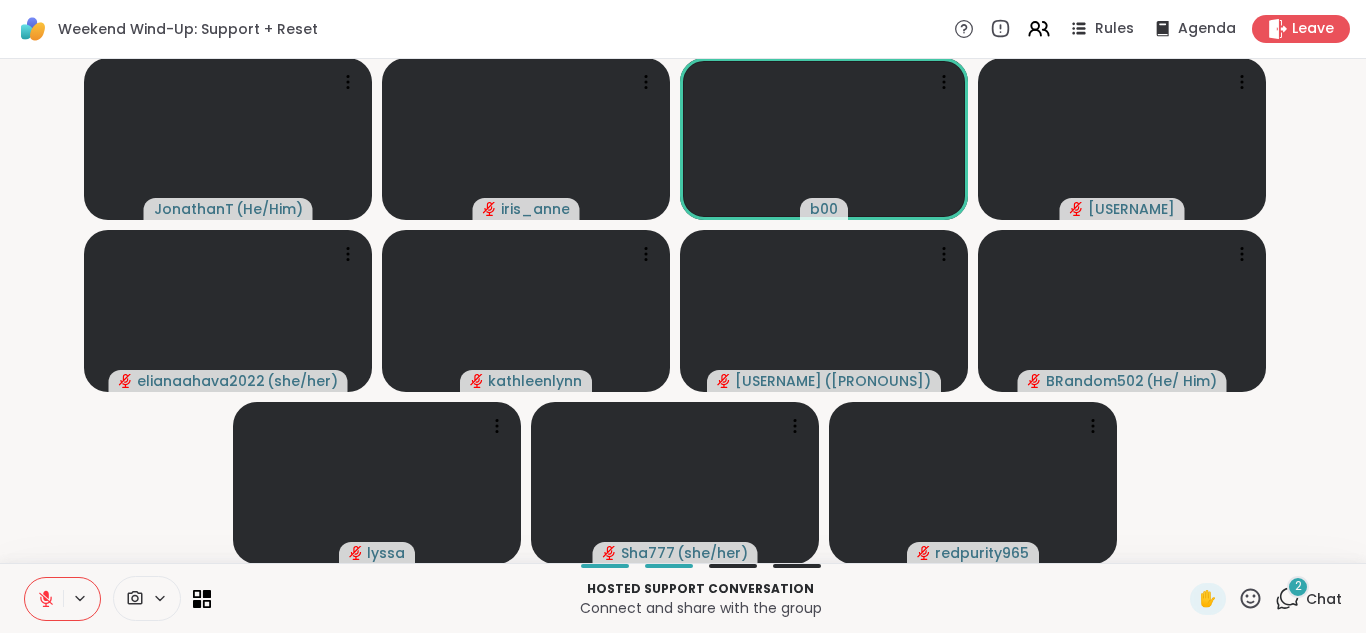 click on "JonathanT ( He/Him ) iris_anne b00 christinamarieb90 elianaahava2022 ( she/her ) kathleenlynn holmesruth ( She,, her, hers,  ) BRandom502 ( He/ Him ) lyssa Sha777 ( she/her ) redpurity965" at bounding box center (683, 311) 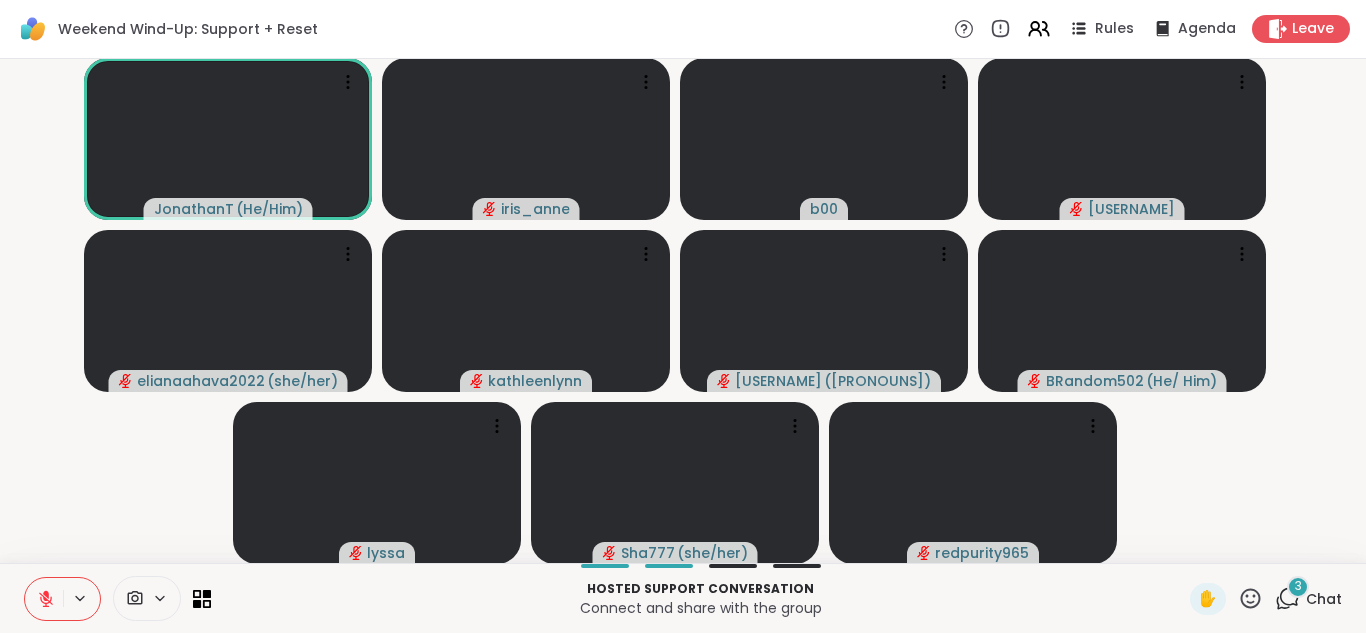 click on "JonathanT ( He/Him ) iris_anne b00 christinamarieb90 elianaahava2022 ( she/her ) kathleenlynn holmesruth ( She,, her, hers,  ) BRandom502 ( He/ Him ) lyssa Sha777 ( she/her ) redpurity965" at bounding box center [683, 311] 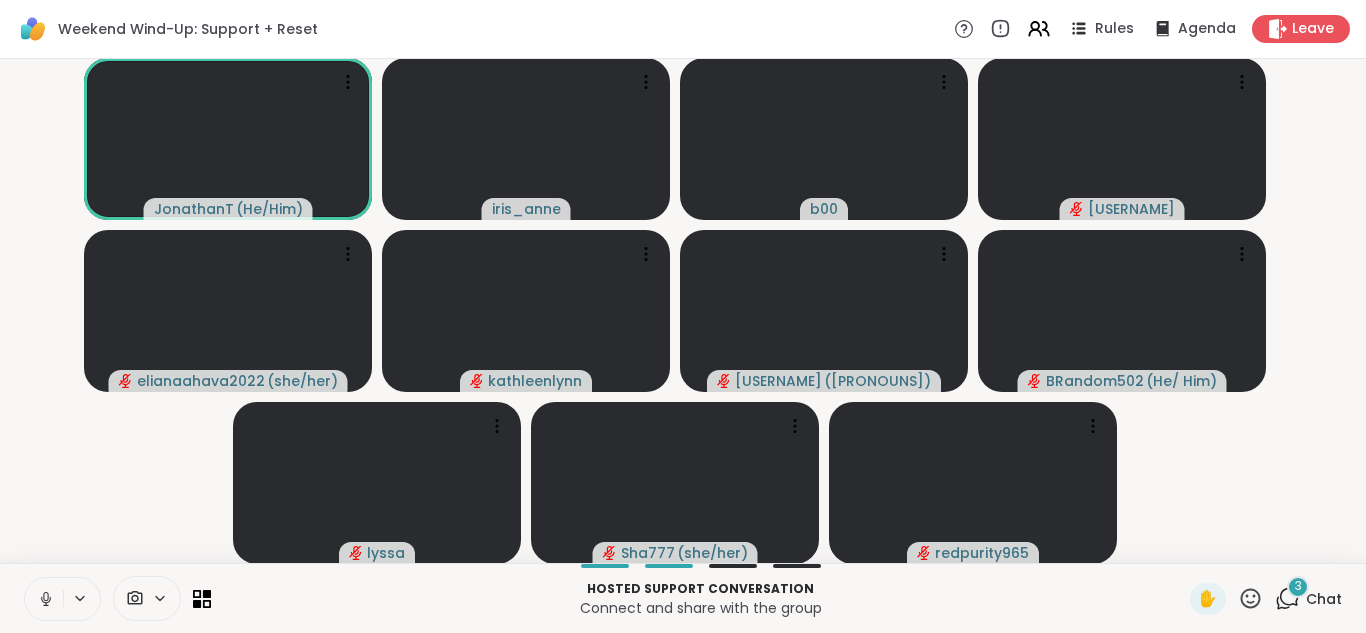 click at bounding box center (44, 599) 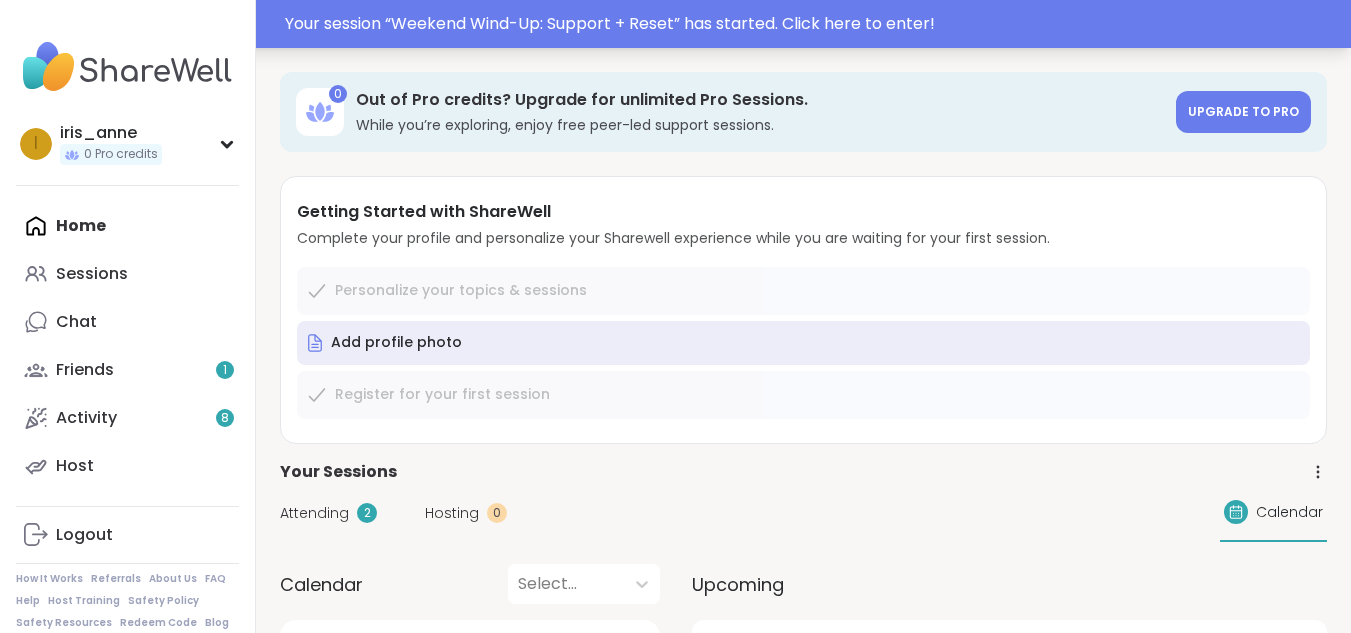 scroll, scrollTop: 0, scrollLeft: 0, axis: both 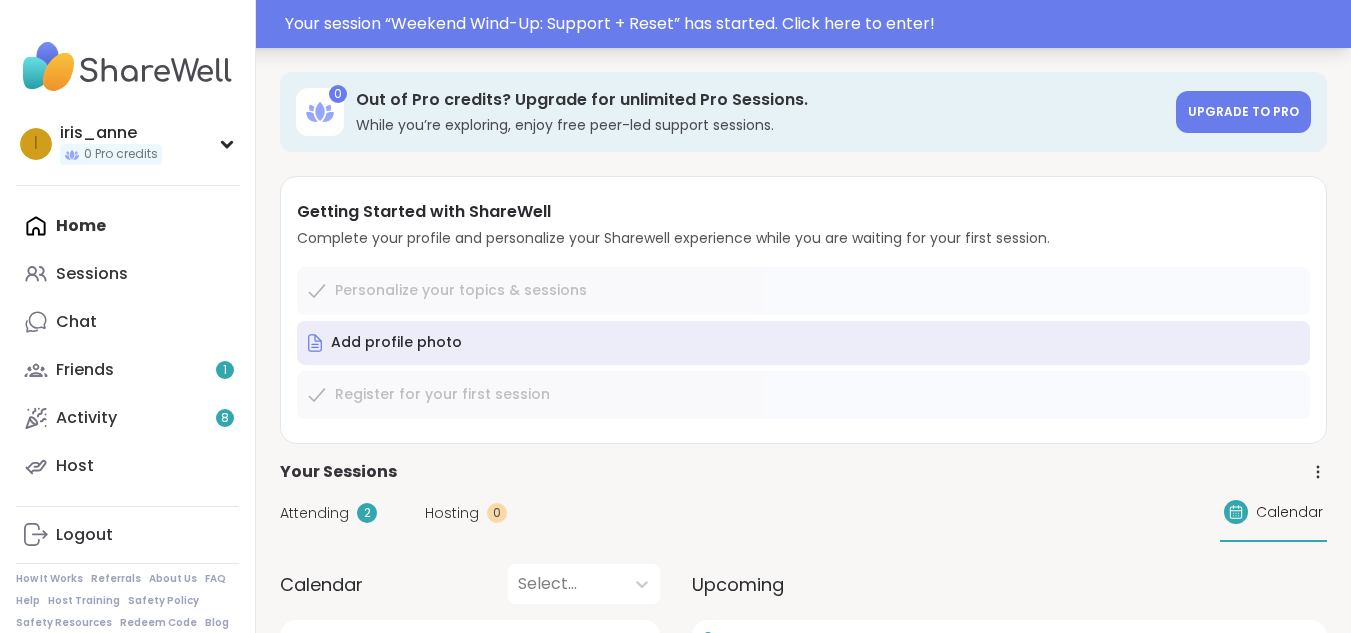 click on "Your session “ [EVENT_NAME] ” has started. Click here to enter!" at bounding box center [812, 24] 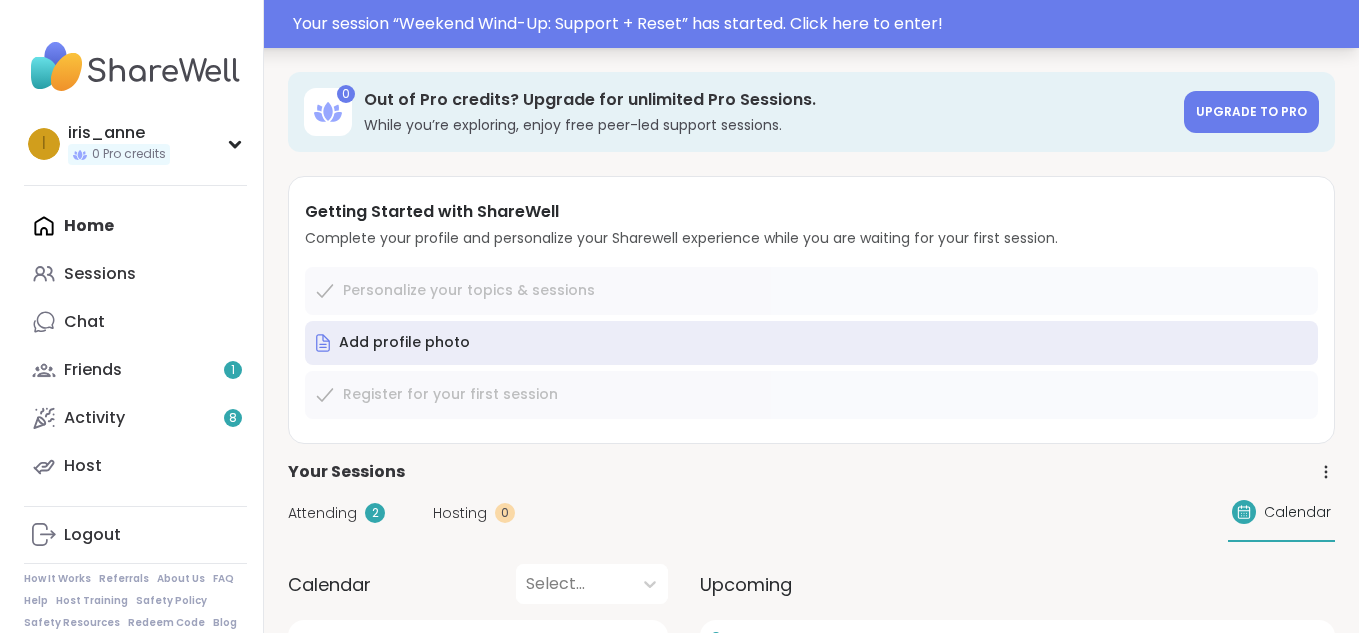 scroll, scrollTop: 0, scrollLeft: 0, axis: both 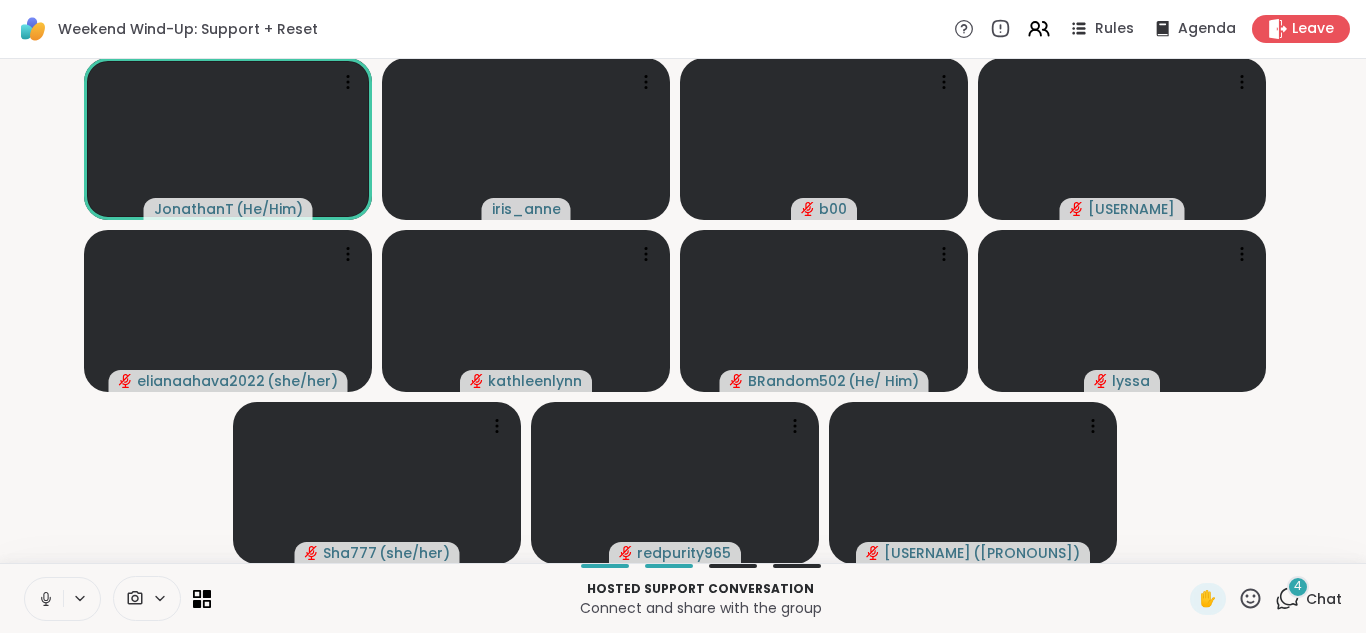 click 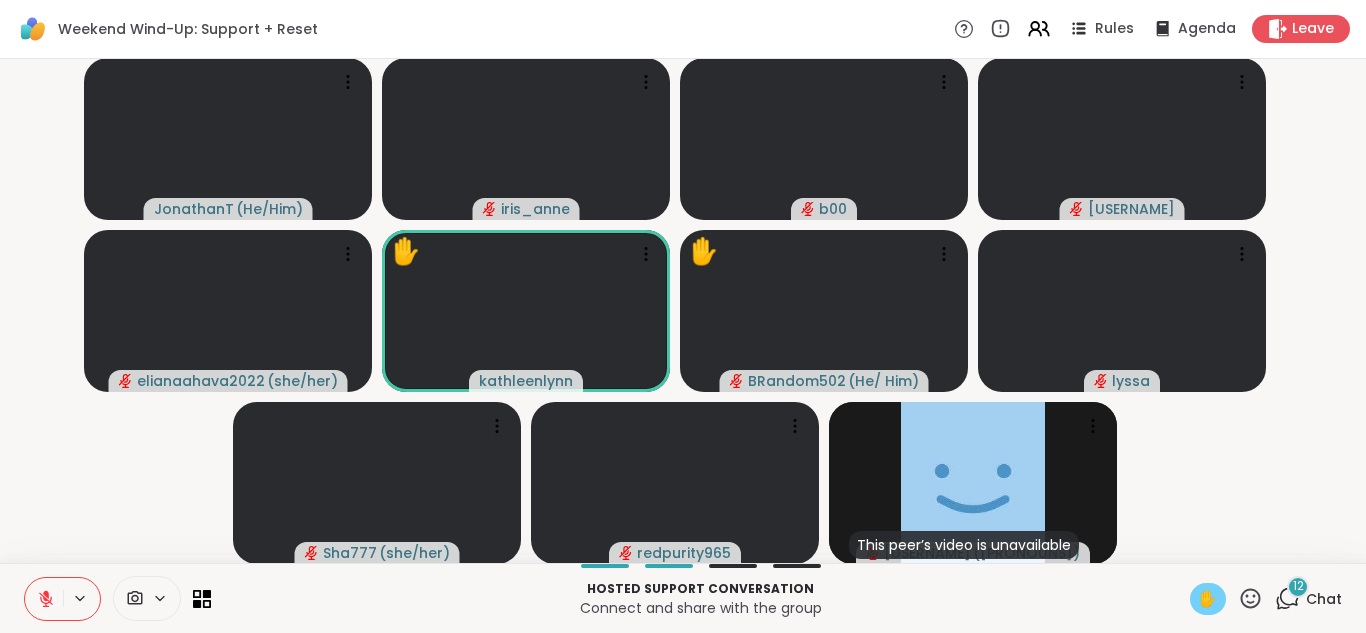 click on "✋" at bounding box center [1208, 599] 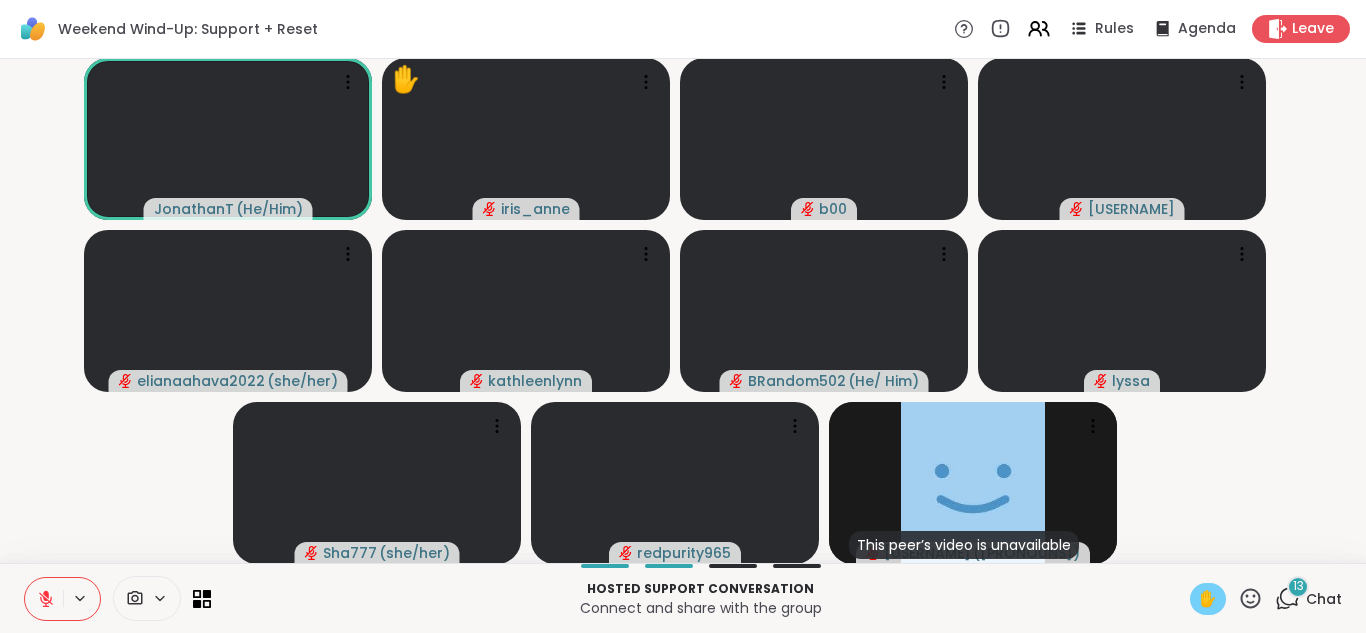 click on "[USERNAME] ( [PRONOUNS] ) ✋ [USERNAME] [PRONOUNS] [USERNAME] [PRONOUNS] [USERNAME] [PRONOUNS] [USERNAME] [PRONOUNS] [USERNAME] [PRONOUNS] [USERNAME] [PRONOUNS] This peer’s video is unavailable [USERNAME] ( [PRONOUNS] )" at bounding box center [683, 311] 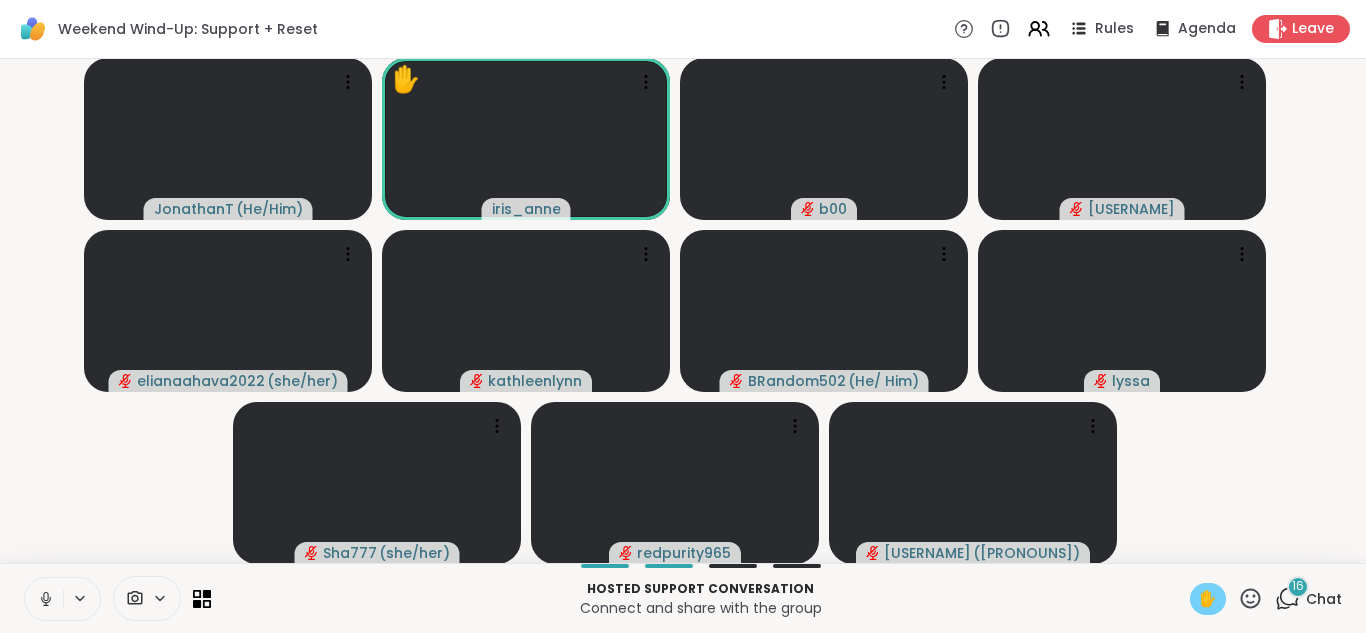 click 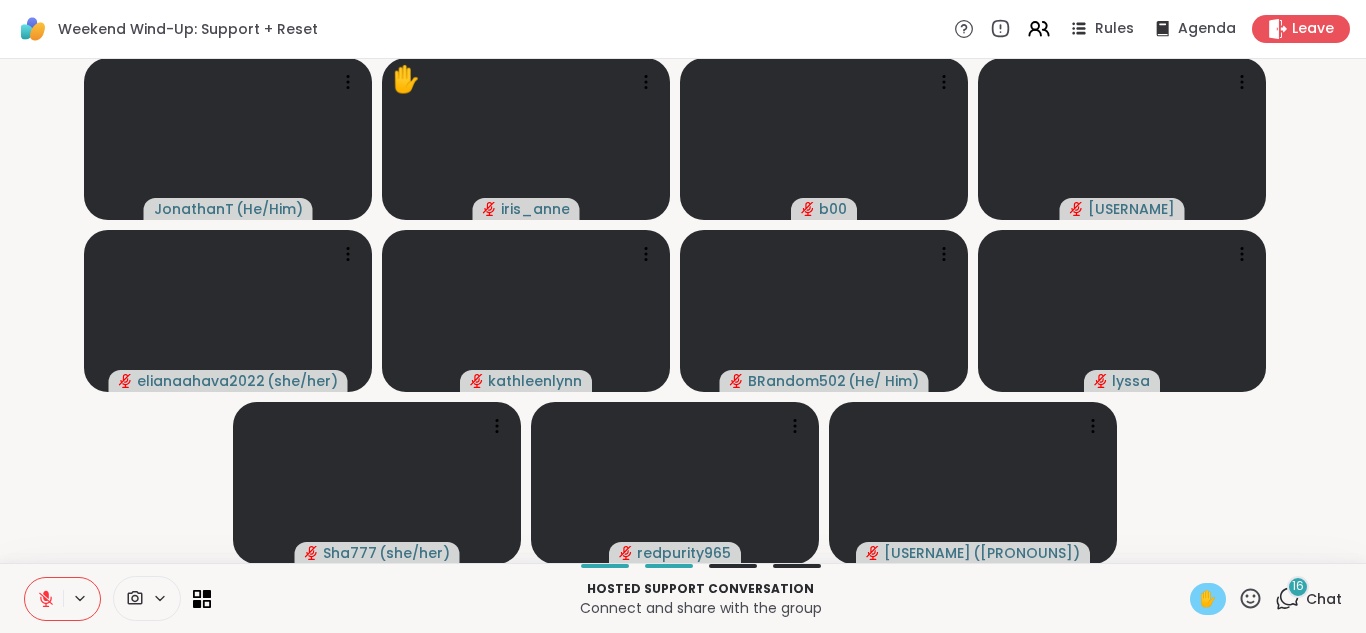 click on "[USERNAME] [USERNAME] ✋ [USERNAME] [USERNAME] ( [PRONOUNS] ) [USERNAME] [USERNAME] ( [PRONOUNS] ) [USERNAME] [USERNAME] ( [PRONOUNS] )" at bounding box center (683, 311) 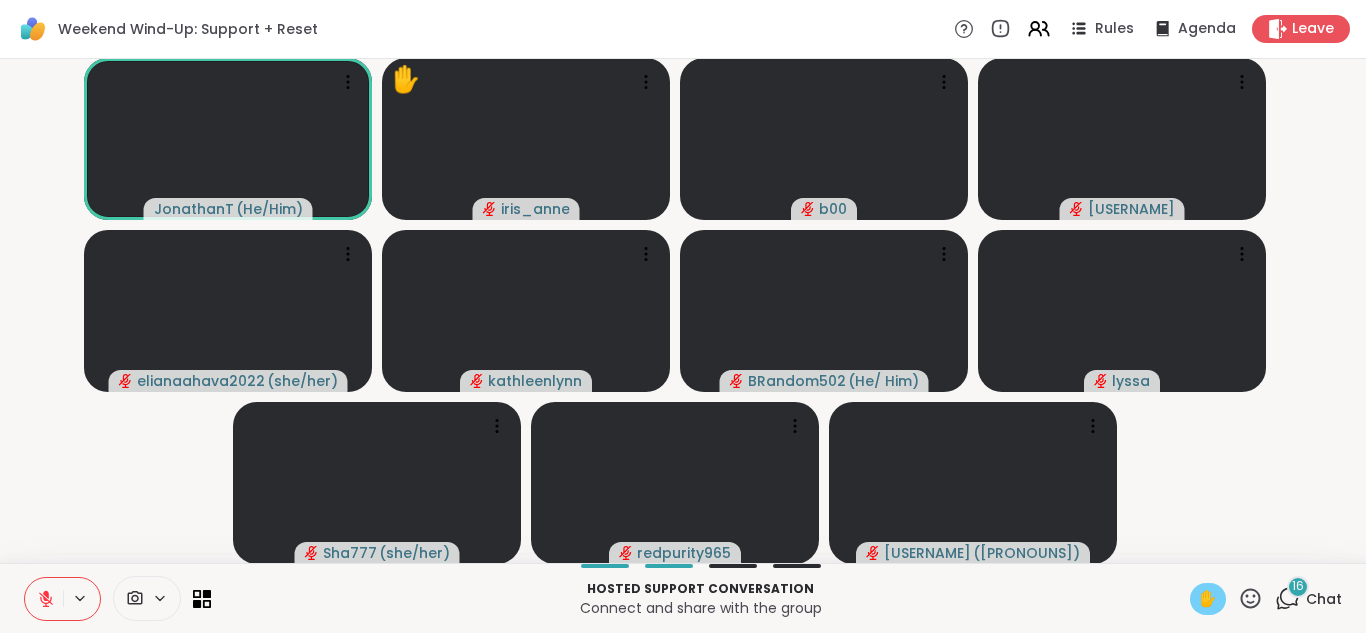 click on "✋" at bounding box center (1208, 599) 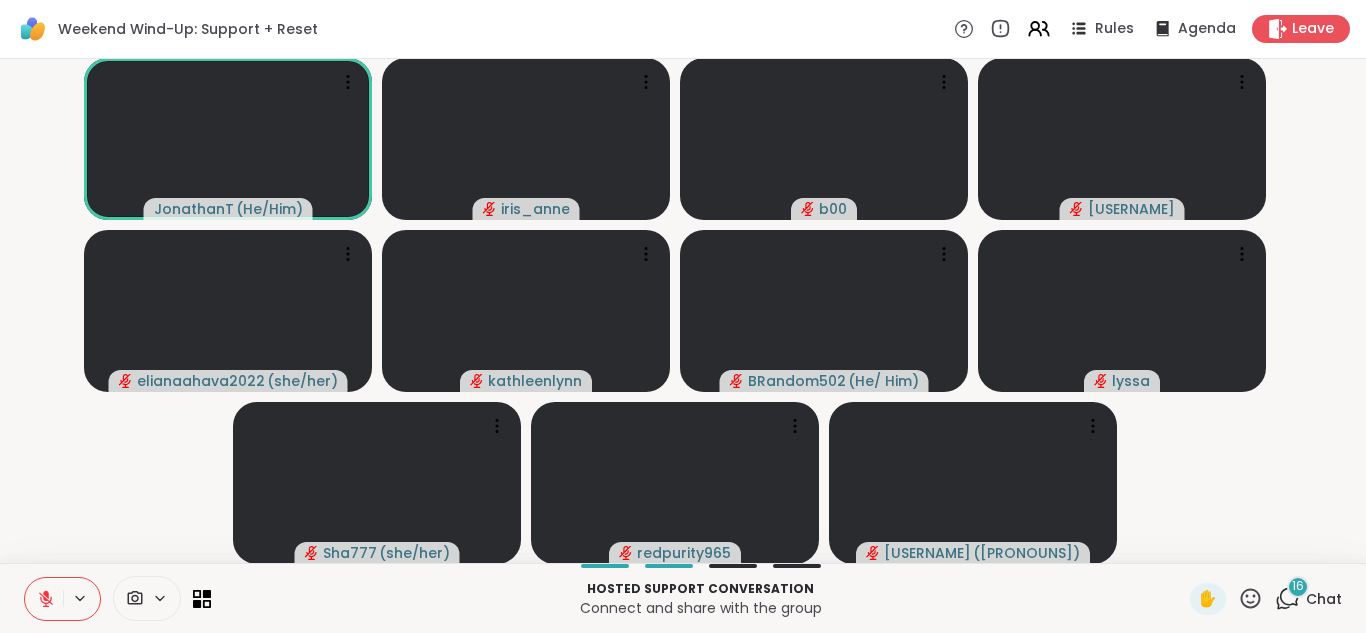 click on "[USERNAME] ( [PRONOUNS] ) [USERNAME] [USERNAME] [USERNAME] ( [PRONOUNS] ) [USERNAME] [USERNAME] ( [PRONOUNS] ) [USERNAME] [USERNAME] ( [PRONOUNS] )" at bounding box center [683, 311] 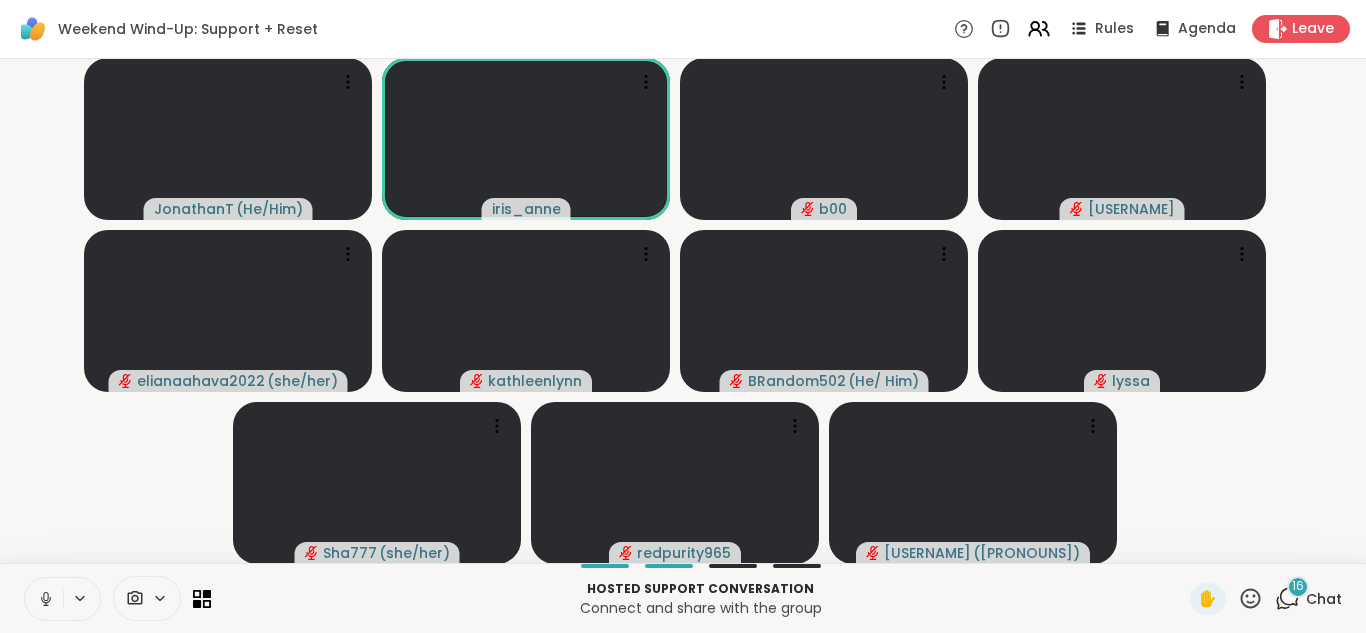 click on "Hosted support conversation Connect and share with the group ✋ 16 Chat" at bounding box center [683, 598] 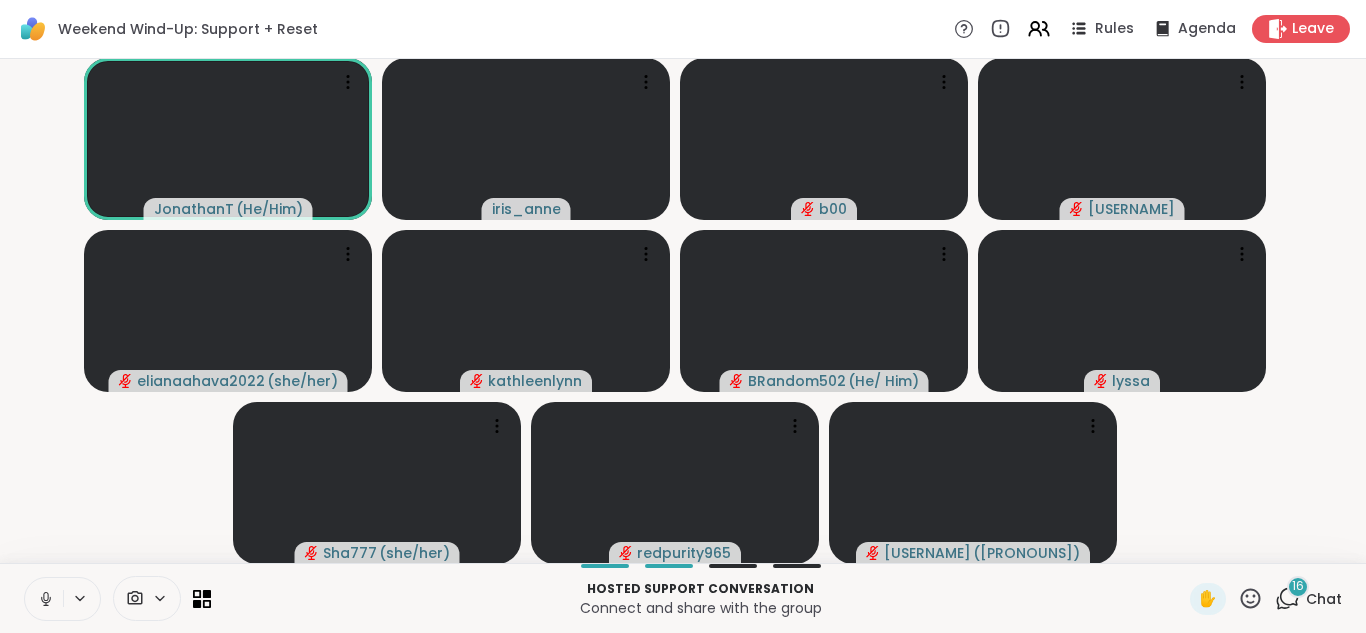 click 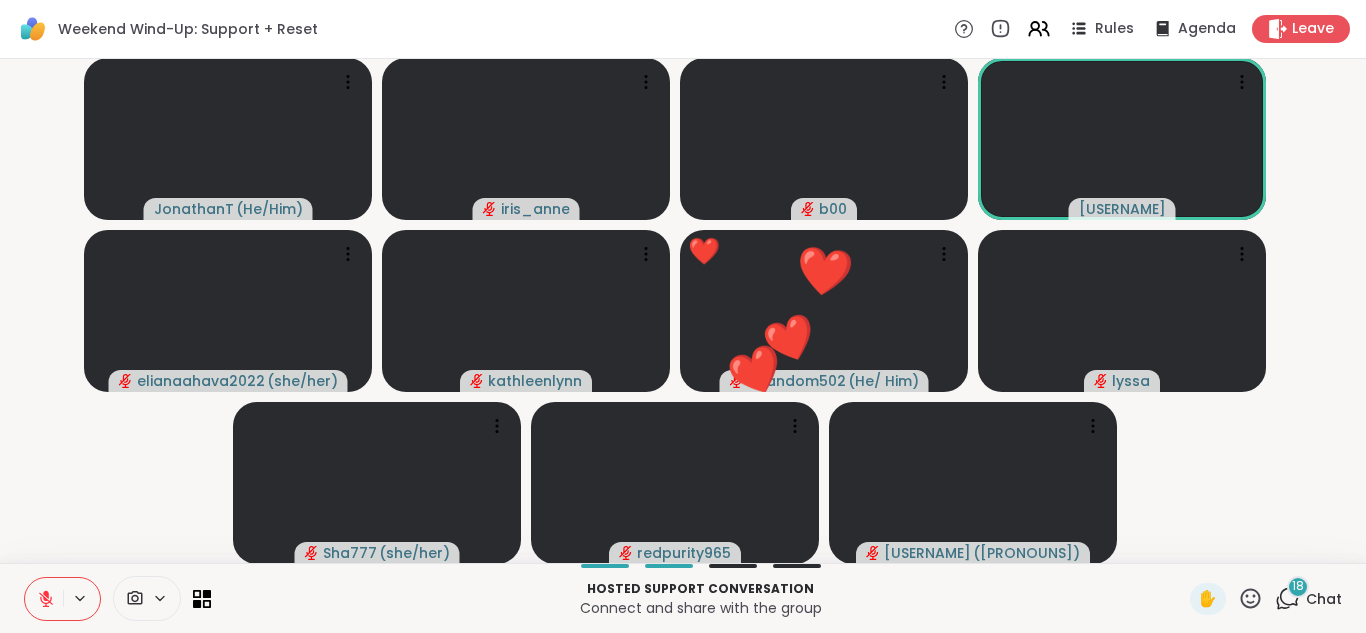 click on "18" at bounding box center [1298, 586] 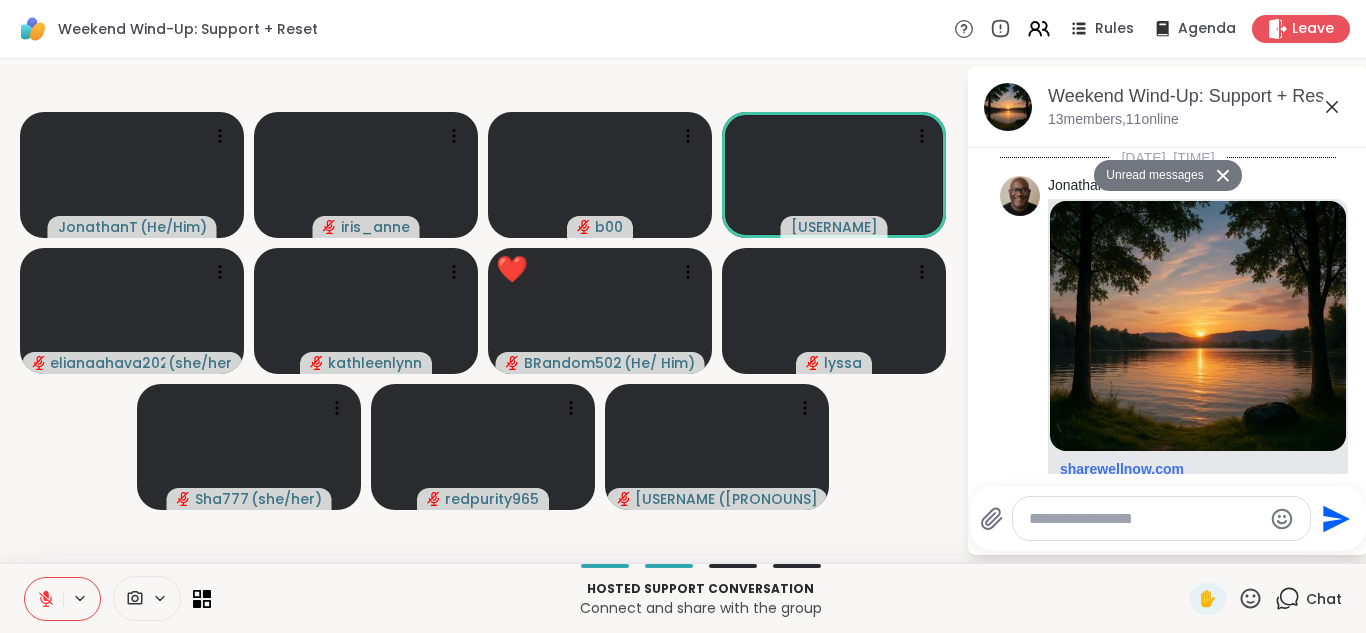 scroll, scrollTop: 8030, scrollLeft: 0, axis: vertical 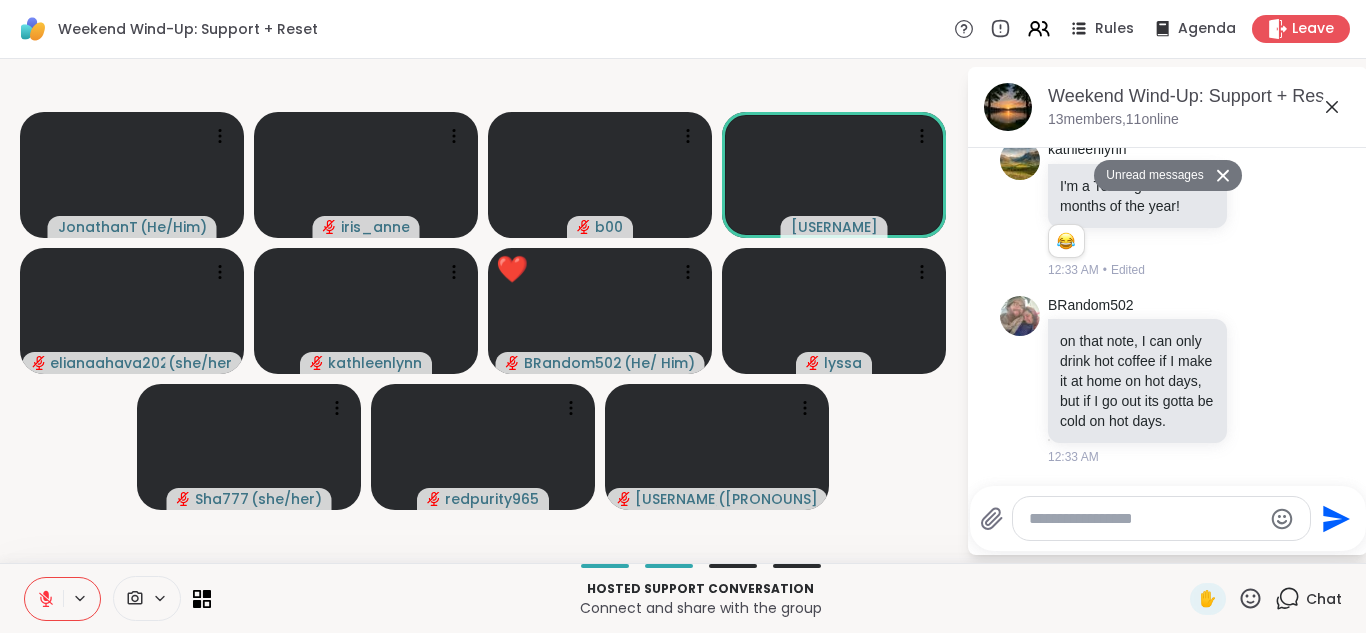 click at bounding box center (1145, 519) 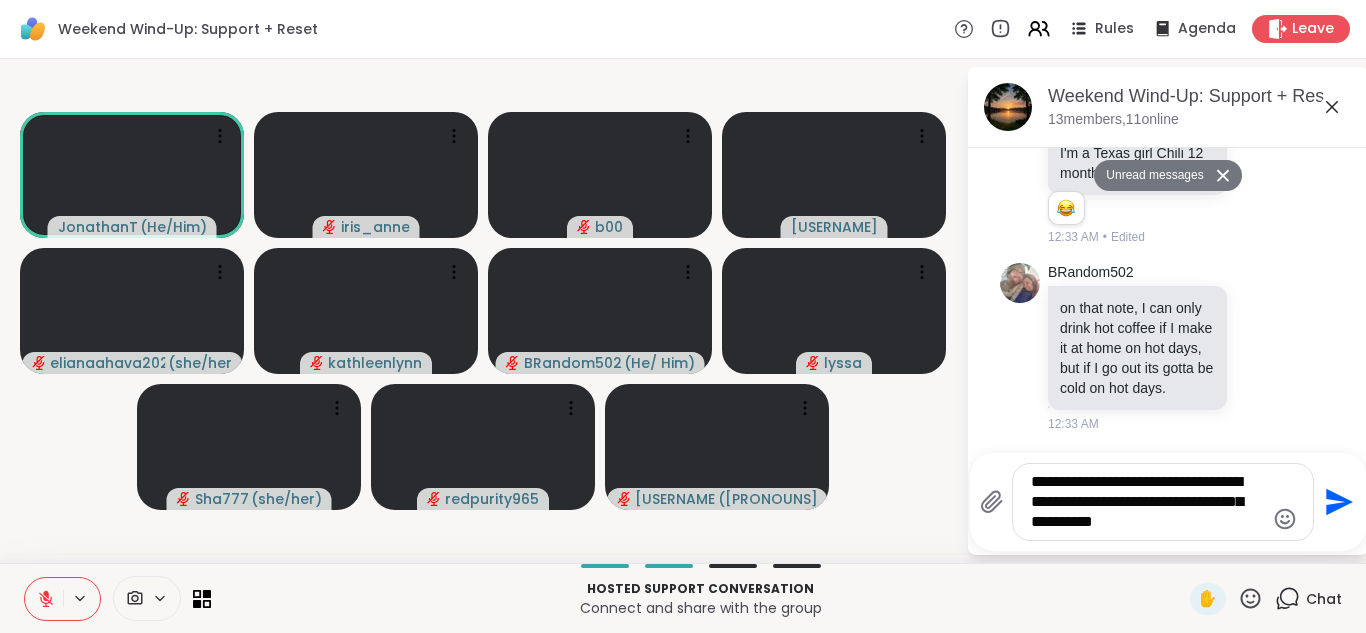 type on "**********" 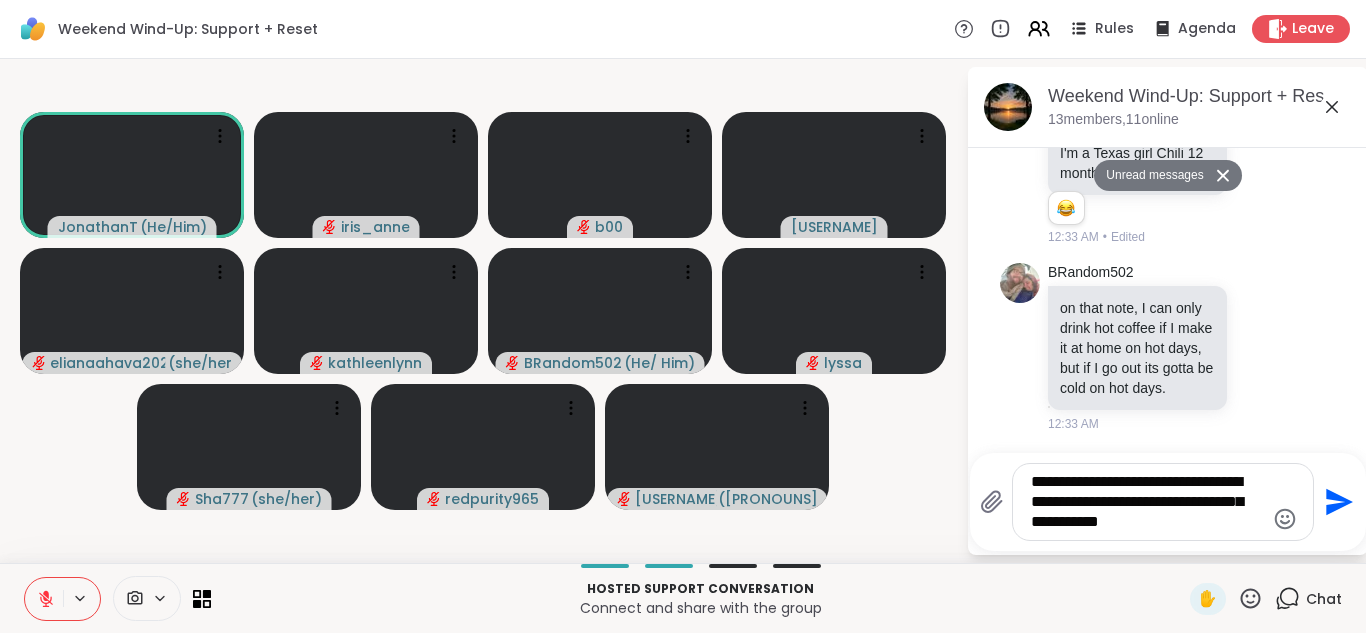 type 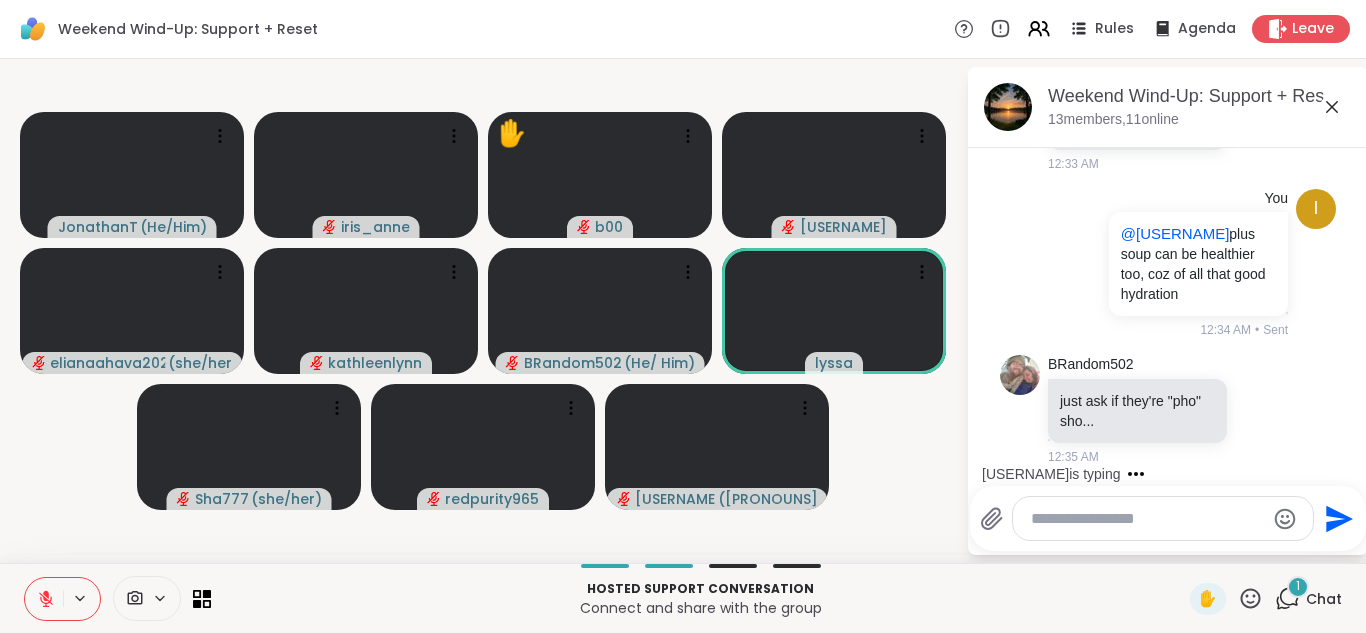 scroll, scrollTop: 8296, scrollLeft: 0, axis: vertical 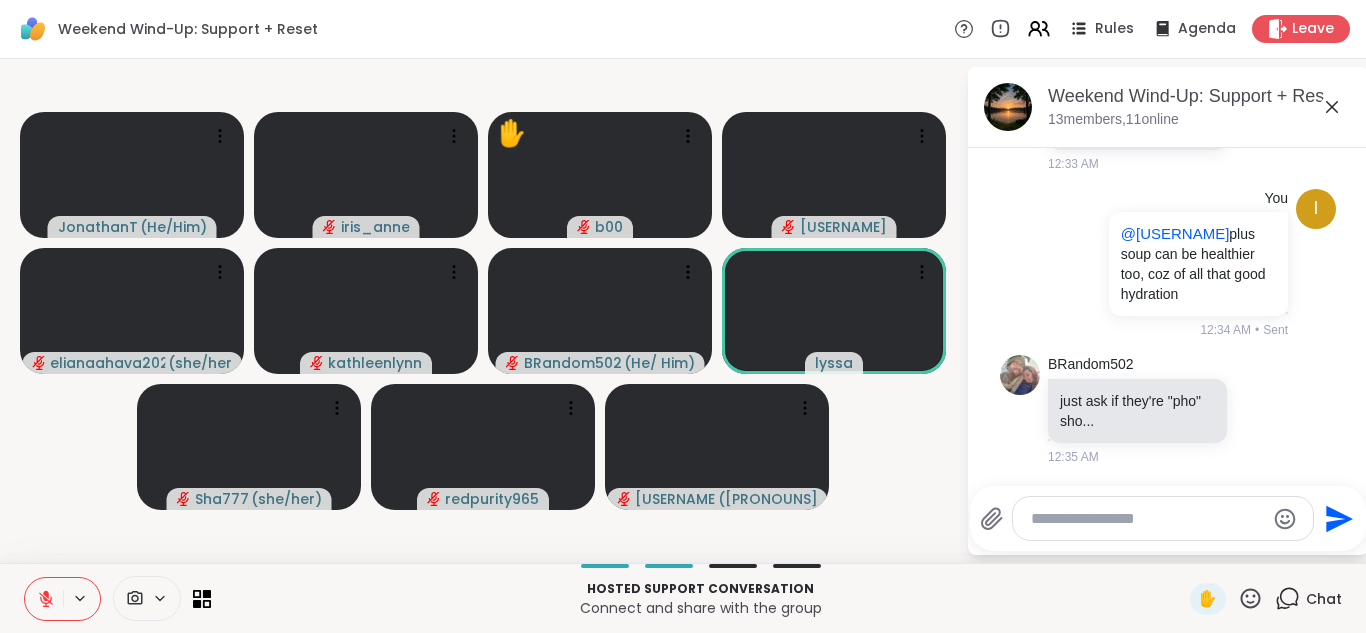 click on "[USERNAME] ( [PRONOUNS] ) [USERNAME] ✋ [USERNAME] [USERNAME] ( [PRONOUNS] ) [USERNAME] [USERNAME] ( [PRONOUNS] ) [USERNAME] [USERNAME] ( [PRONOUNS] )" at bounding box center [483, 311] 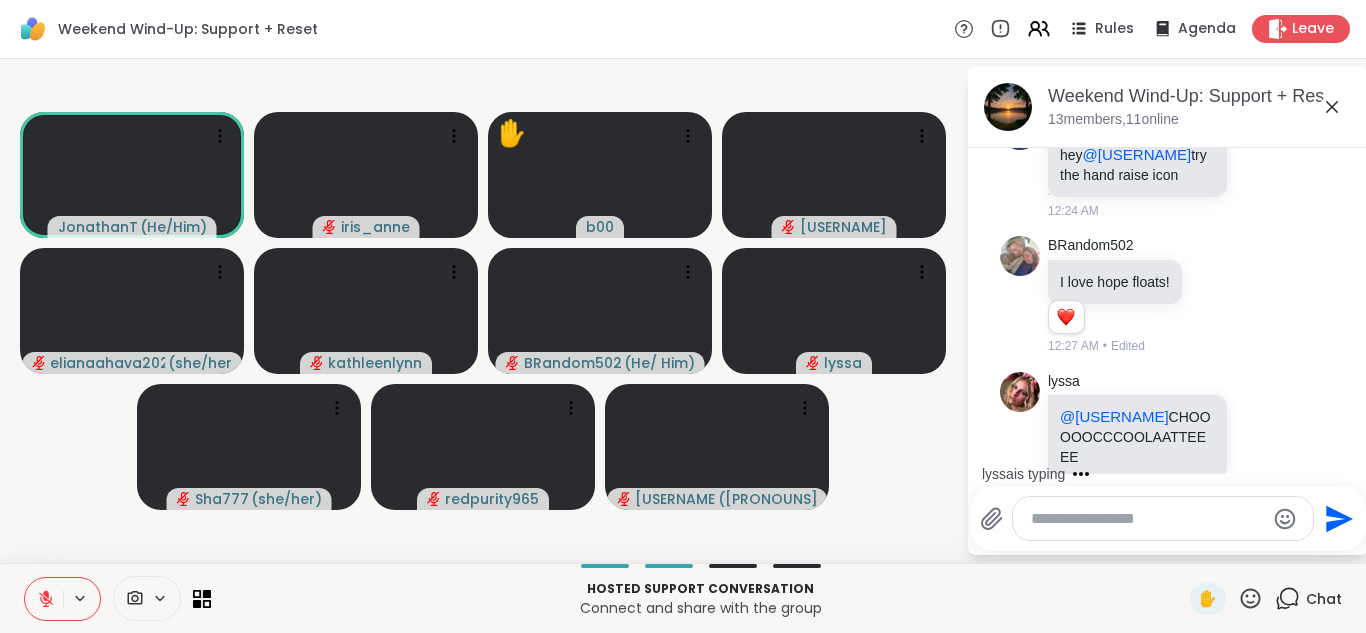scroll, scrollTop: 6000, scrollLeft: 0, axis: vertical 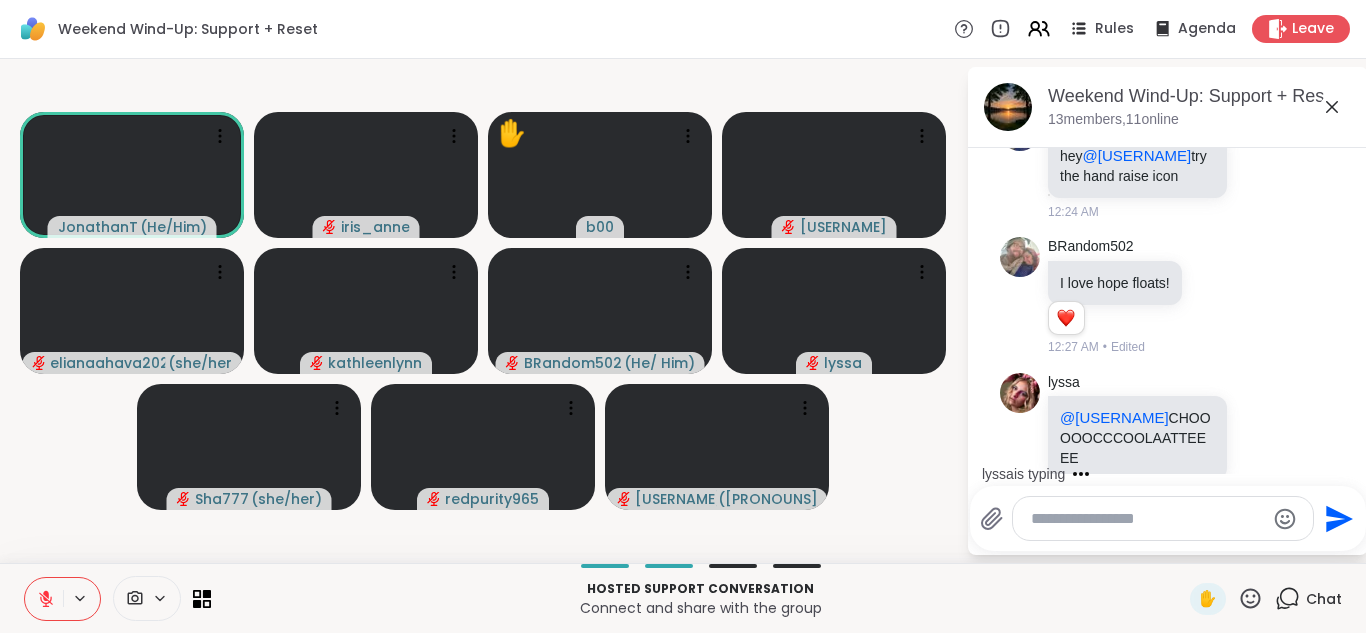 click 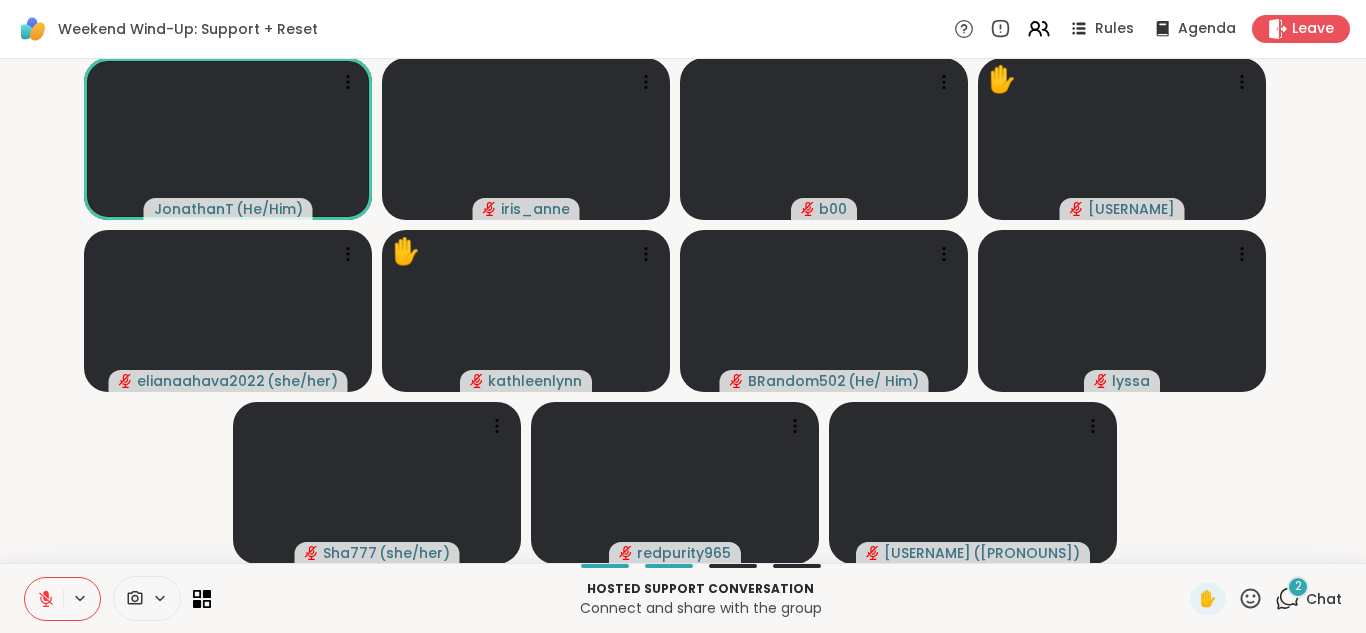 click on "2 Chat" at bounding box center (1308, 599) 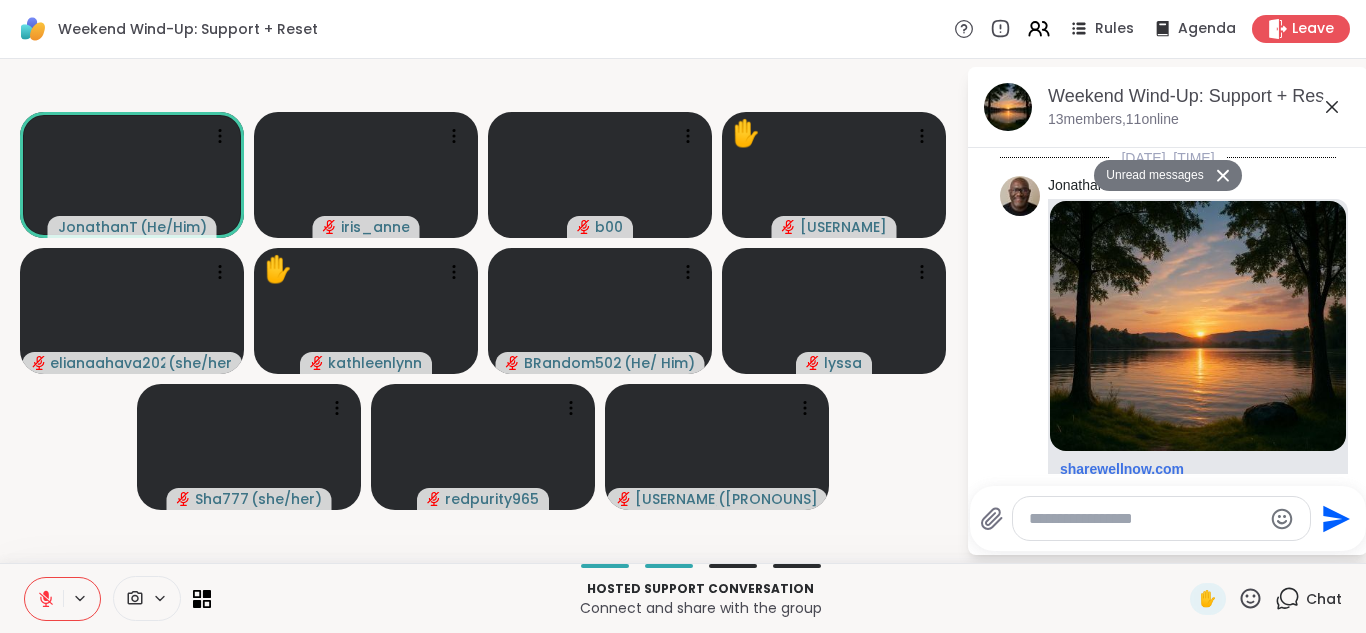 scroll, scrollTop: 9183, scrollLeft: 0, axis: vertical 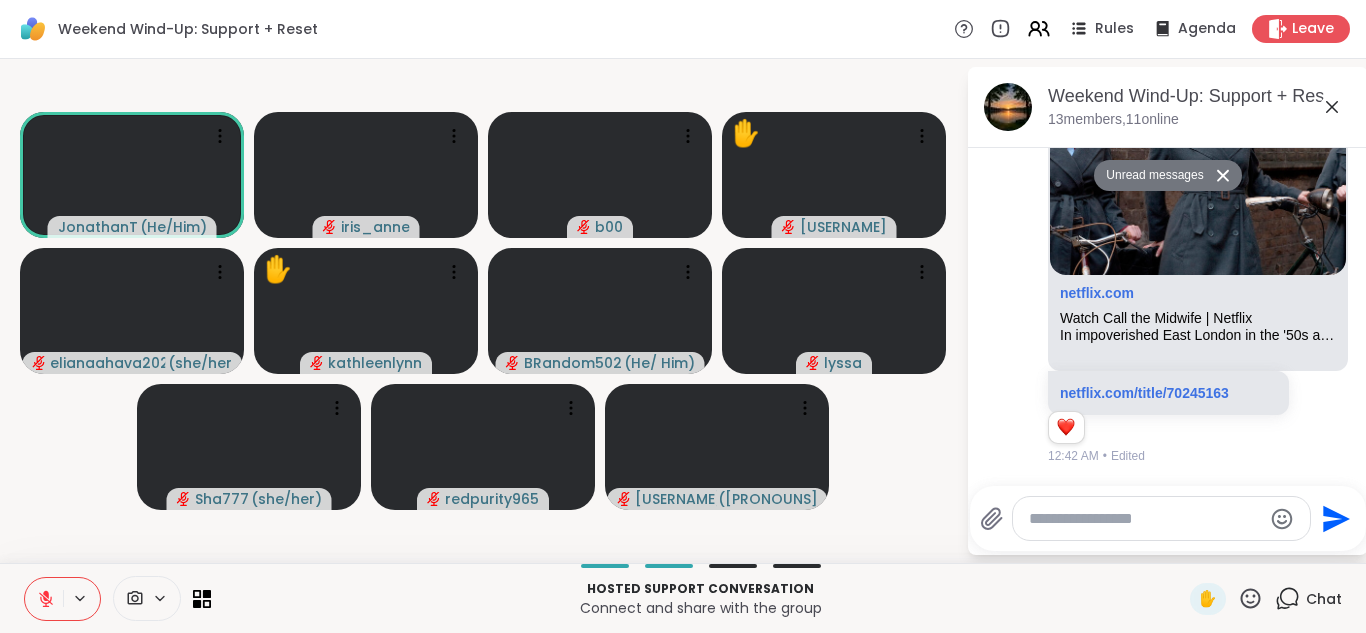 click at bounding box center (1145, 519) 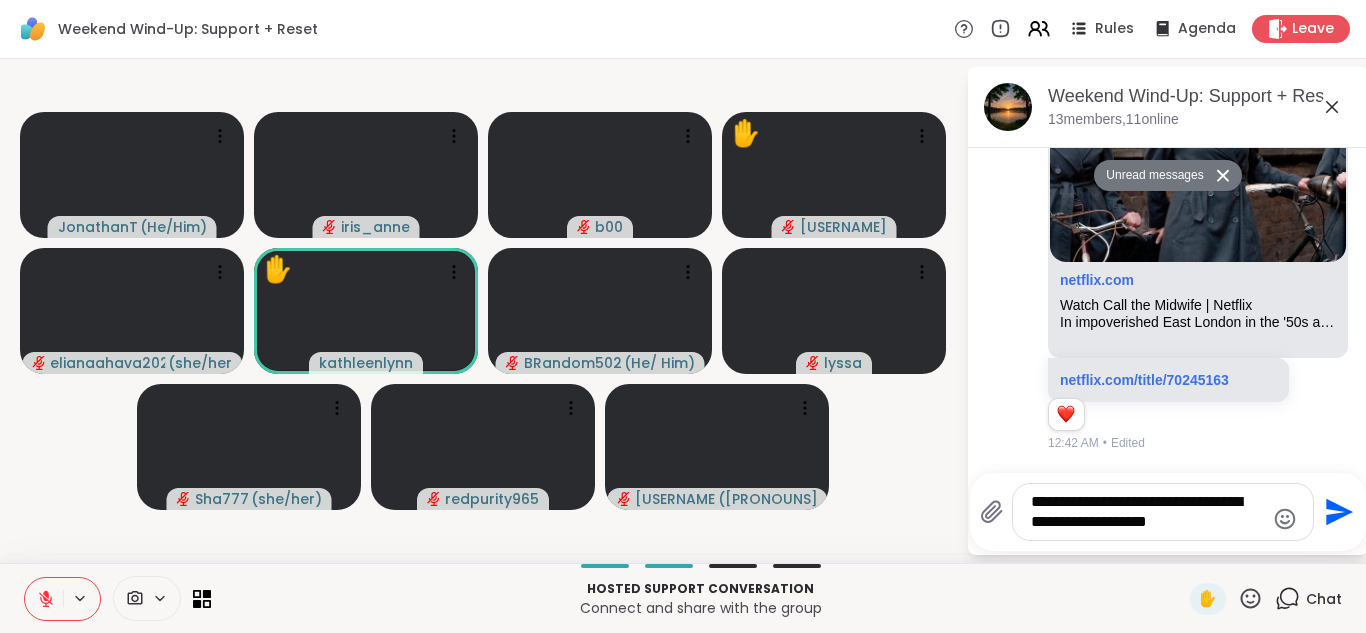 type on "**********" 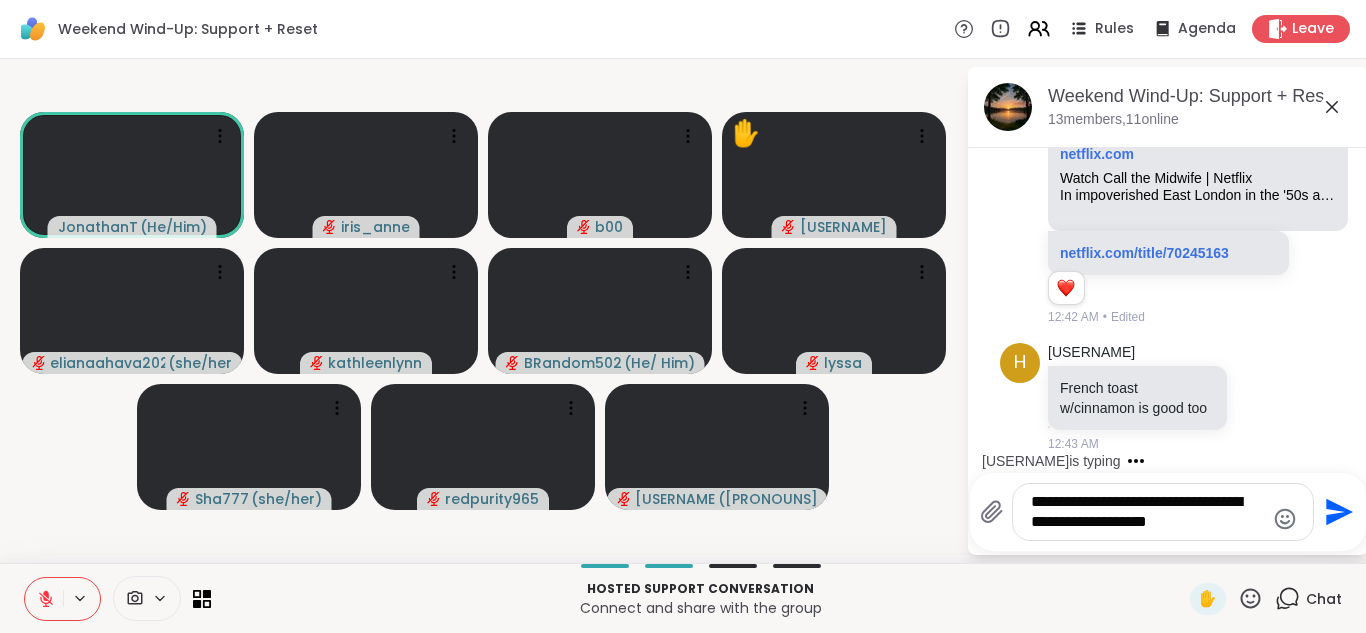 scroll, scrollTop: 9295, scrollLeft: 0, axis: vertical 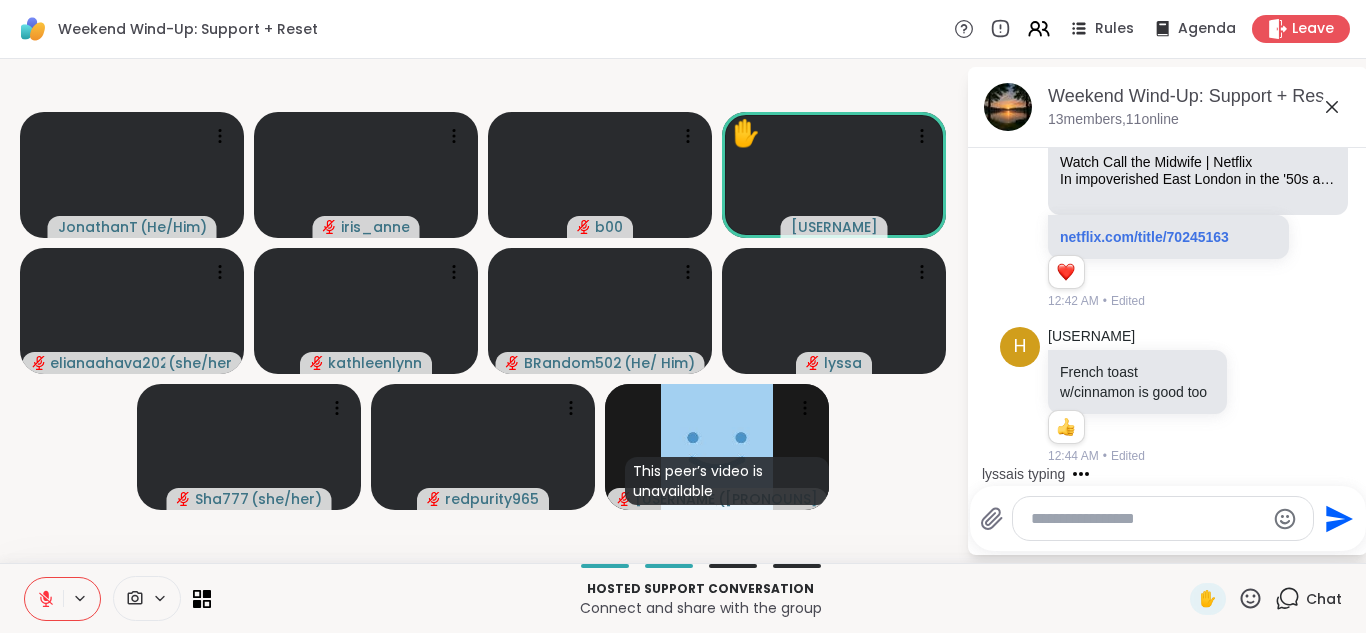 click at bounding box center [1147, 519] 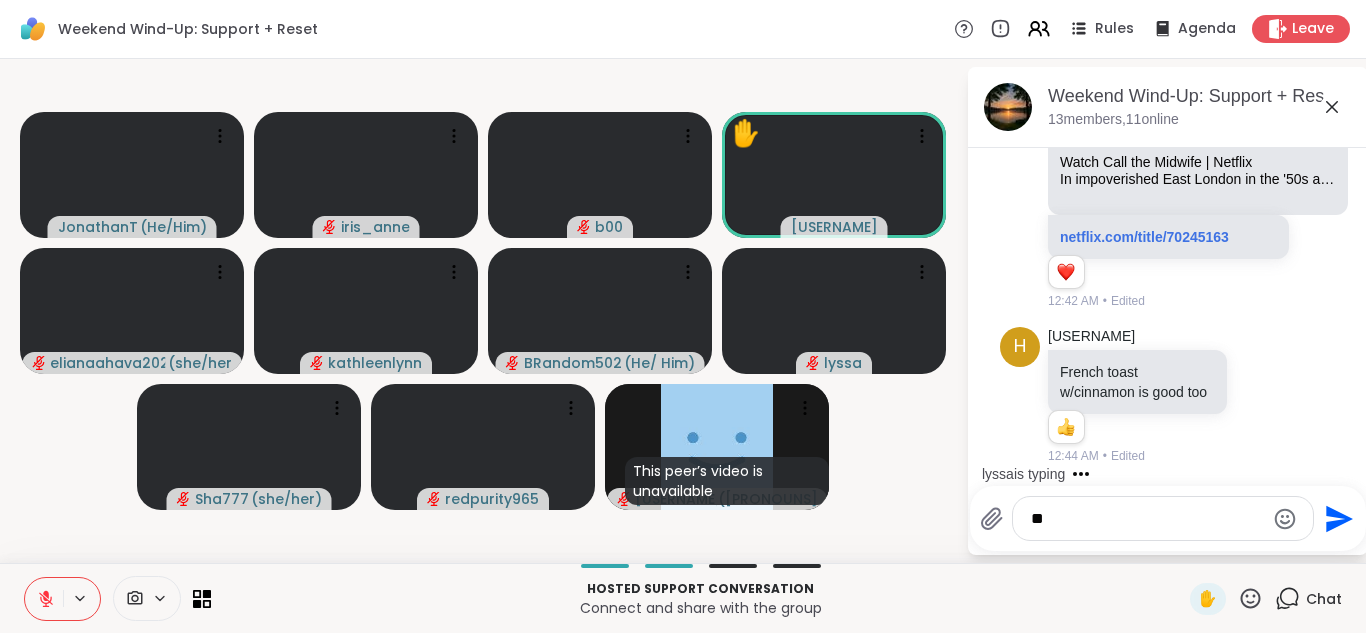 type on "*" 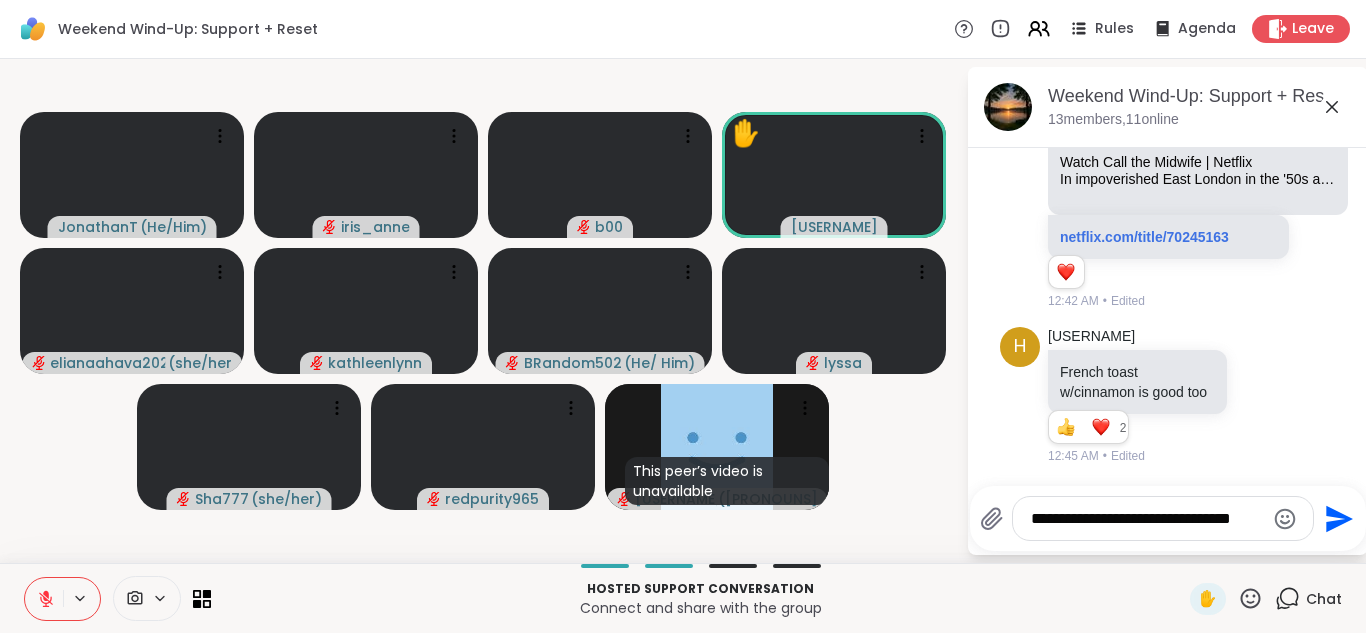 type on "**********" 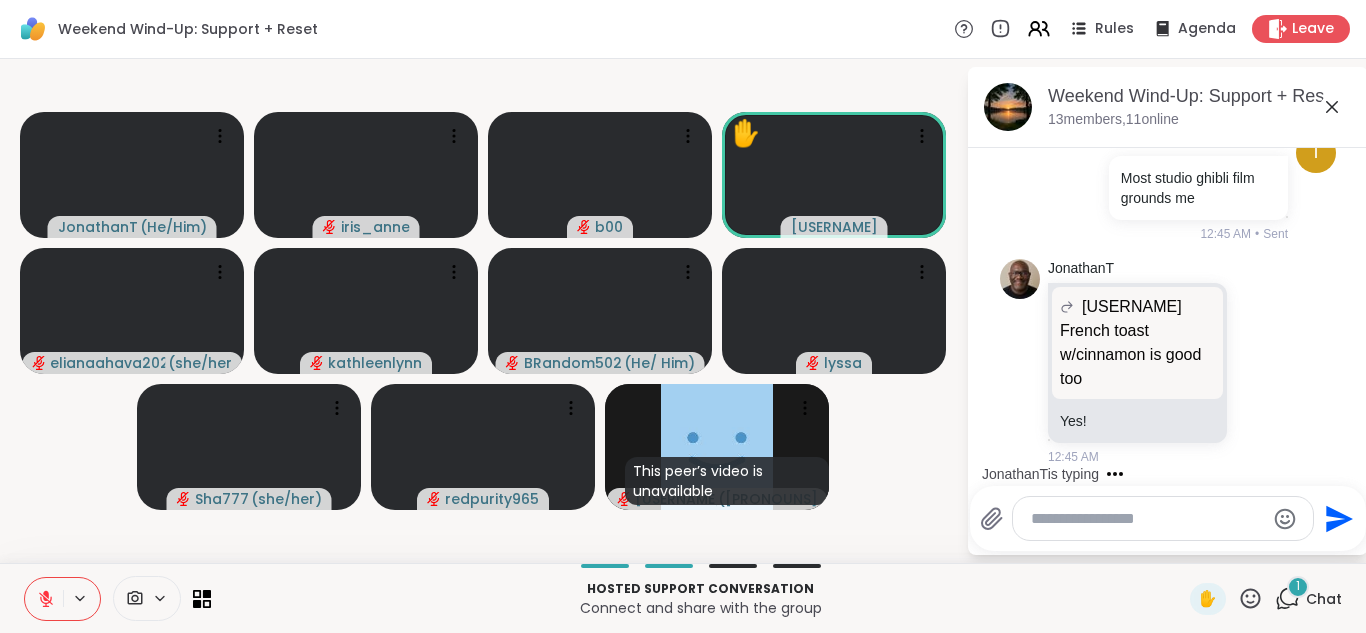 scroll, scrollTop: 9660, scrollLeft: 0, axis: vertical 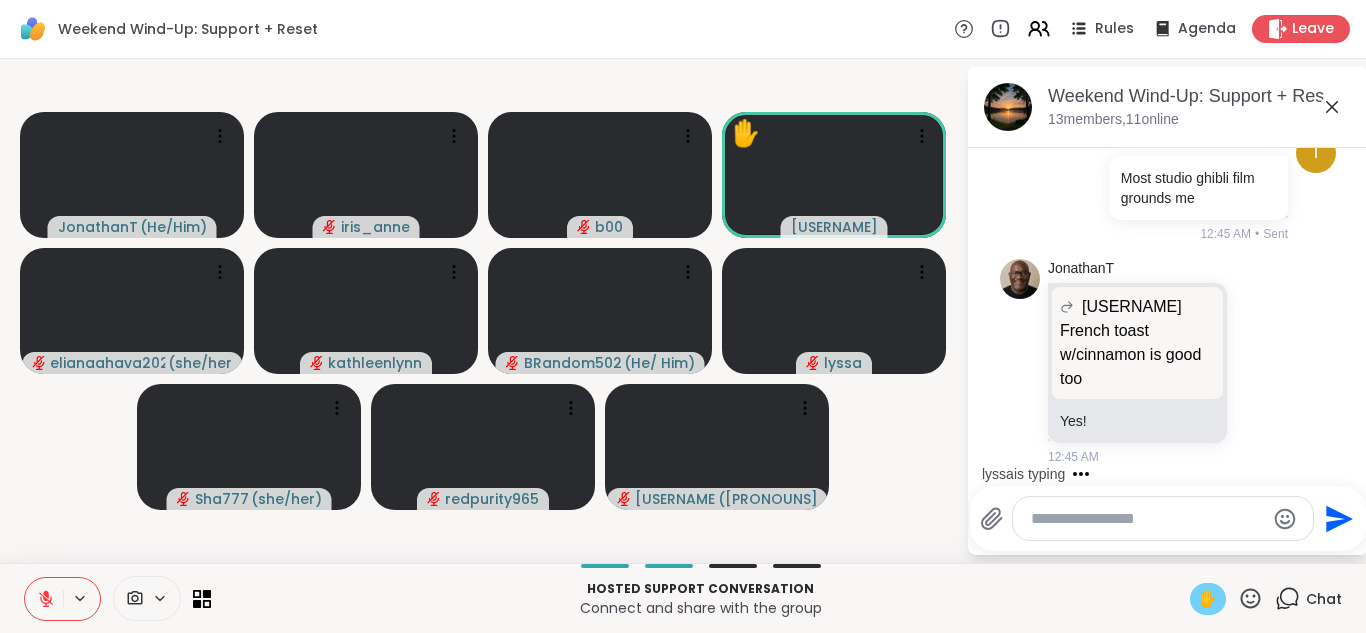 type 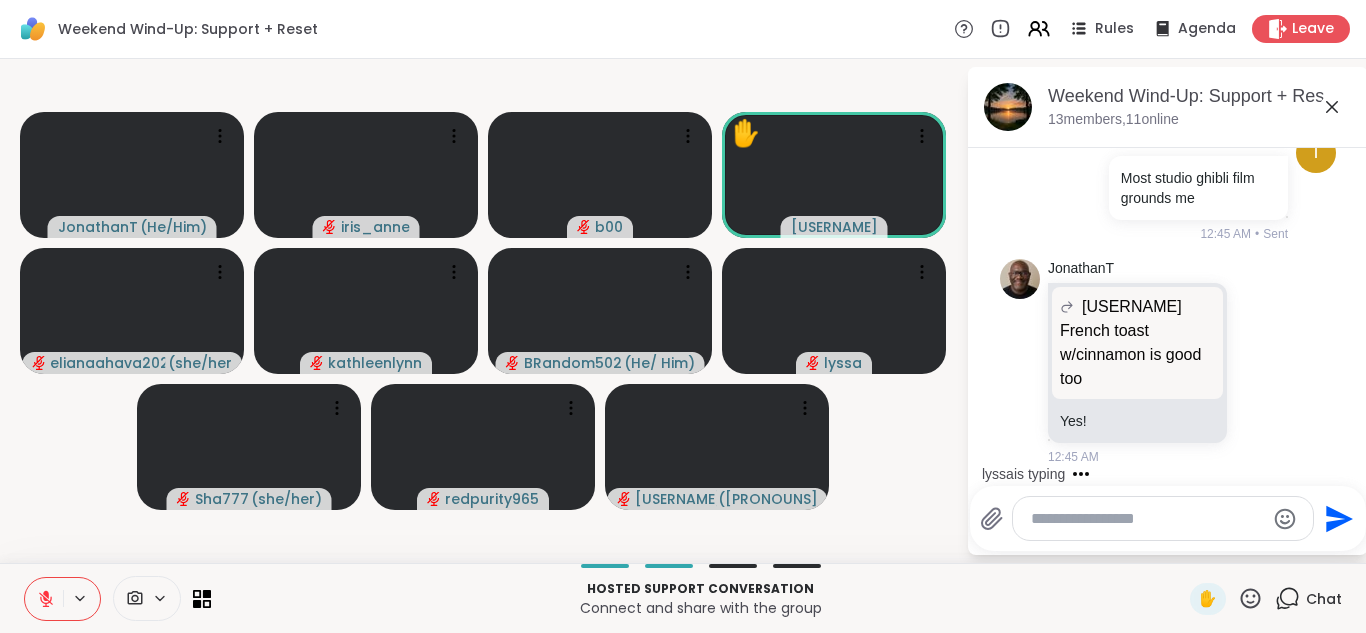 drag, startPoint x: 1186, startPoint y: 595, endPoint x: 1188, endPoint y: 564, distance: 31.06445 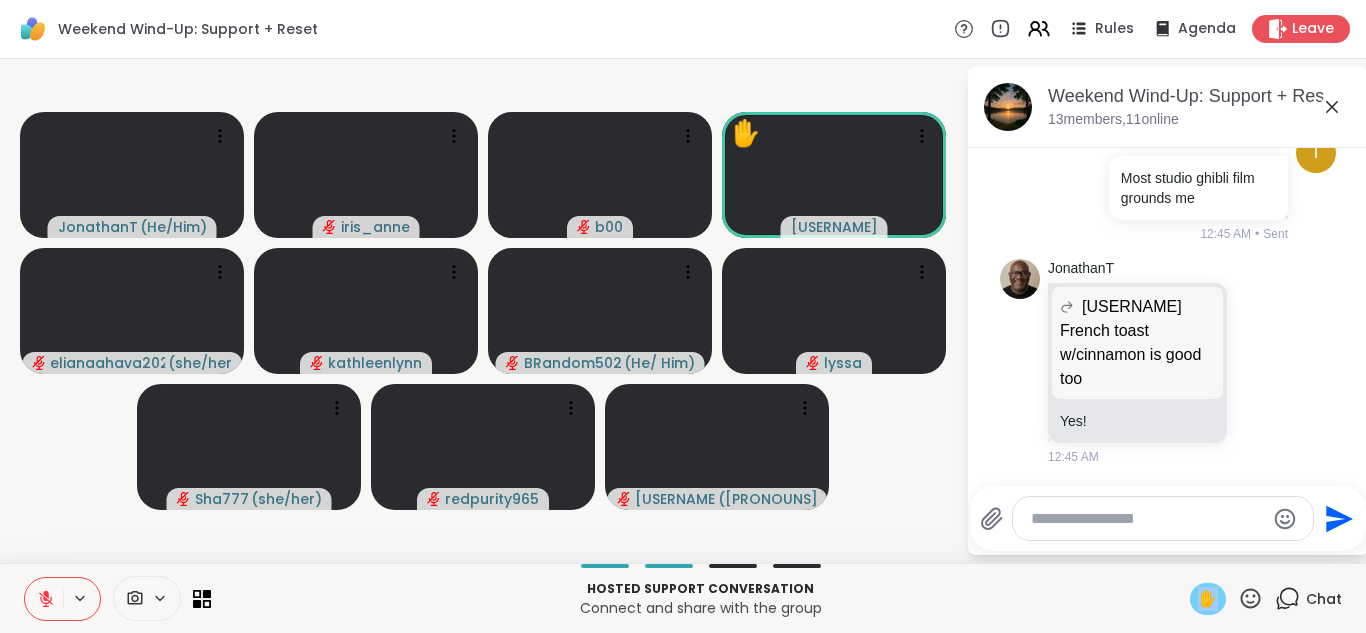 drag, startPoint x: 1212, startPoint y: 585, endPoint x: 1185, endPoint y: 589, distance: 27.294687 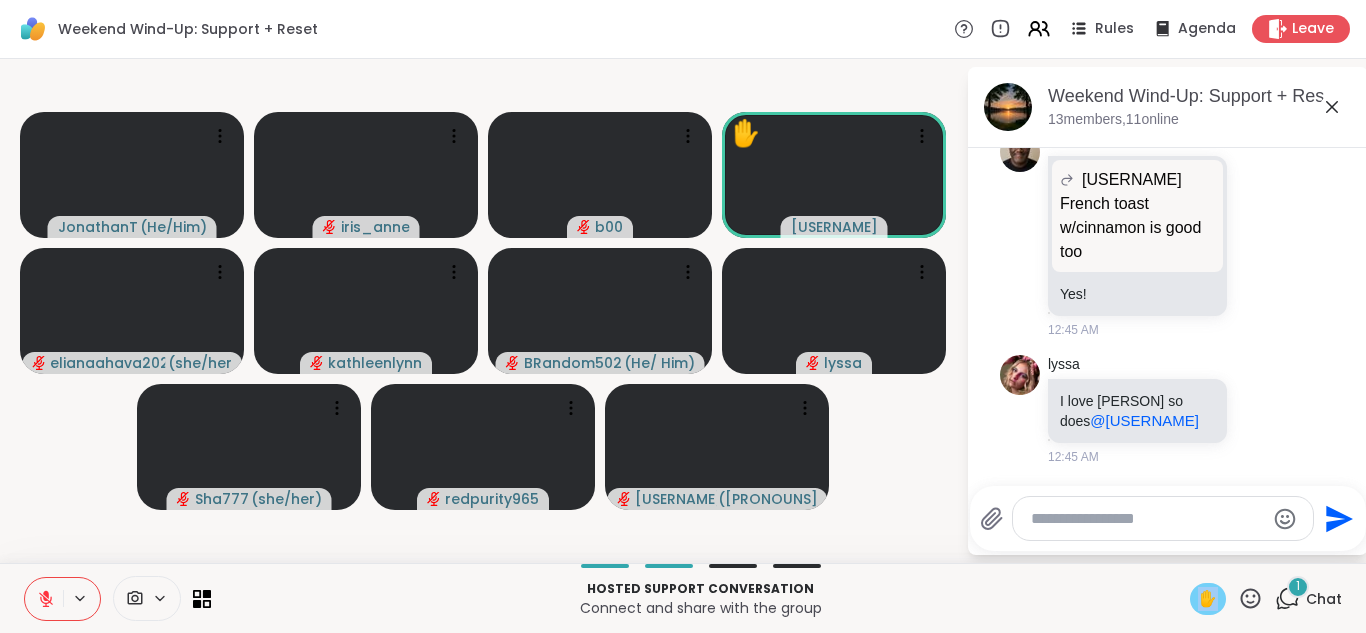 scroll, scrollTop: 9787, scrollLeft: 0, axis: vertical 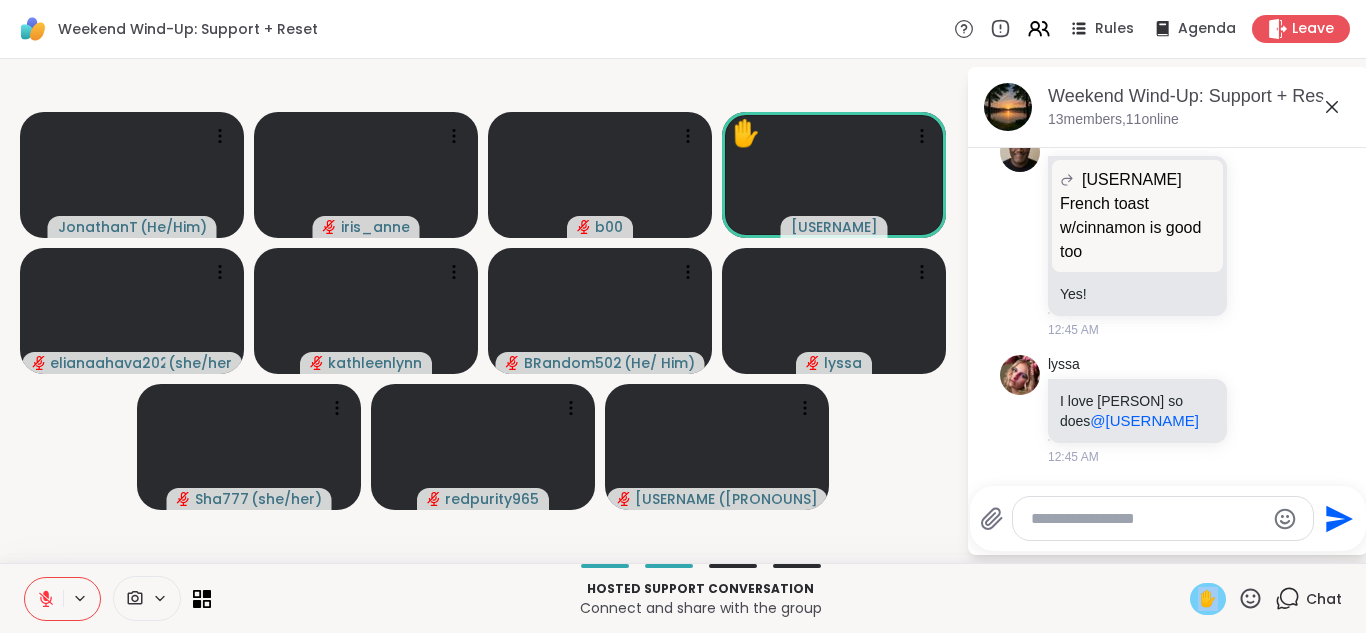 click on "✋" at bounding box center [1208, 599] 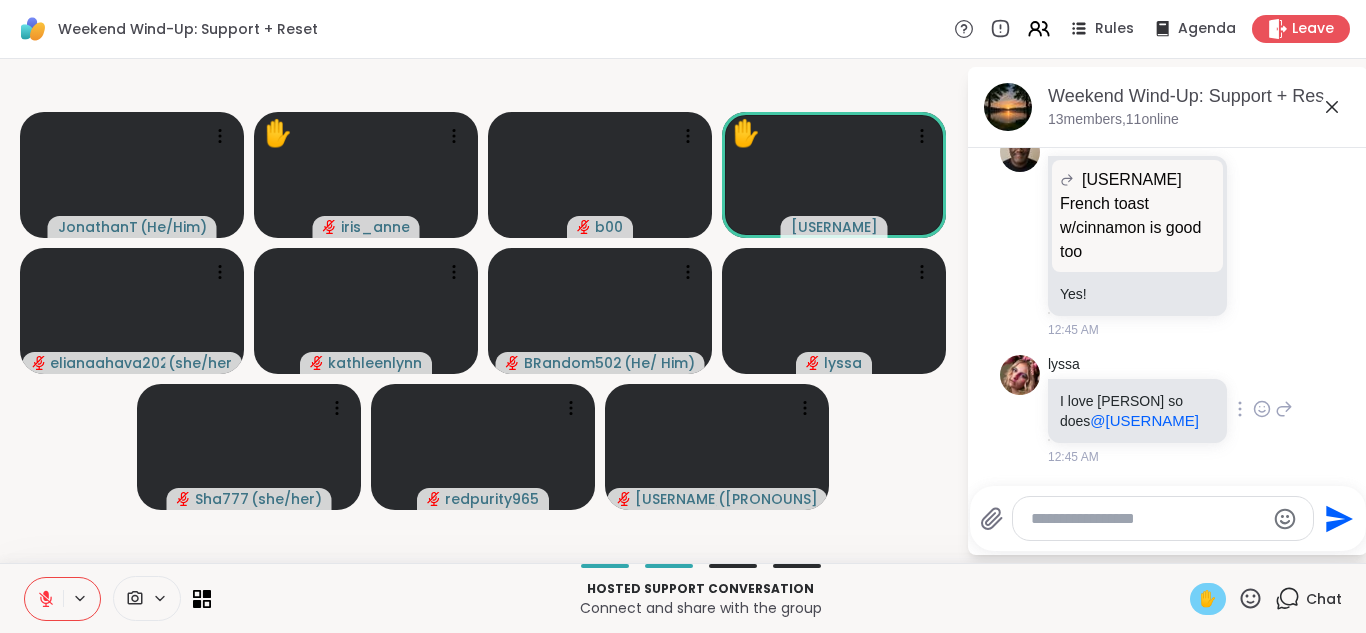 click at bounding box center [1262, 409] 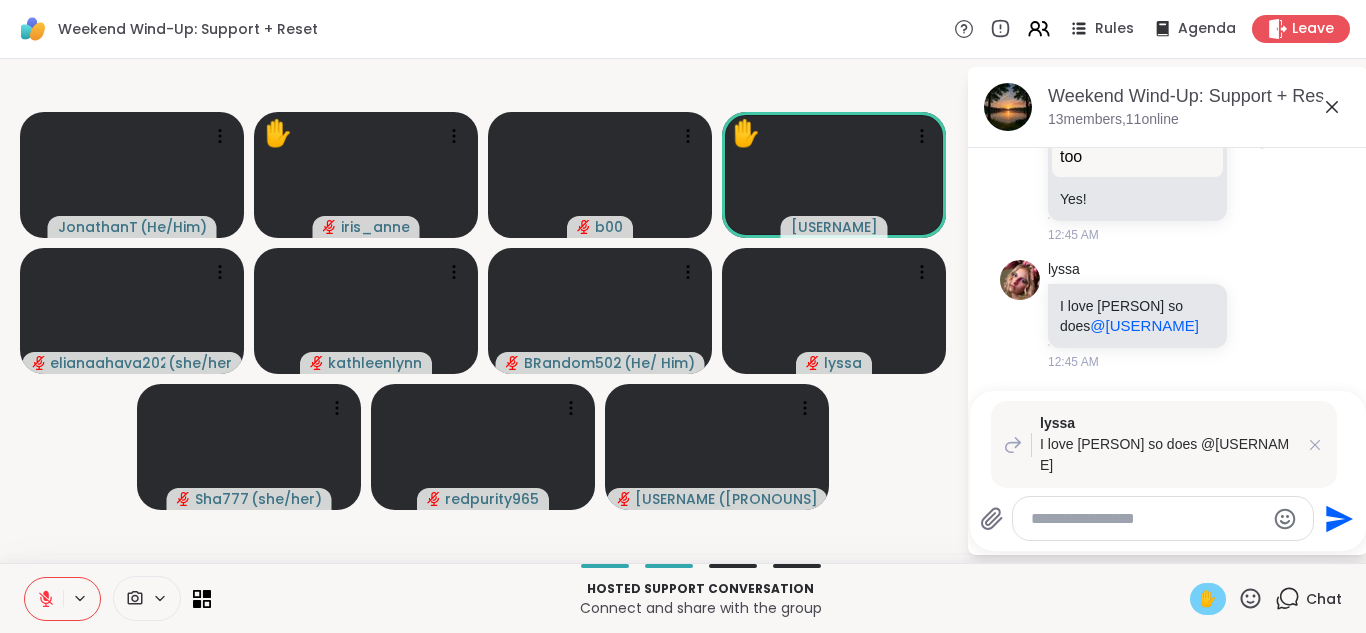 click on "[USERNAME] [USERNAME] French toast w/cinnamon is good too French toast w/cinnamon is good too Yes! [TIME]" at bounding box center (1168, 140) 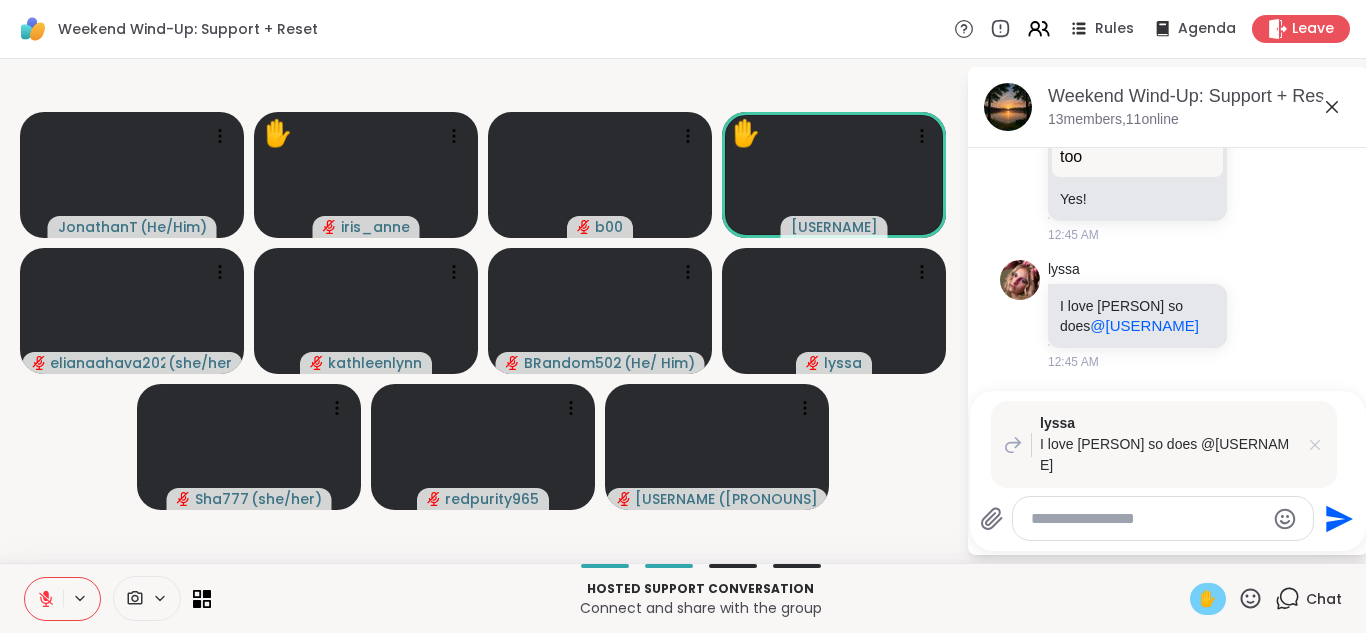 click 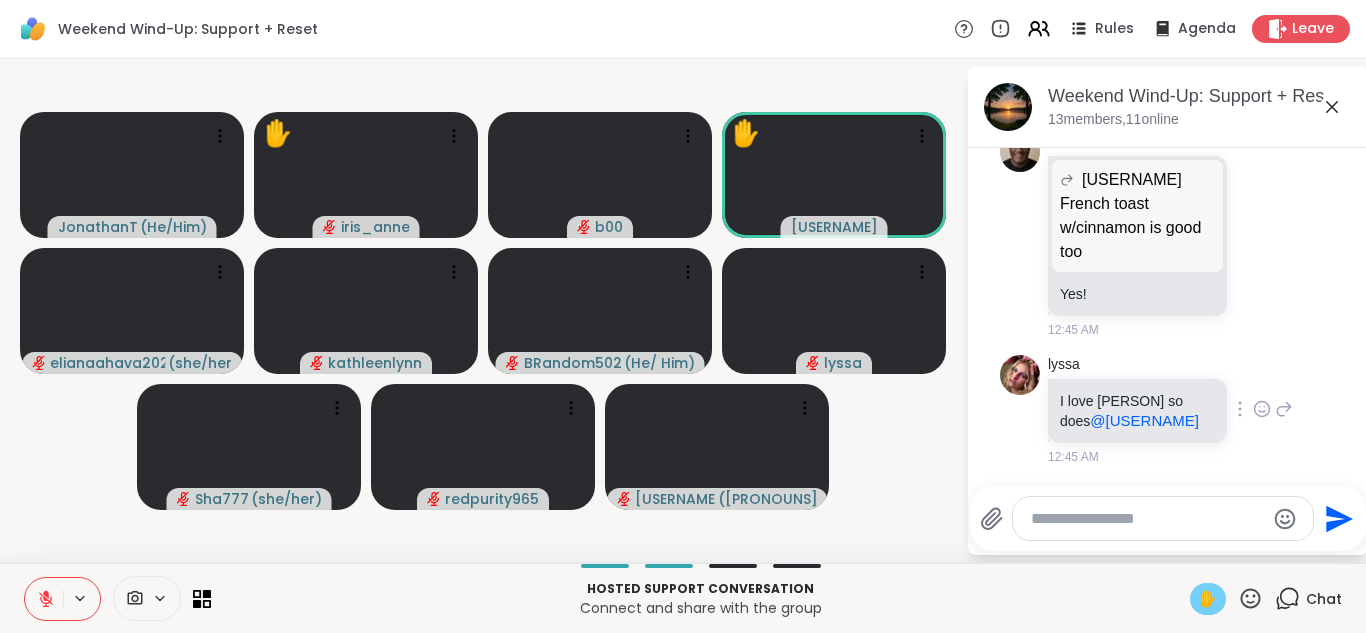 click at bounding box center [1240, 409] 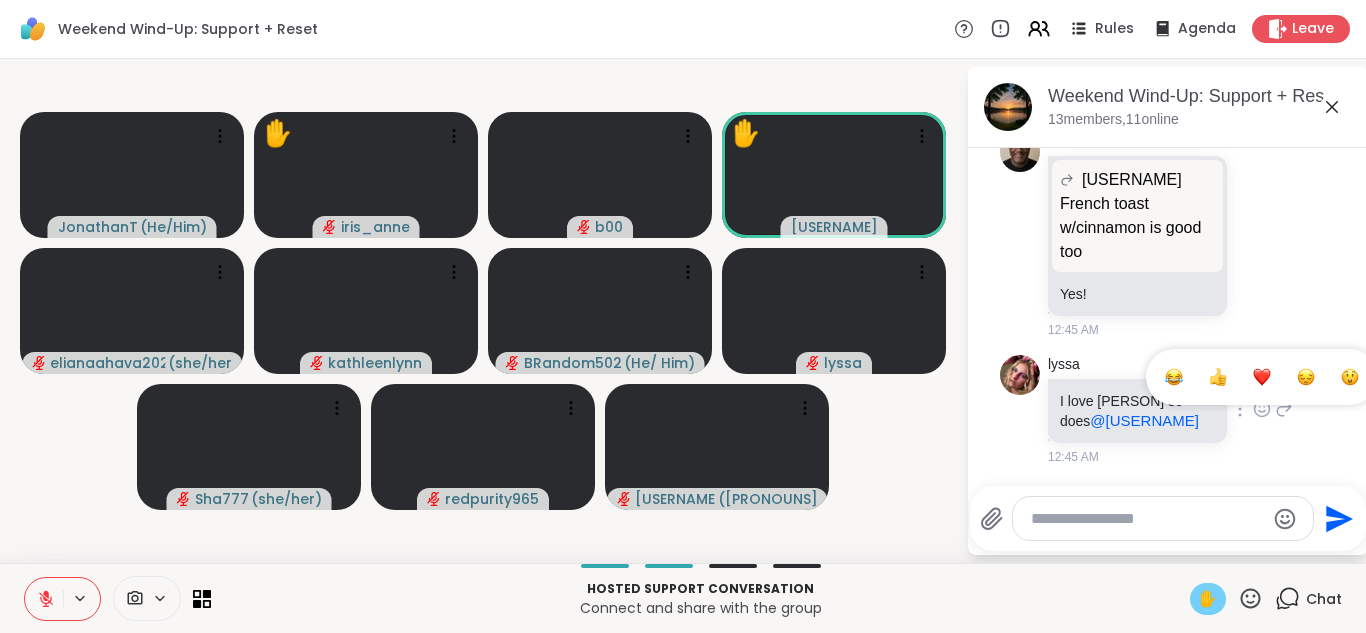 click at bounding box center (1262, 377) 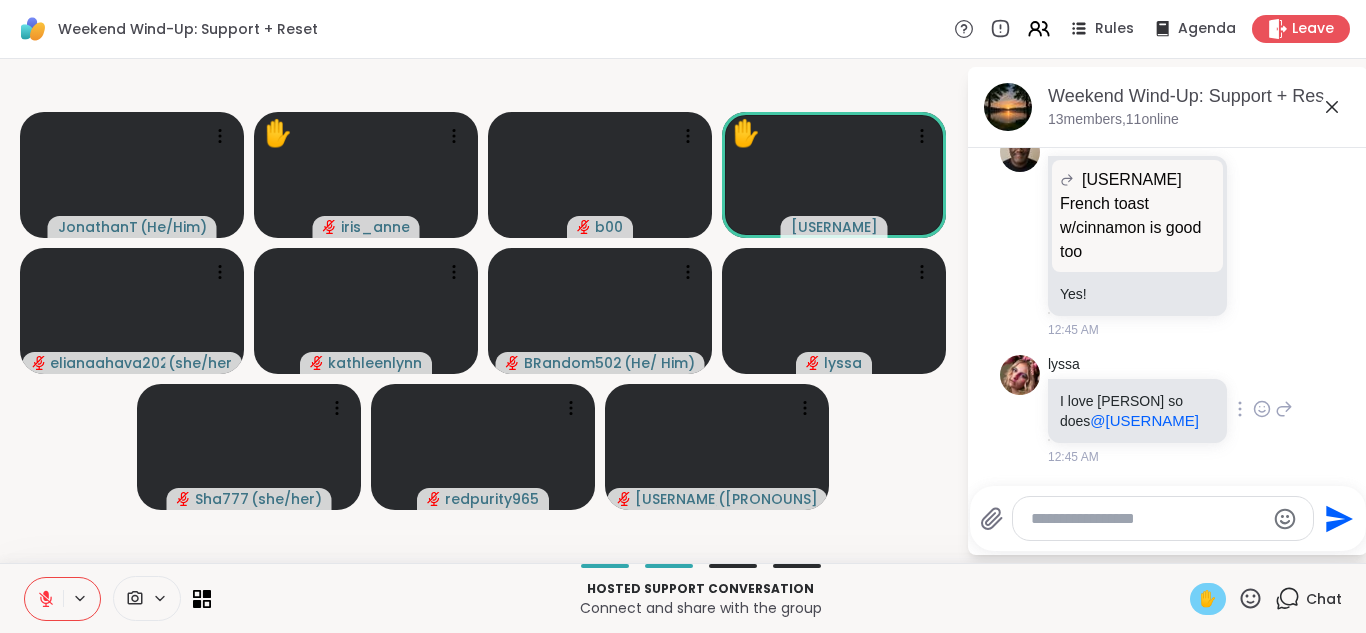 scroll, scrollTop: 9815, scrollLeft: 0, axis: vertical 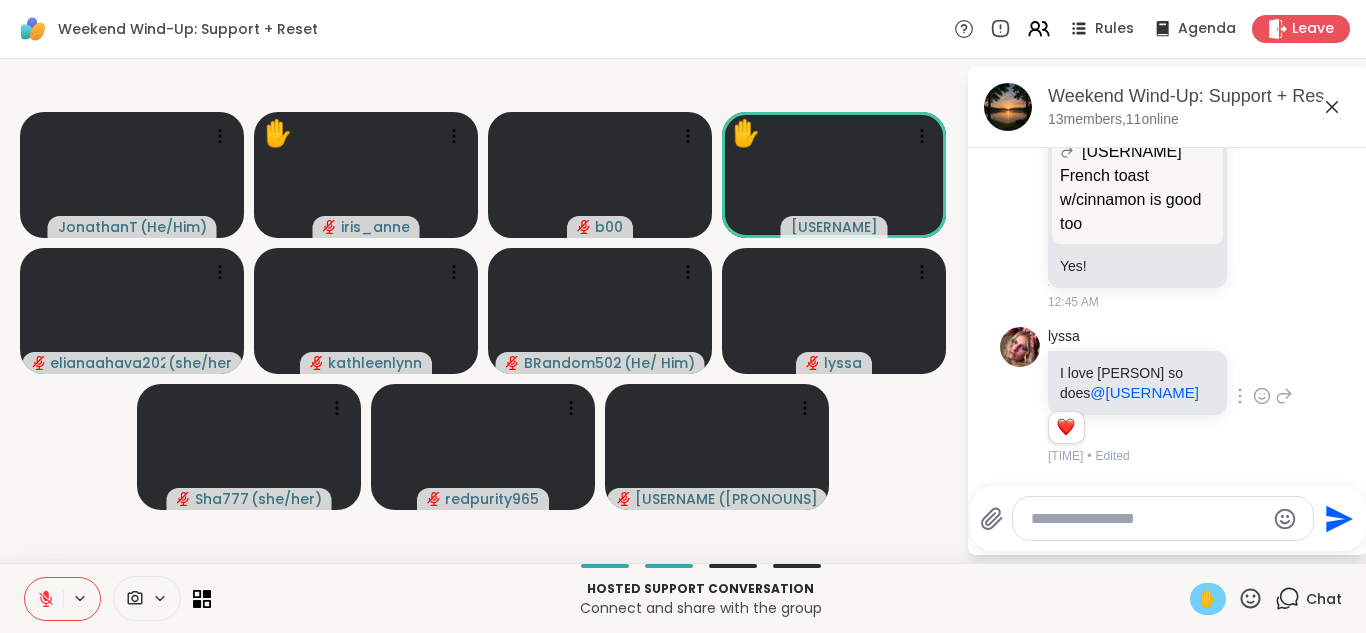 click 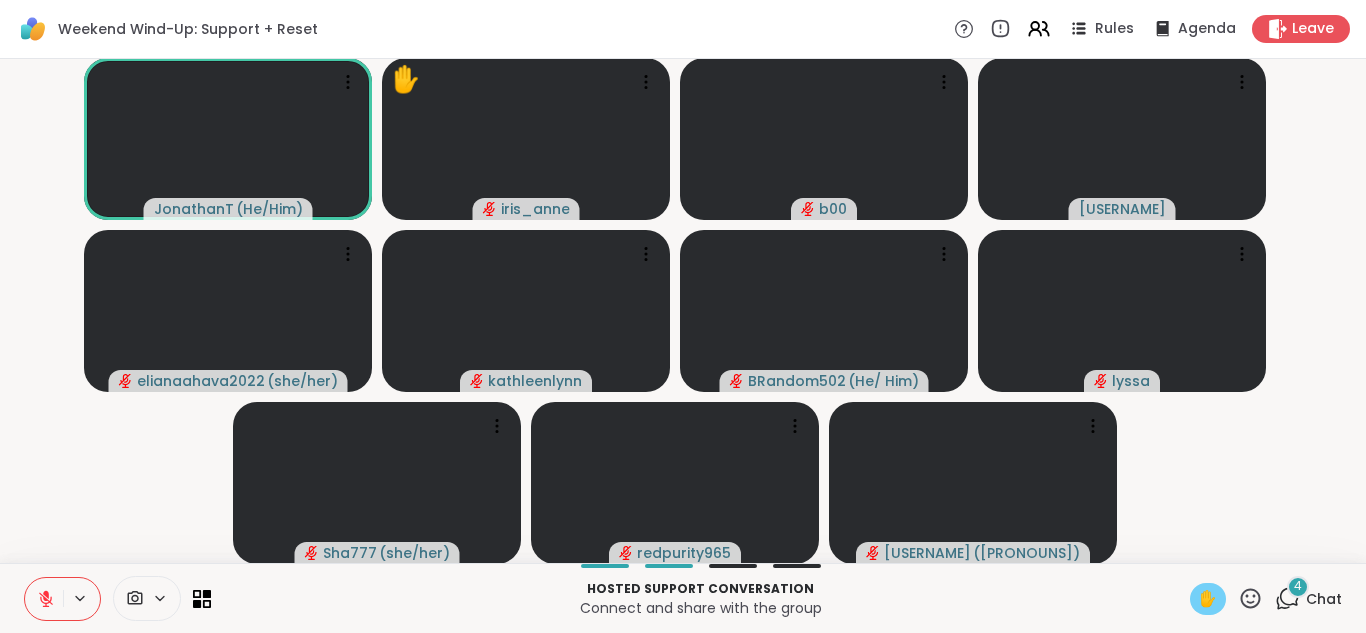 click at bounding box center (44, 599) 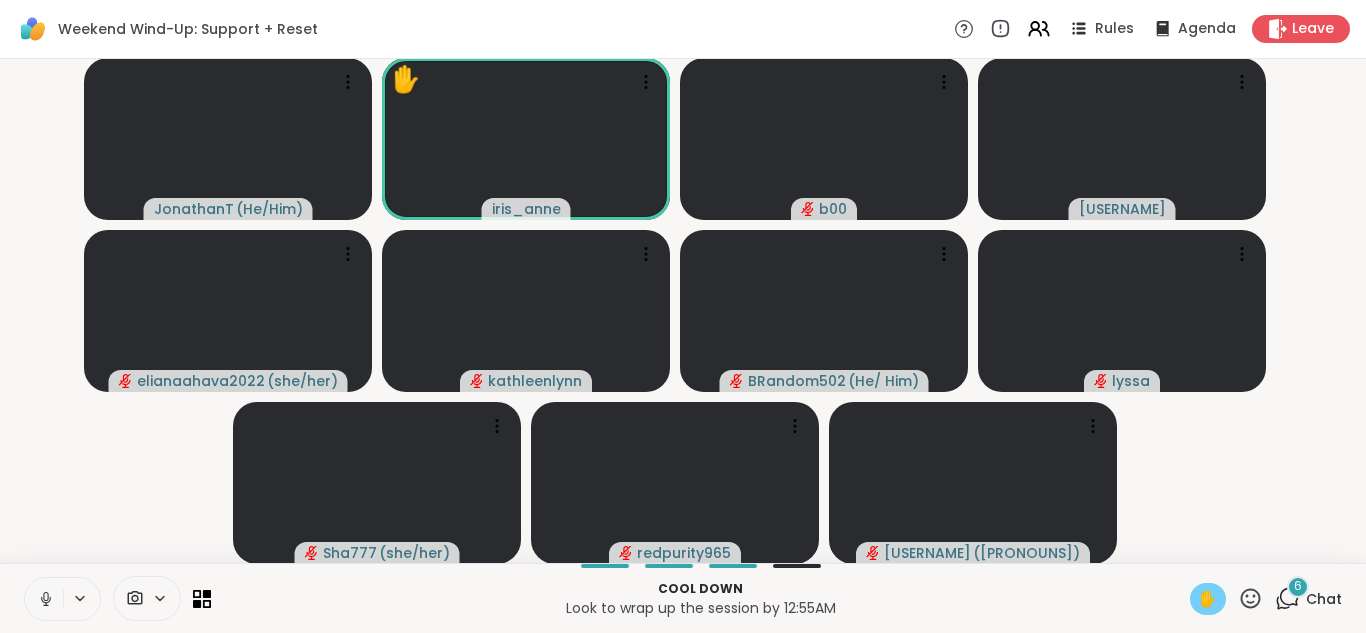 click at bounding box center (44, 599) 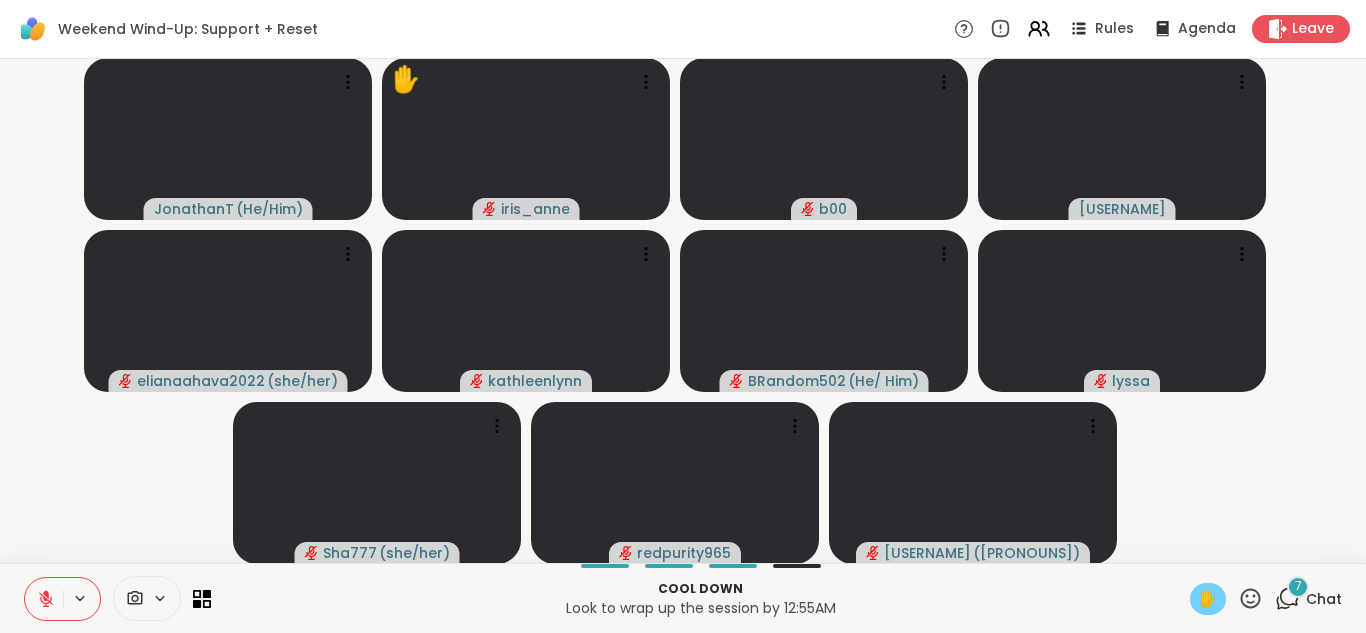 click on "✋" at bounding box center [1208, 599] 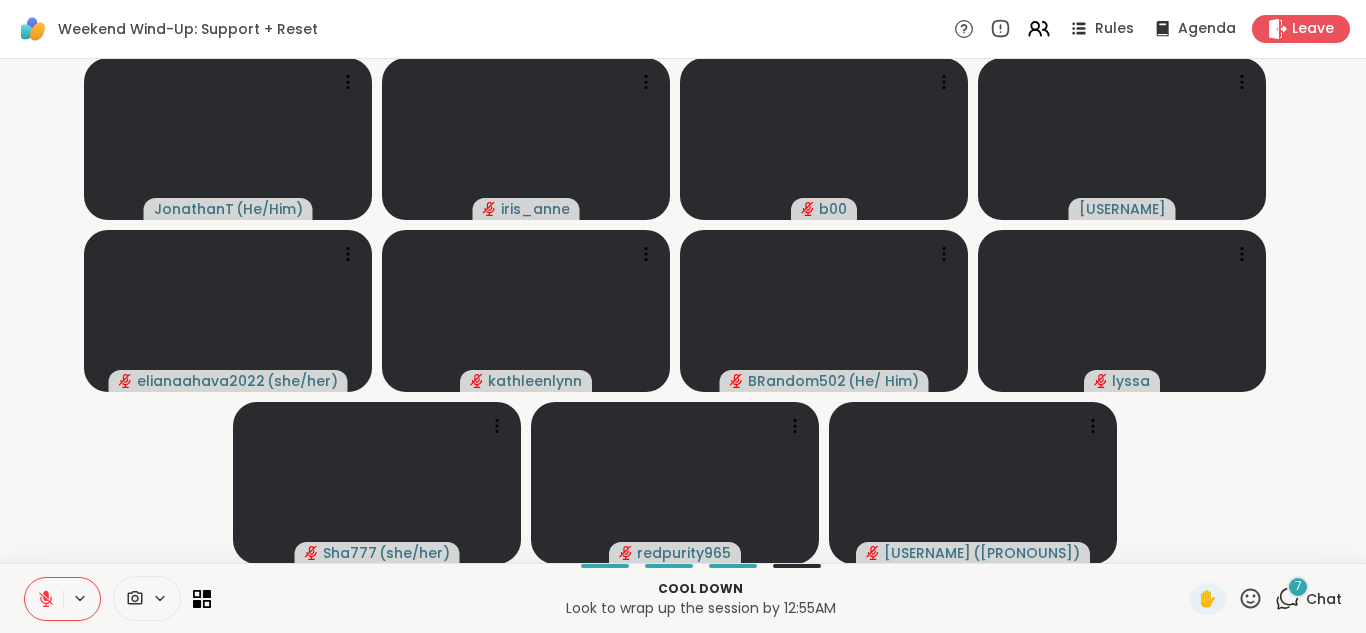 click on "[USERNAME] ( [PRONOUNS] ) [USERNAME] [USERNAME] [USERNAME] ( [PRONOUNS] ) [USERNAME] [USERNAME] ( [PRONOUNS] ) [USERNAME] [USERNAME] ( [PRONOUNS] )" at bounding box center (683, 311) 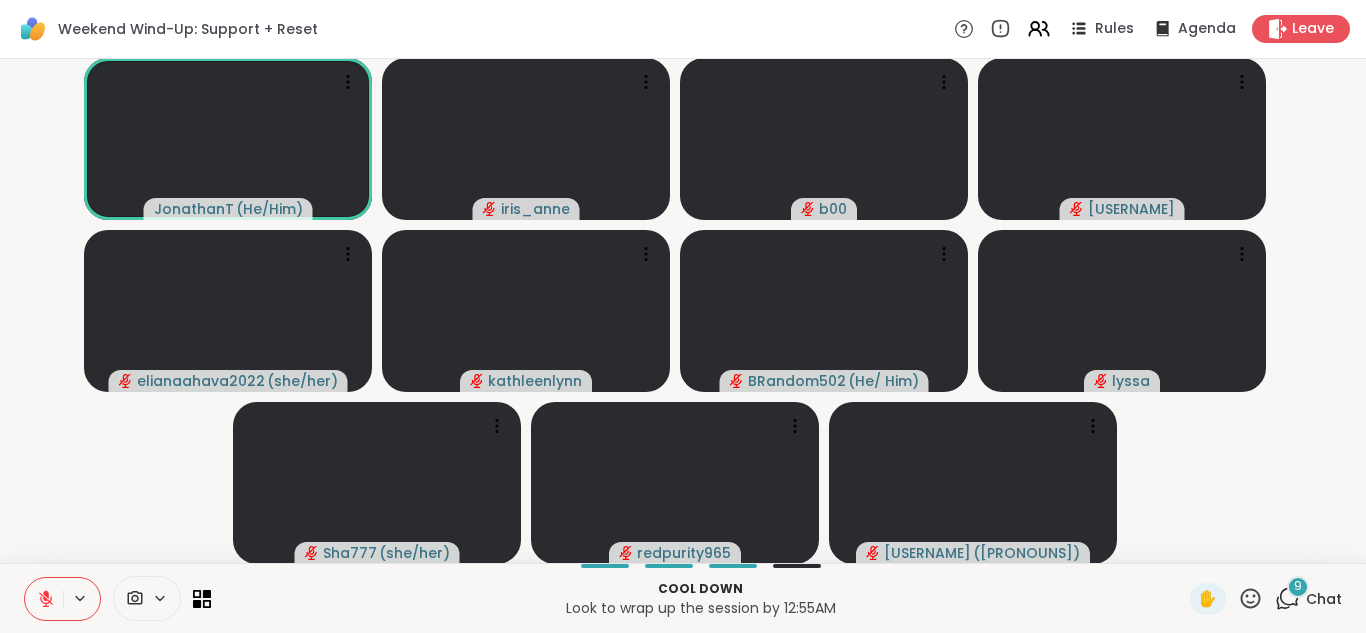 drag, startPoint x: 49, startPoint y: 599, endPoint x: 32, endPoint y: 464, distance: 136.06616 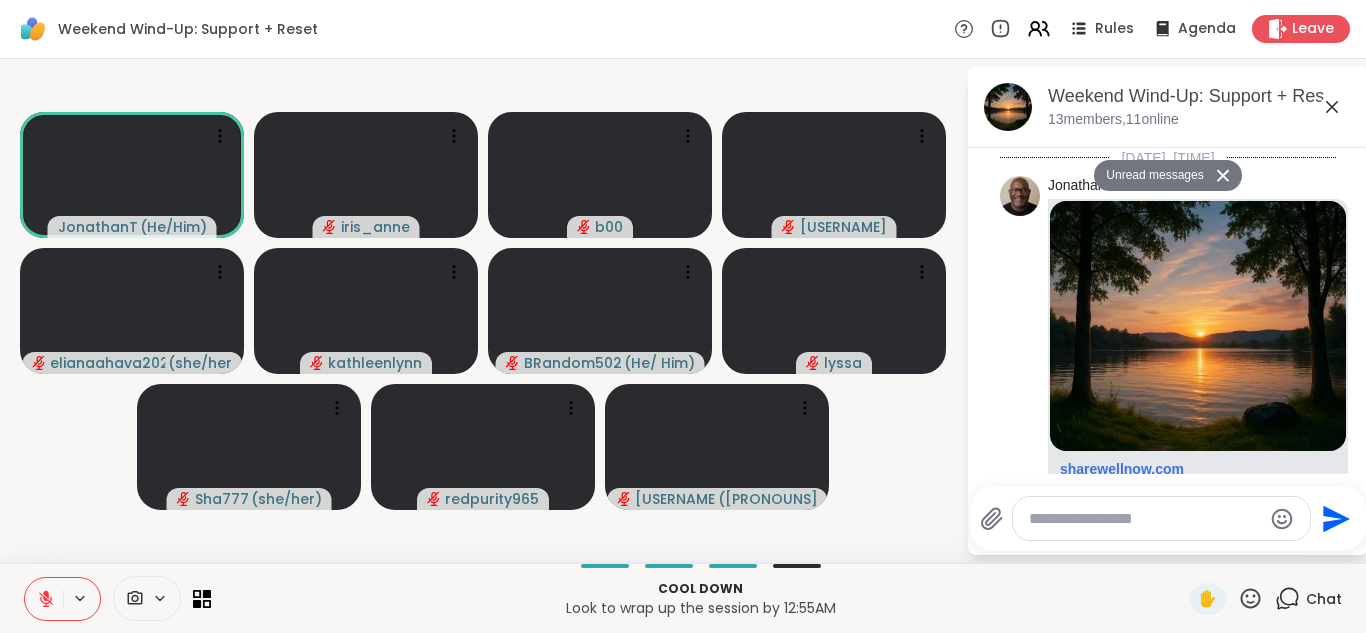 scroll, scrollTop: 12325, scrollLeft: 0, axis: vertical 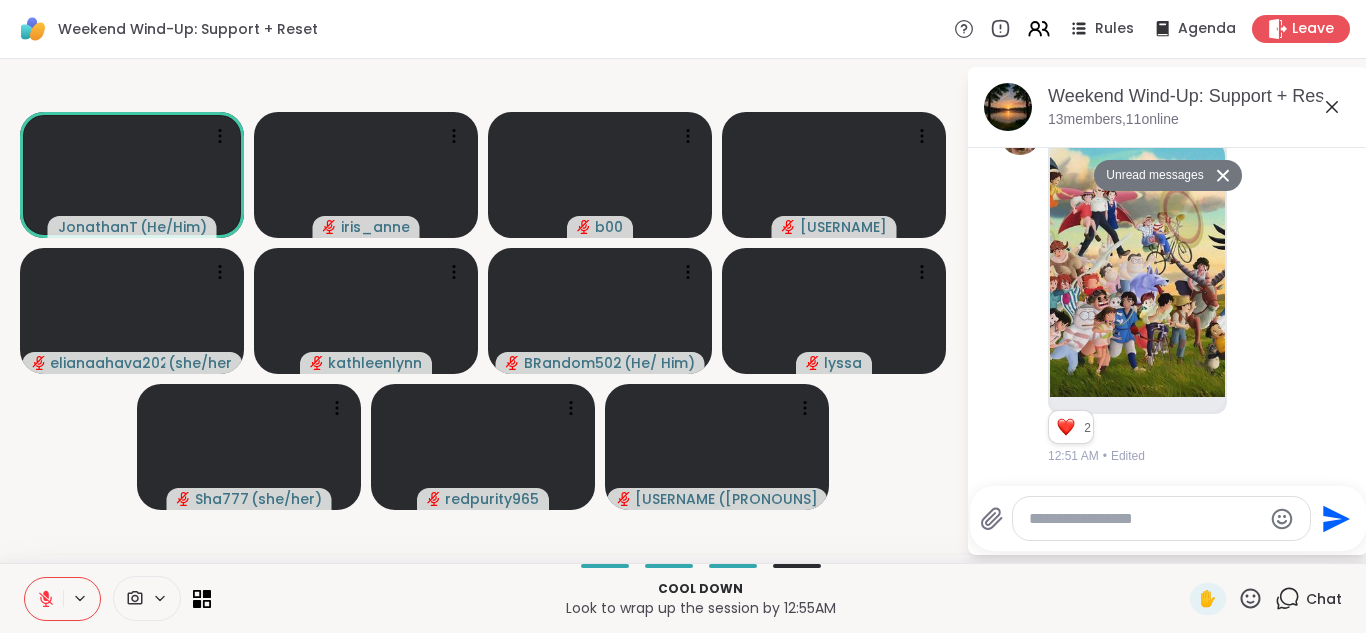 click at bounding box center (1145, 519) 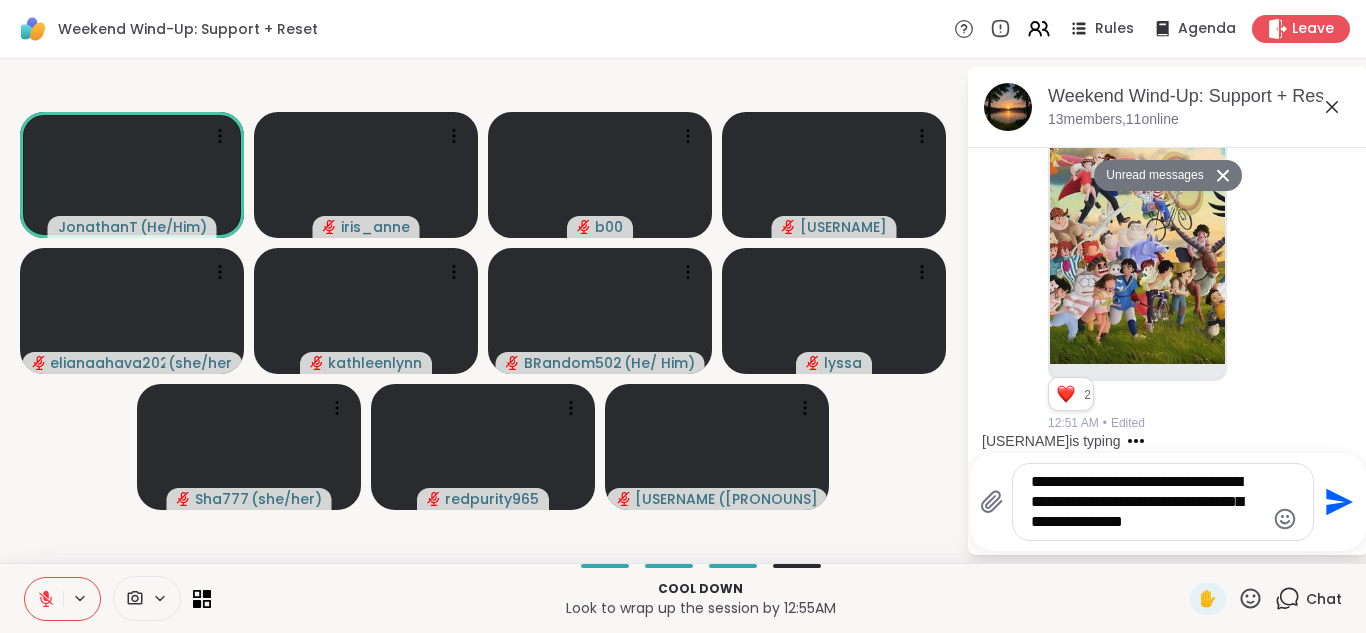 type on "**********" 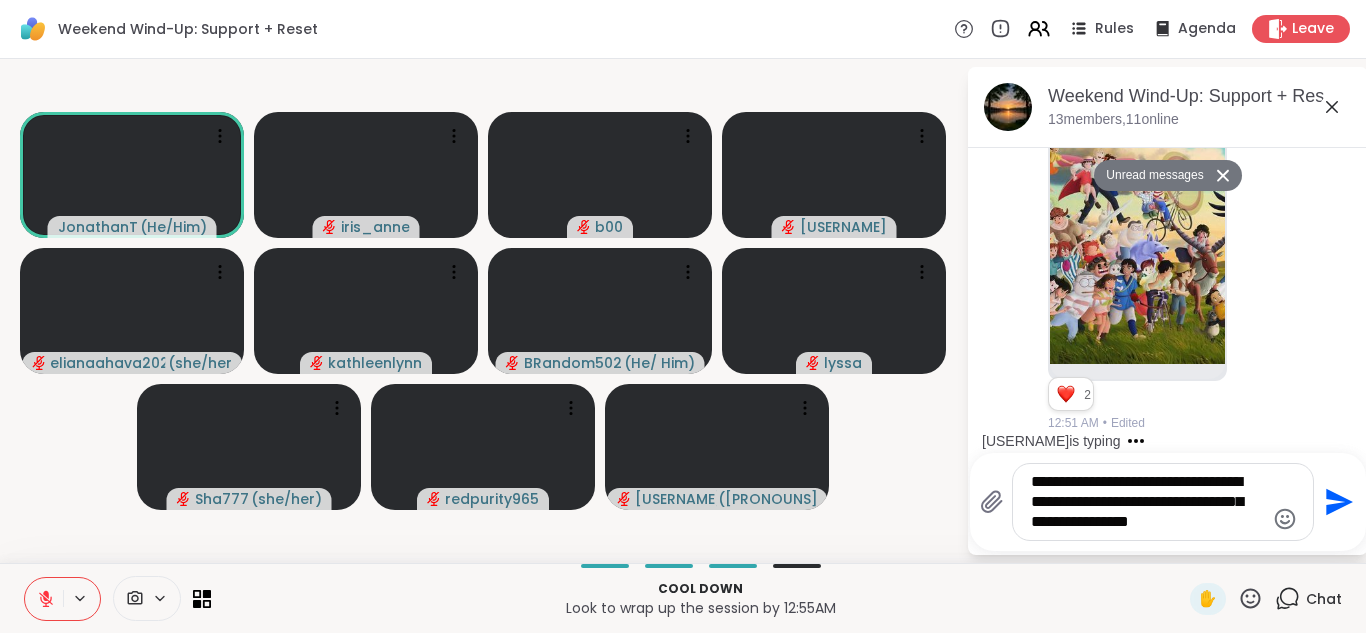 type 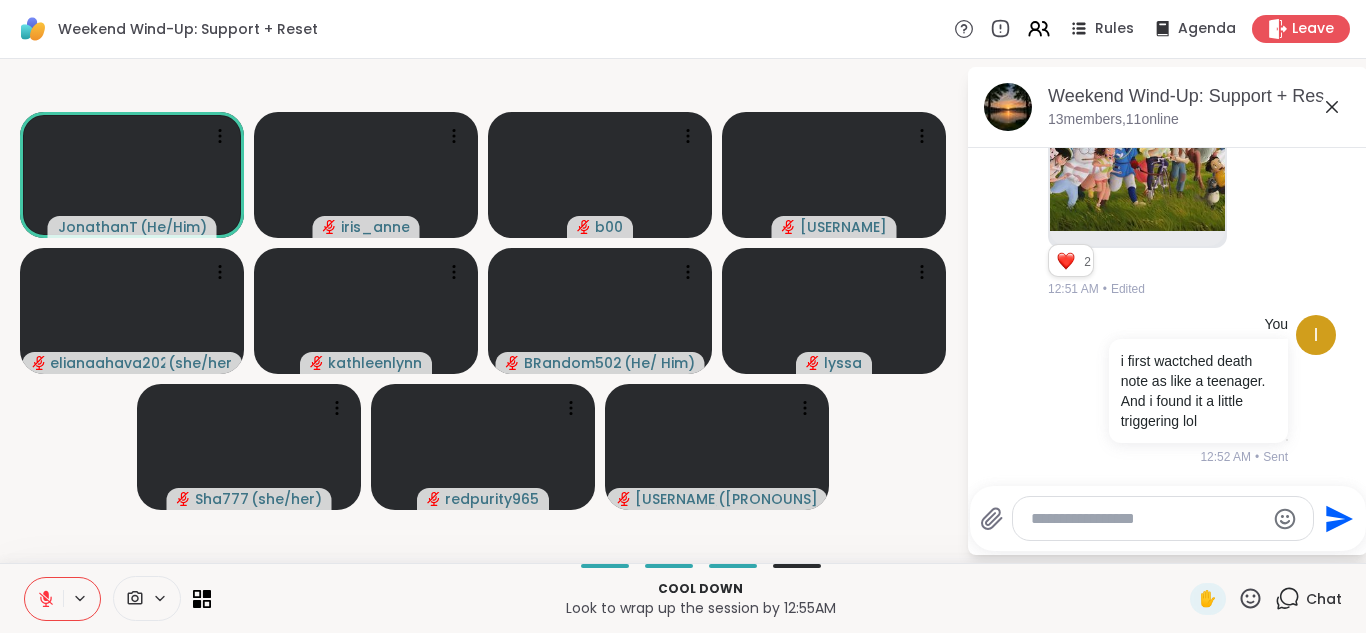 scroll, scrollTop: 12231, scrollLeft: 0, axis: vertical 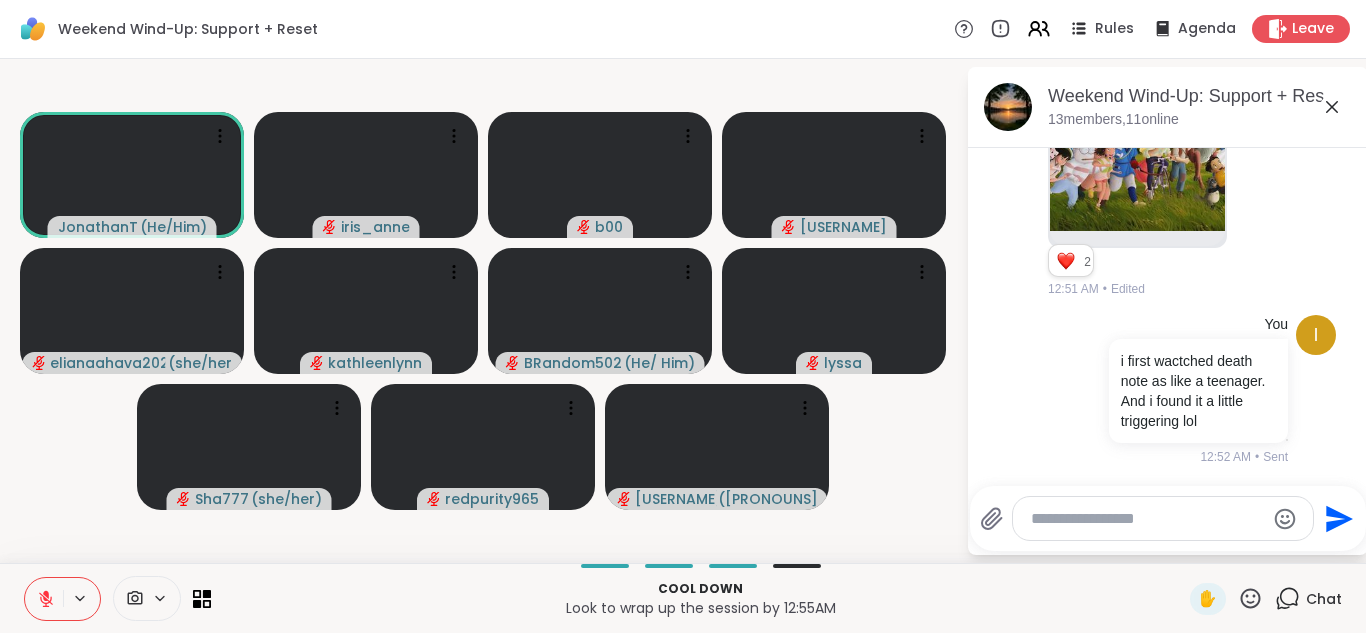 click at bounding box center [1262, 91] 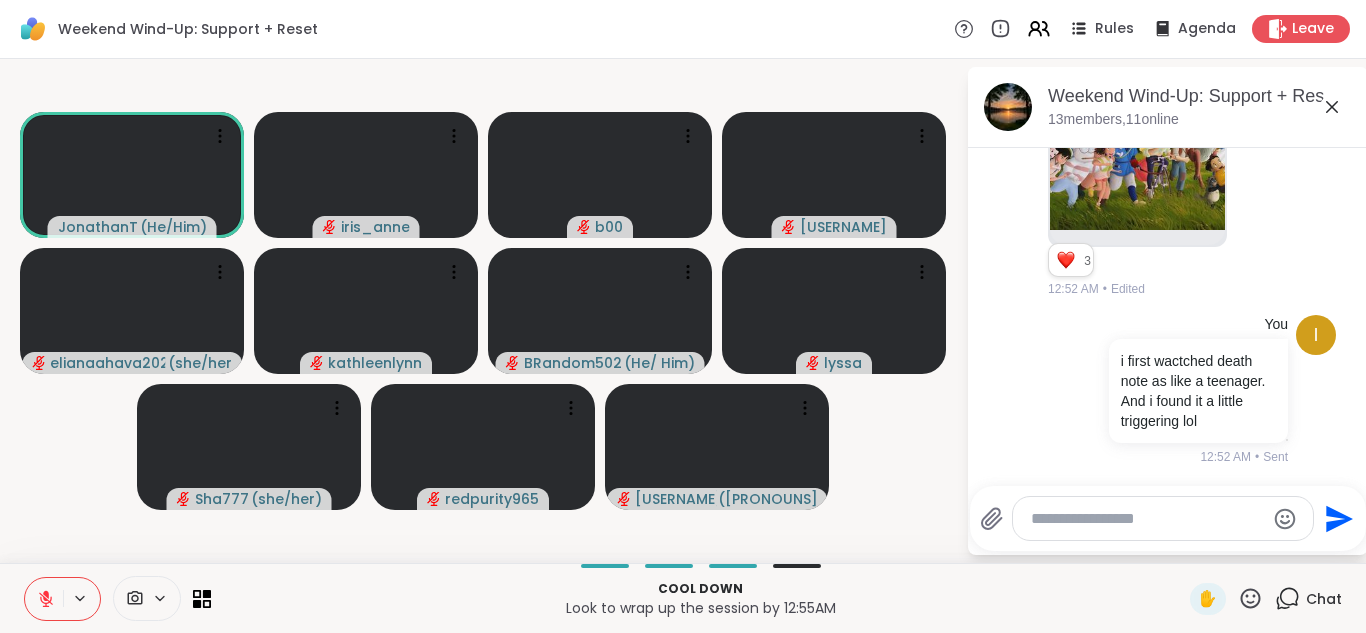 scroll, scrollTop: 12061, scrollLeft: 0, axis: vertical 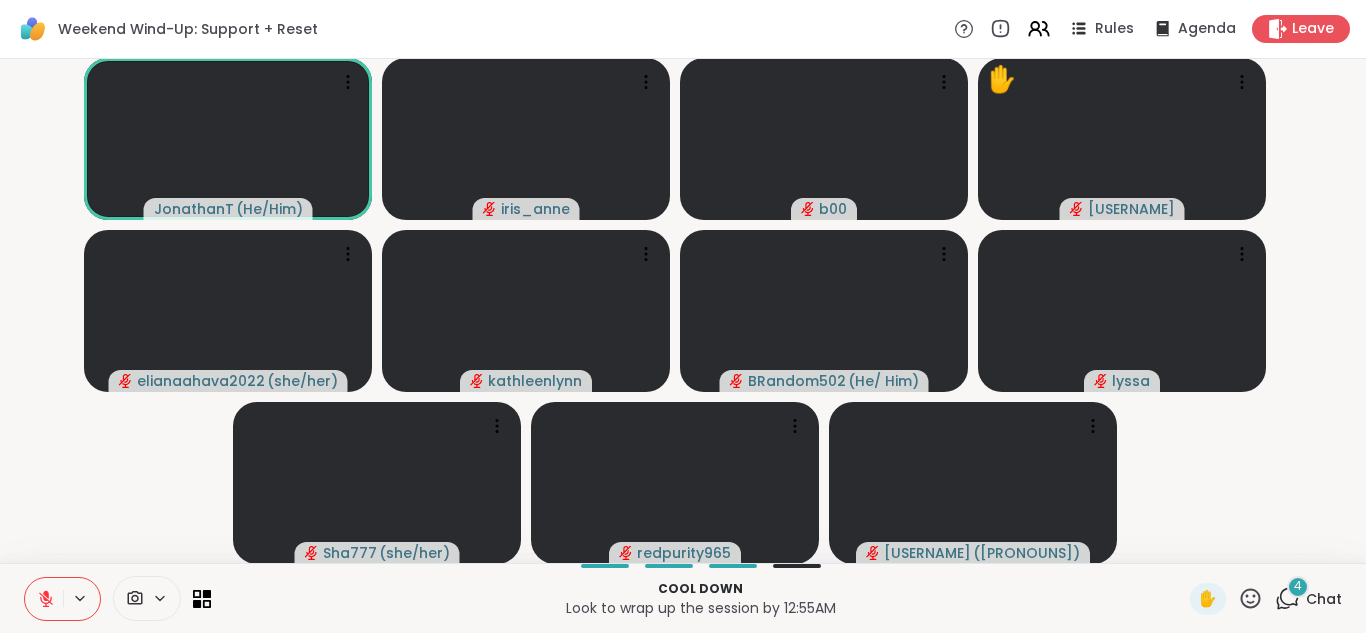 click 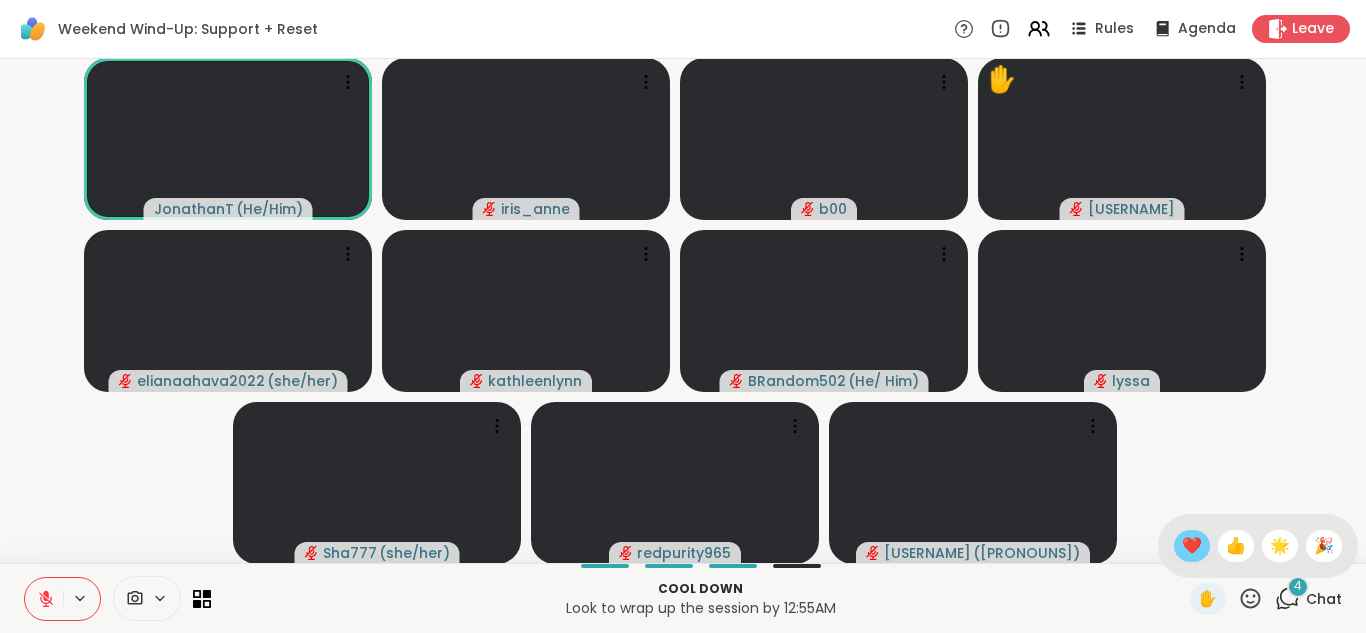click on "❤️" at bounding box center [1192, 546] 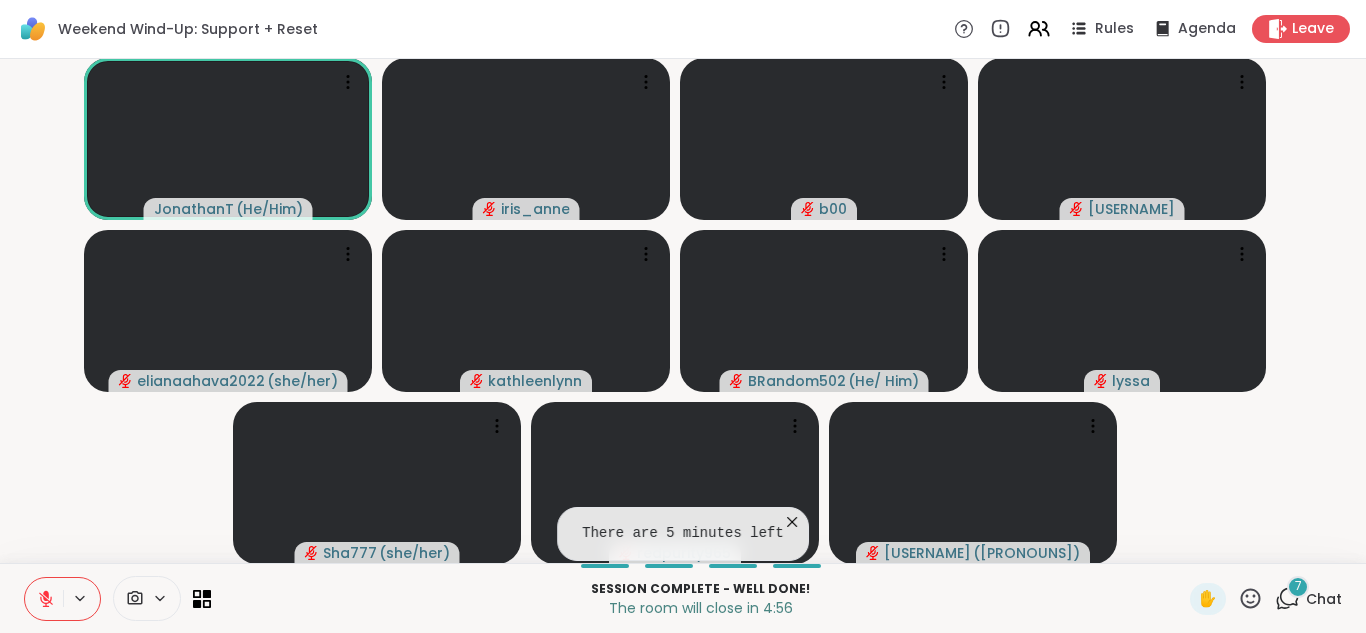 click 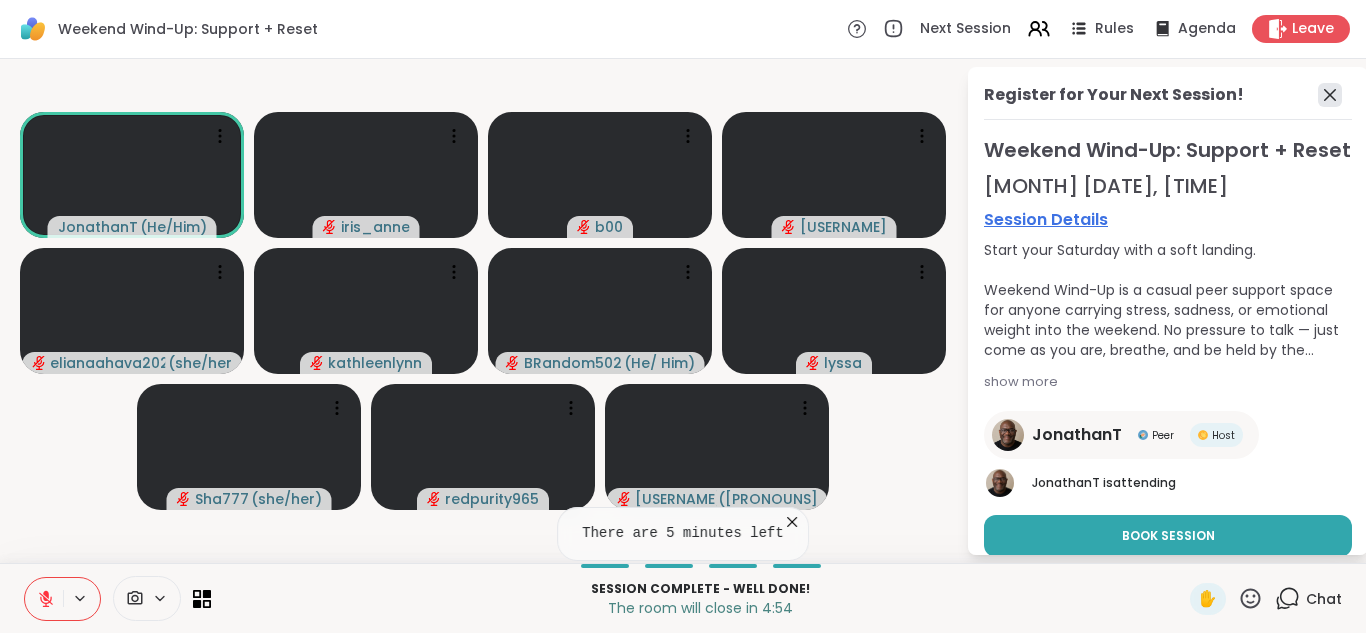 click 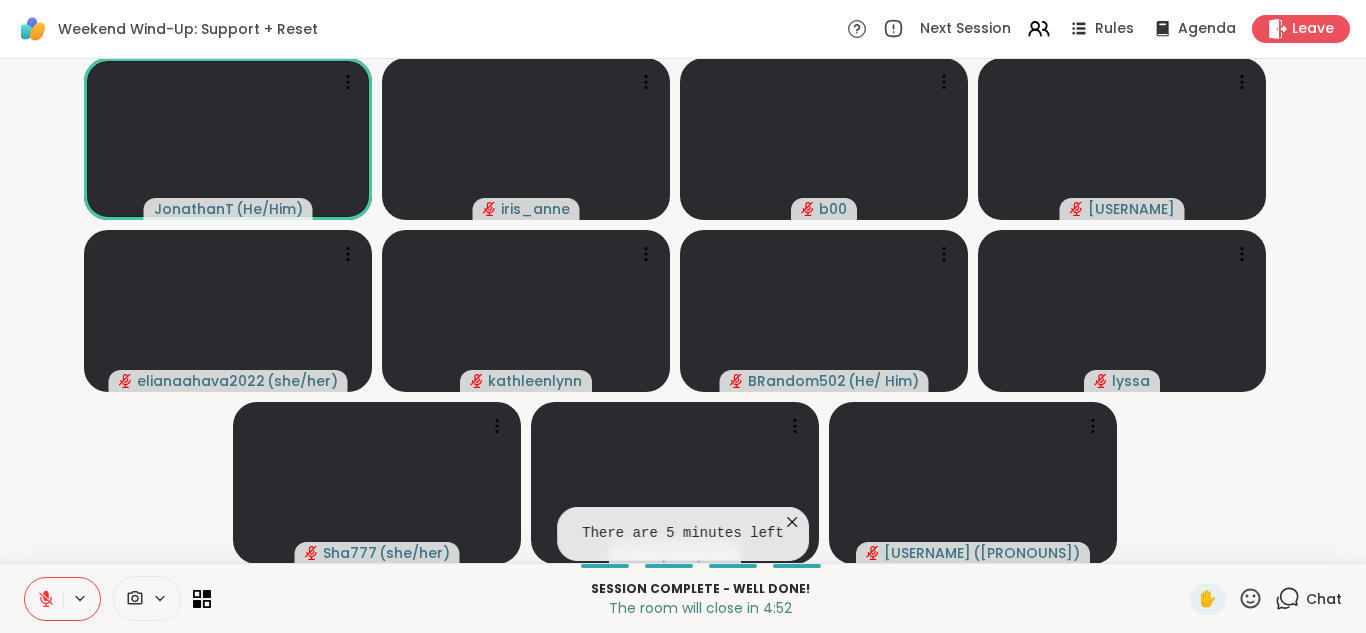 click 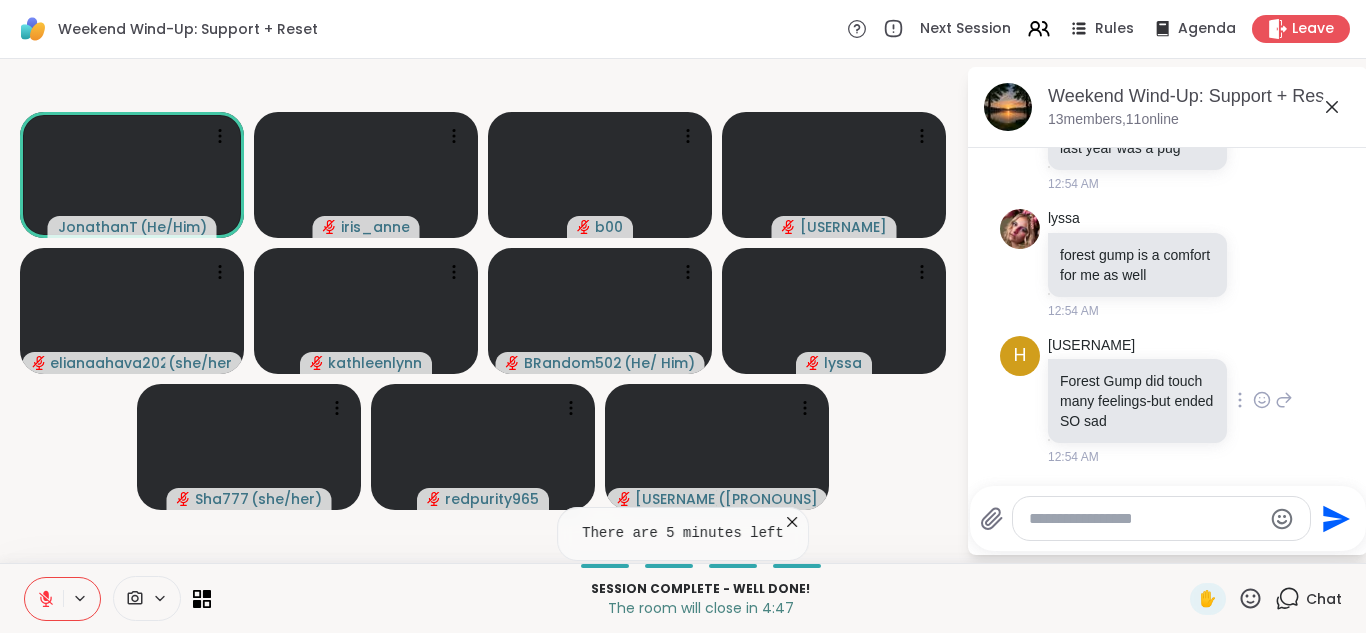 scroll, scrollTop: 13271, scrollLeft: 0, axis: vertical 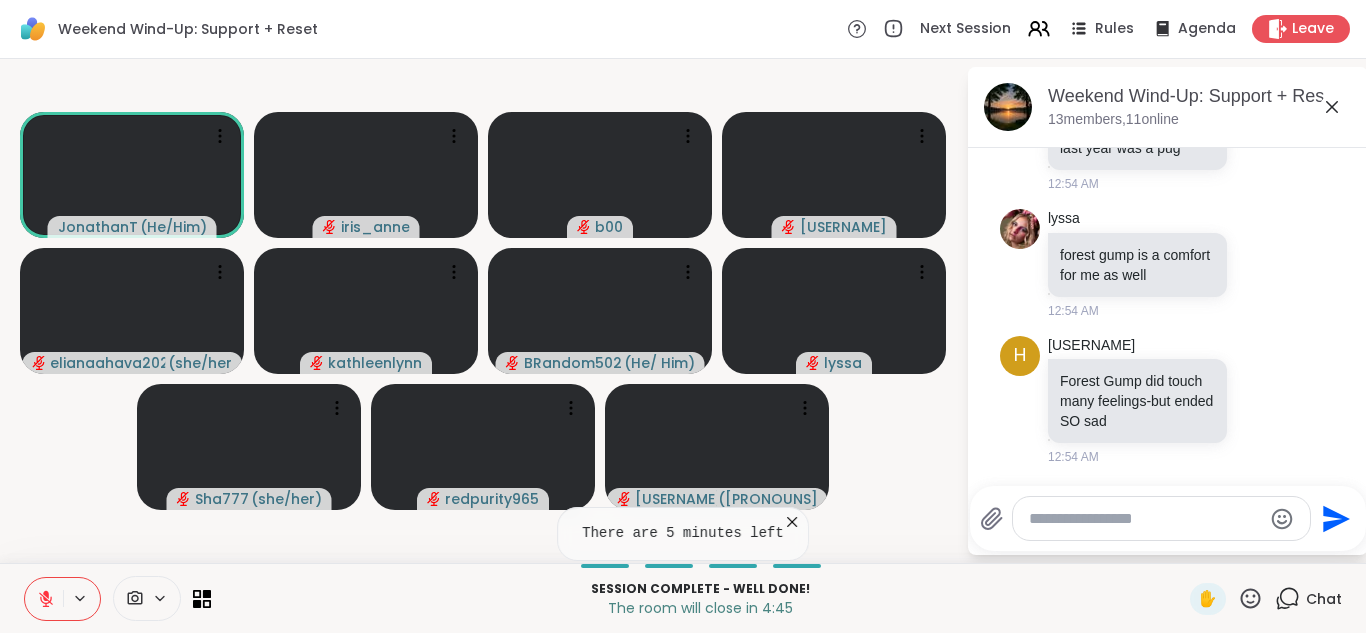 click on "[PERSON] i had a dog named bubba gump passes away last year was a pug [TIME]" at bounding box center [1170, 128] 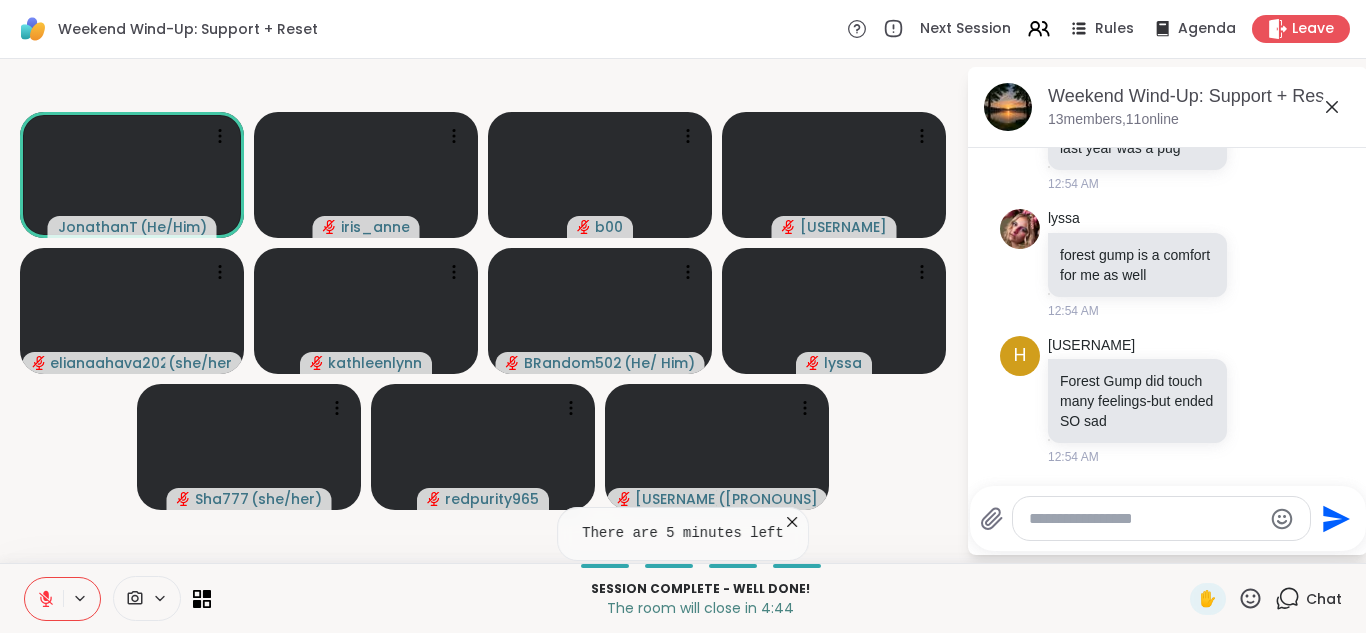 click 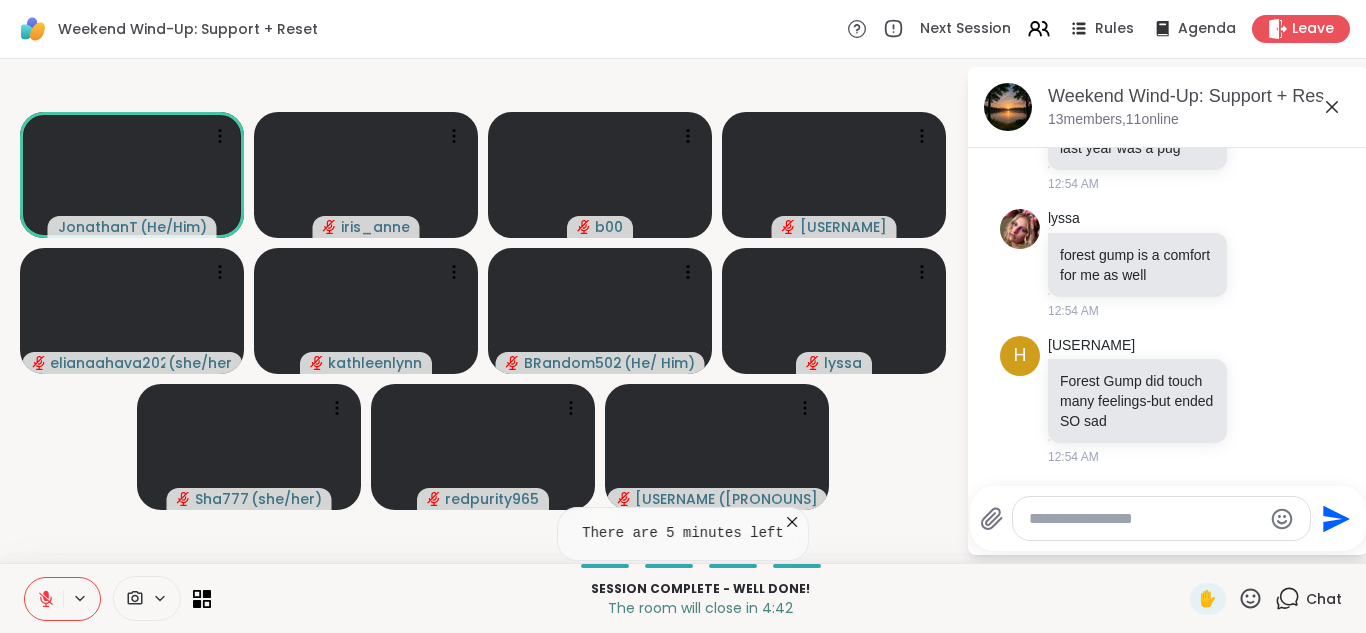 click at bounding box center (1262, 95) 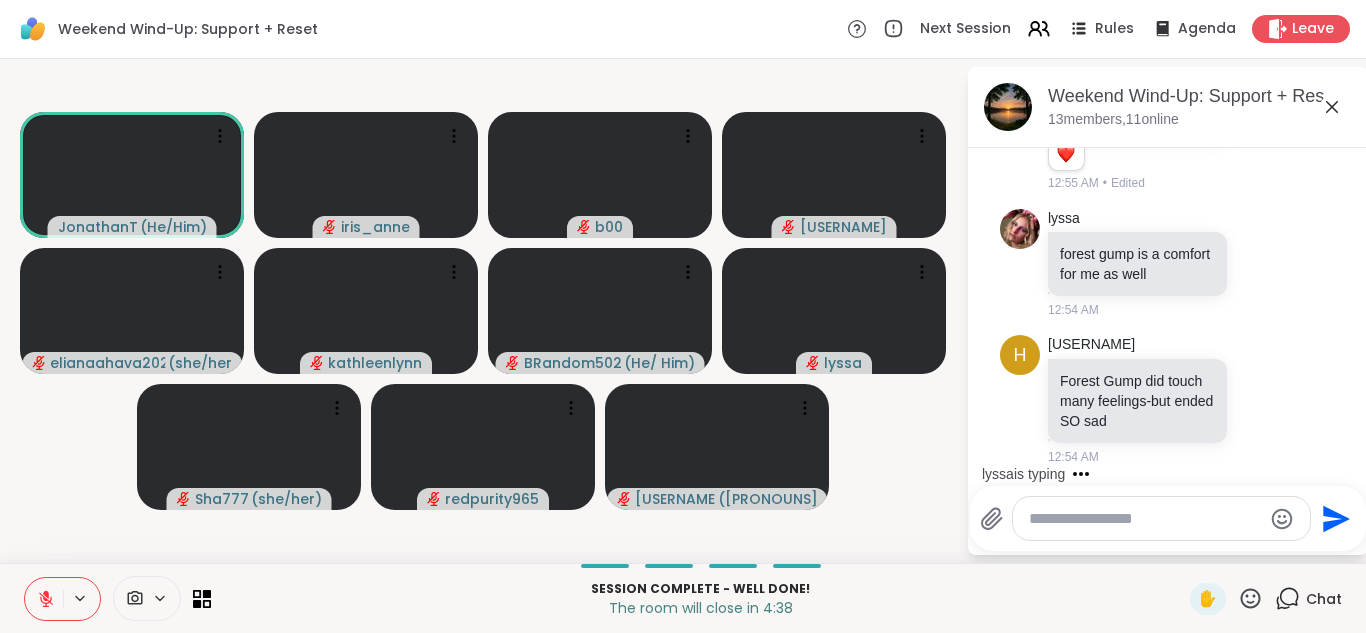 scroll, scrollTop: 12909, scrollLeft: 0, axis: vertical 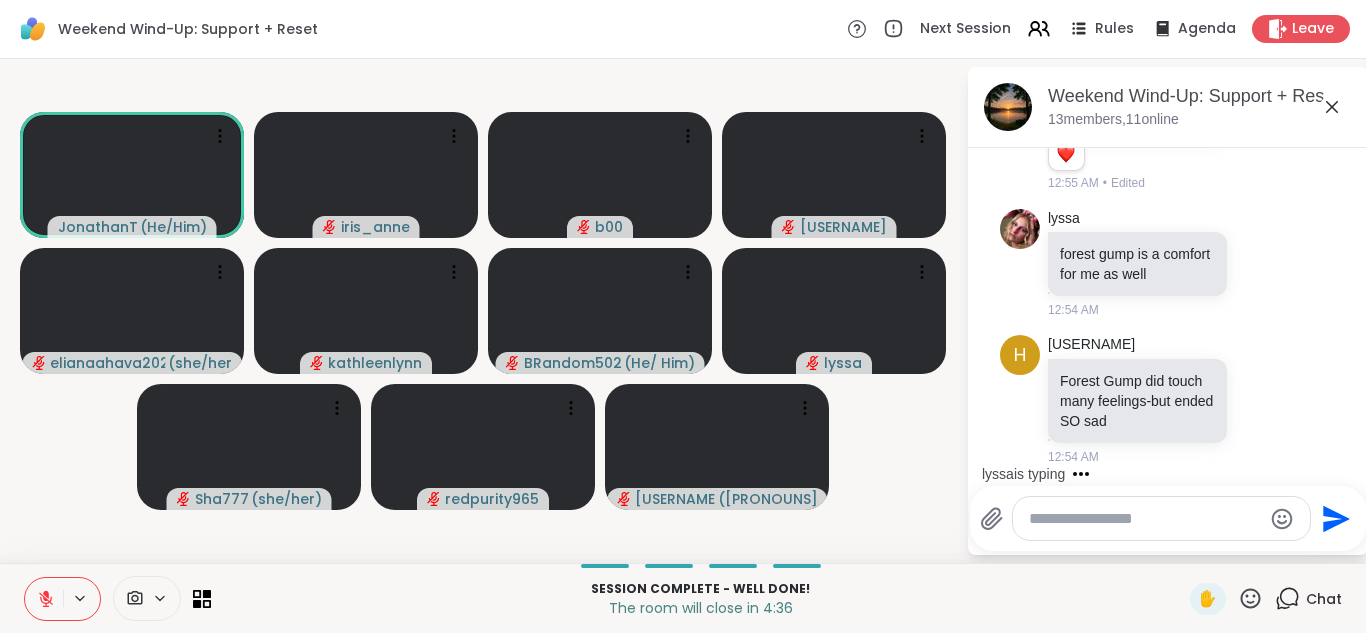 click 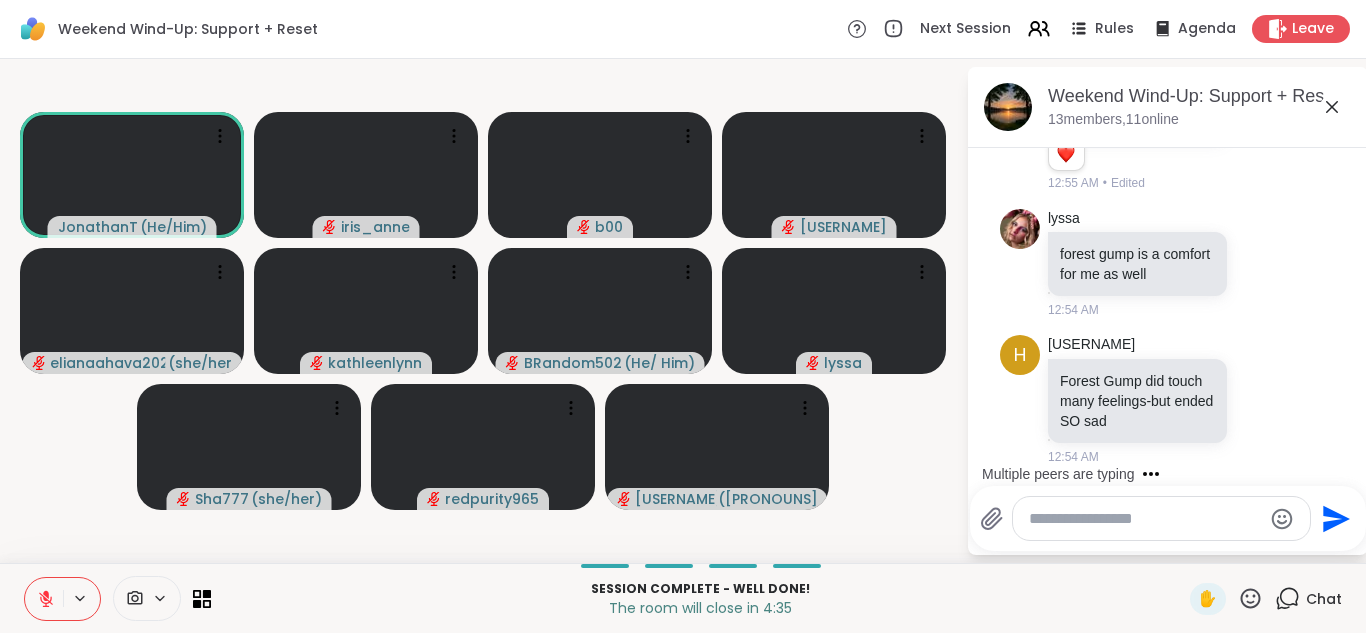 click at bounding box center [1141, -216] 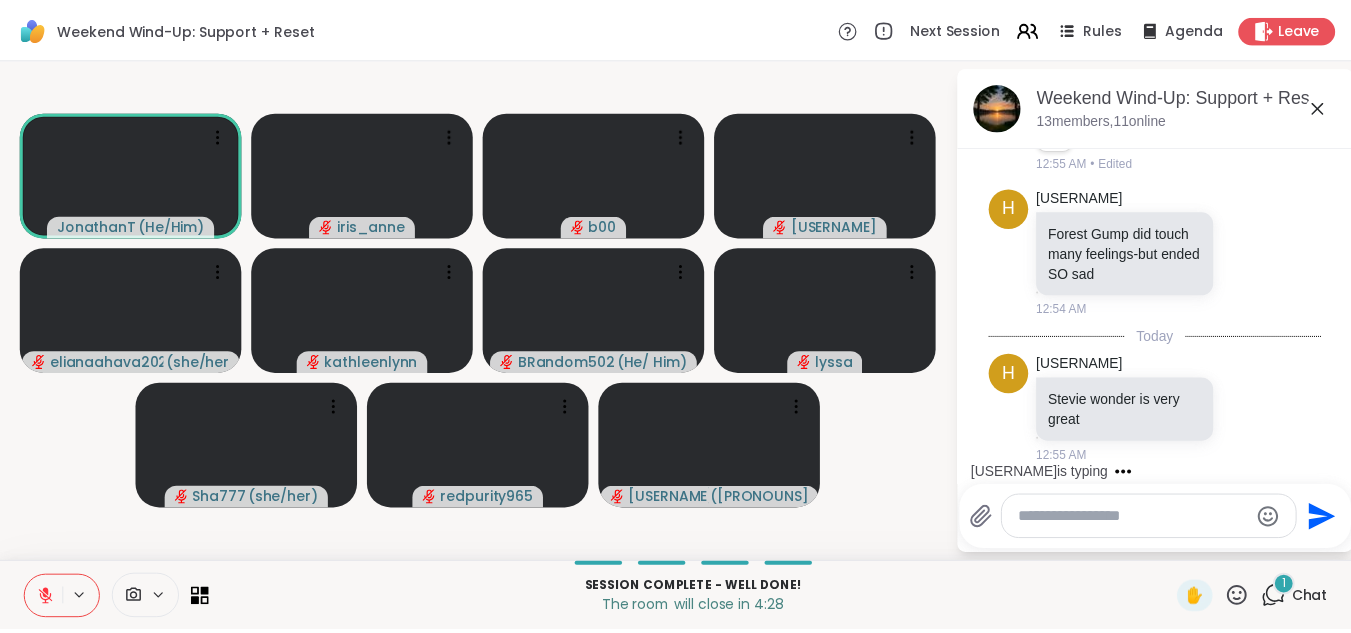 scroll, scrollTop: 13640, scrollLeft: 0, axis: vertical 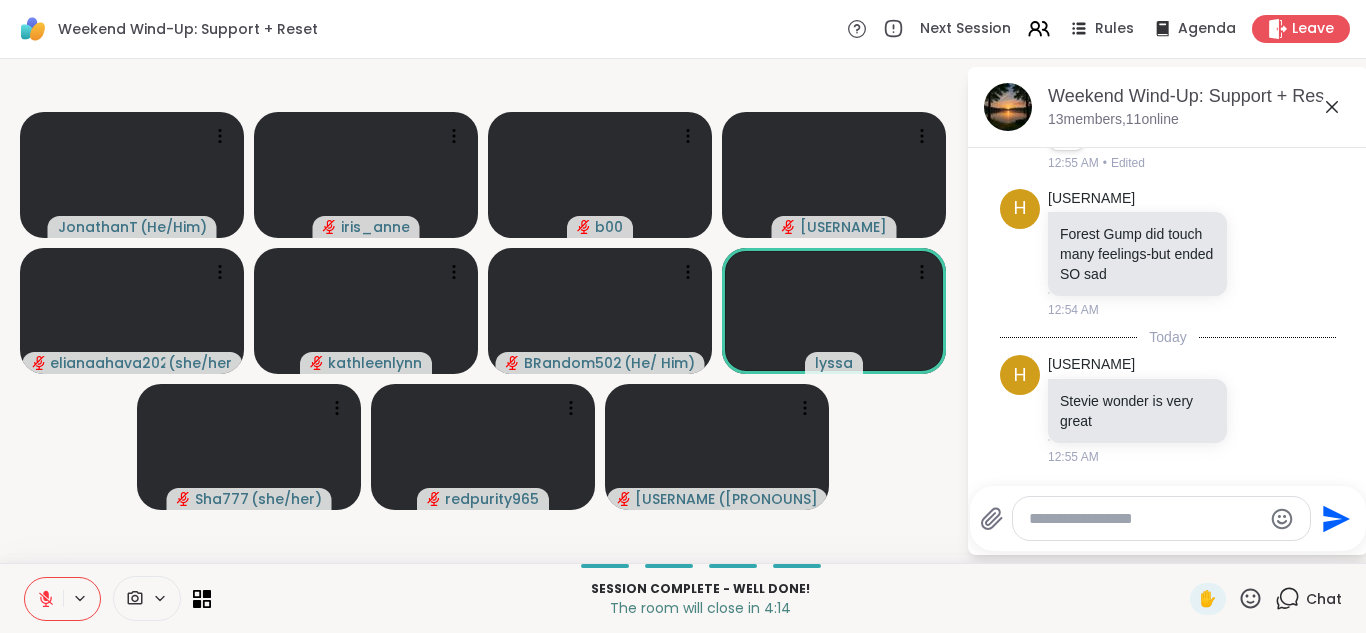 click 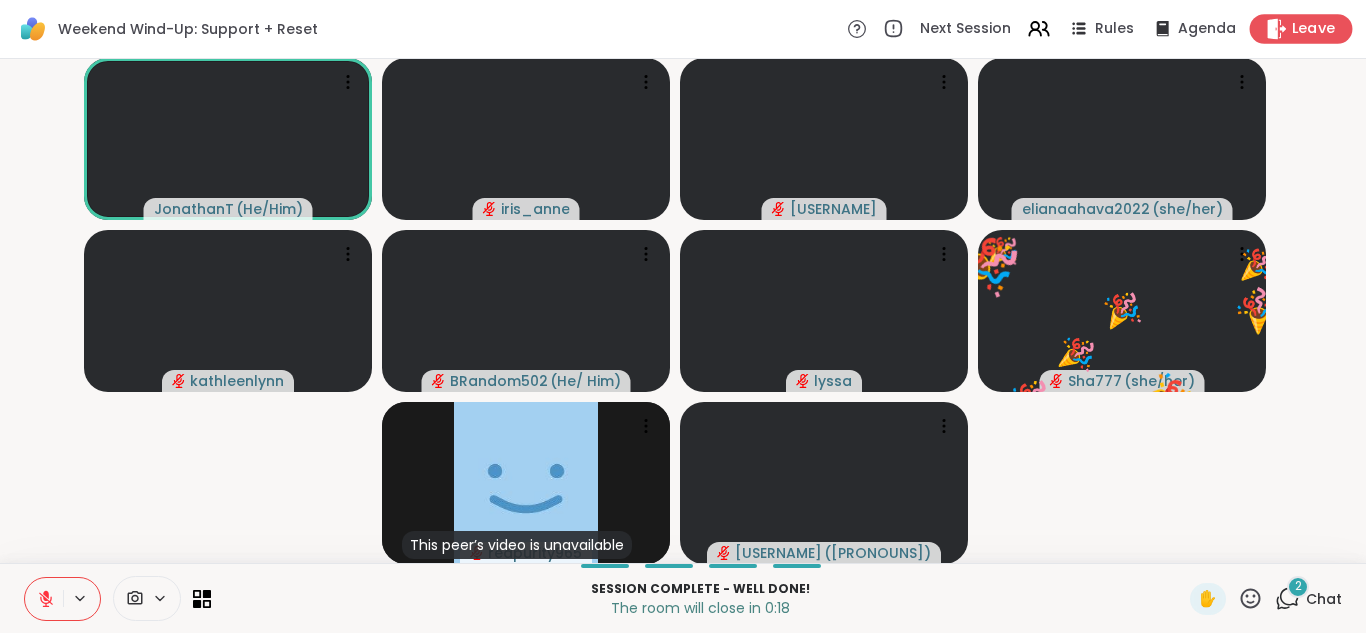 click on "Leave" at bounding box center [1314, 29] 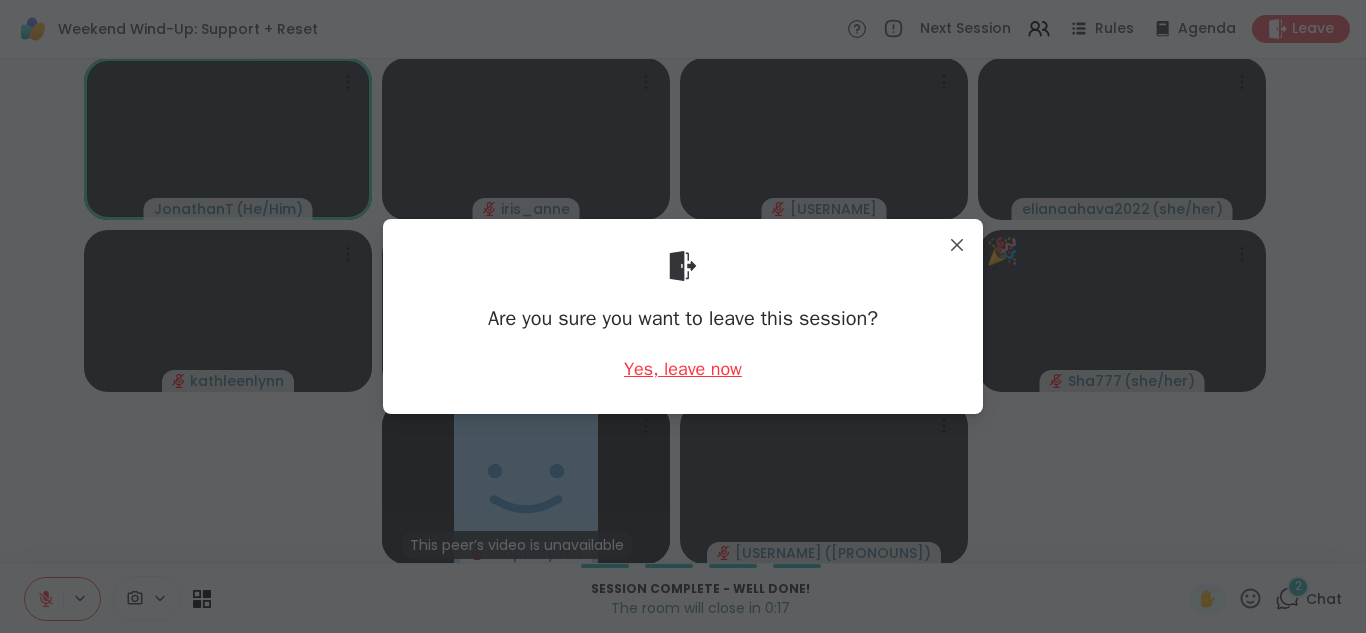 click on "Yes, leave now" at bounding box center (683, 369) 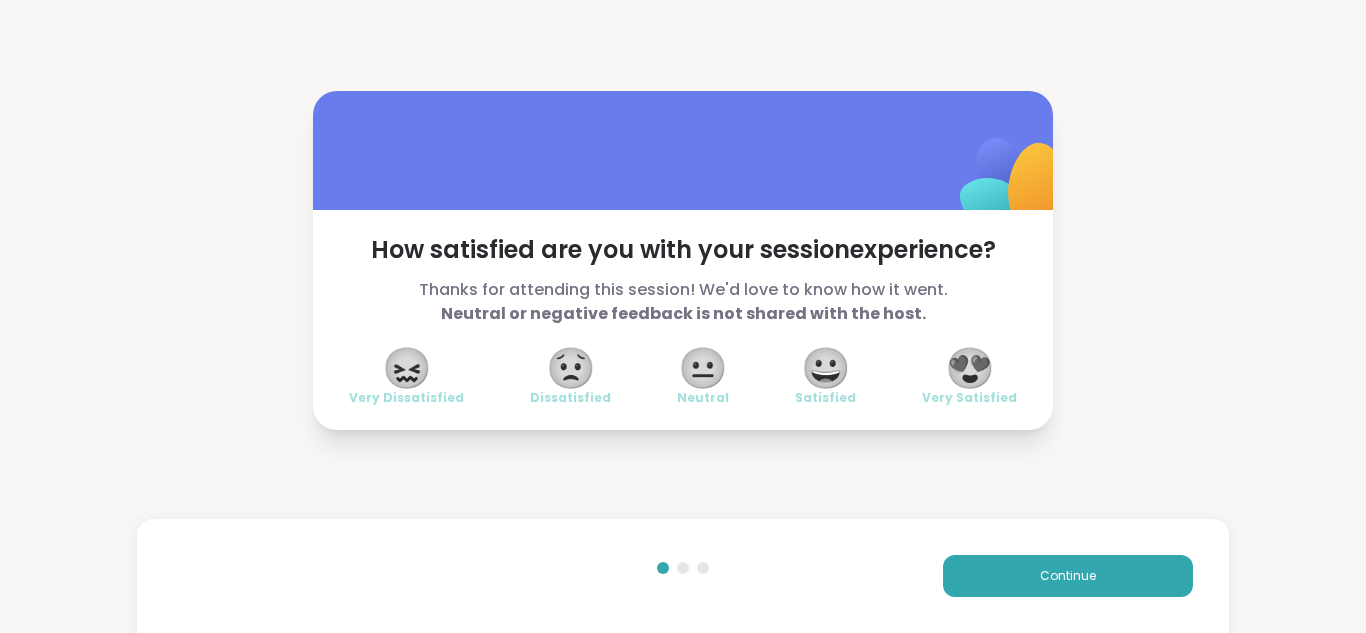 click on "😍 Very Satisfied" at bounding box center [969, 378] 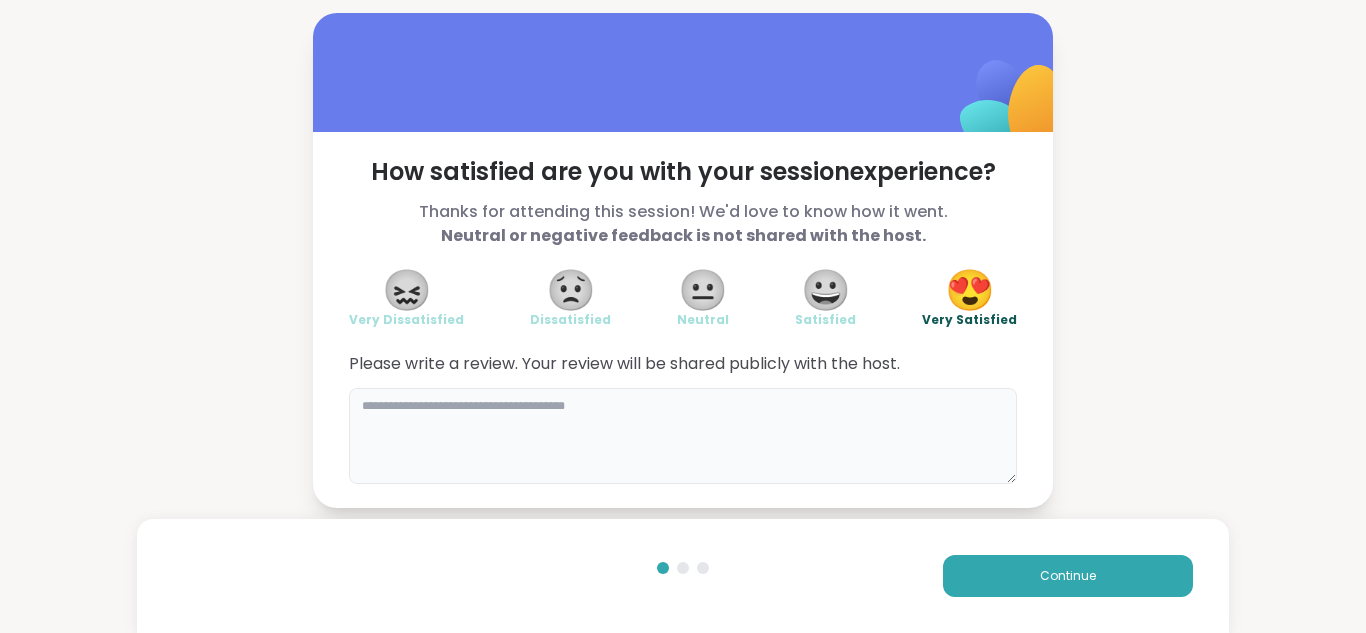 click at bounding box center (683, 436) 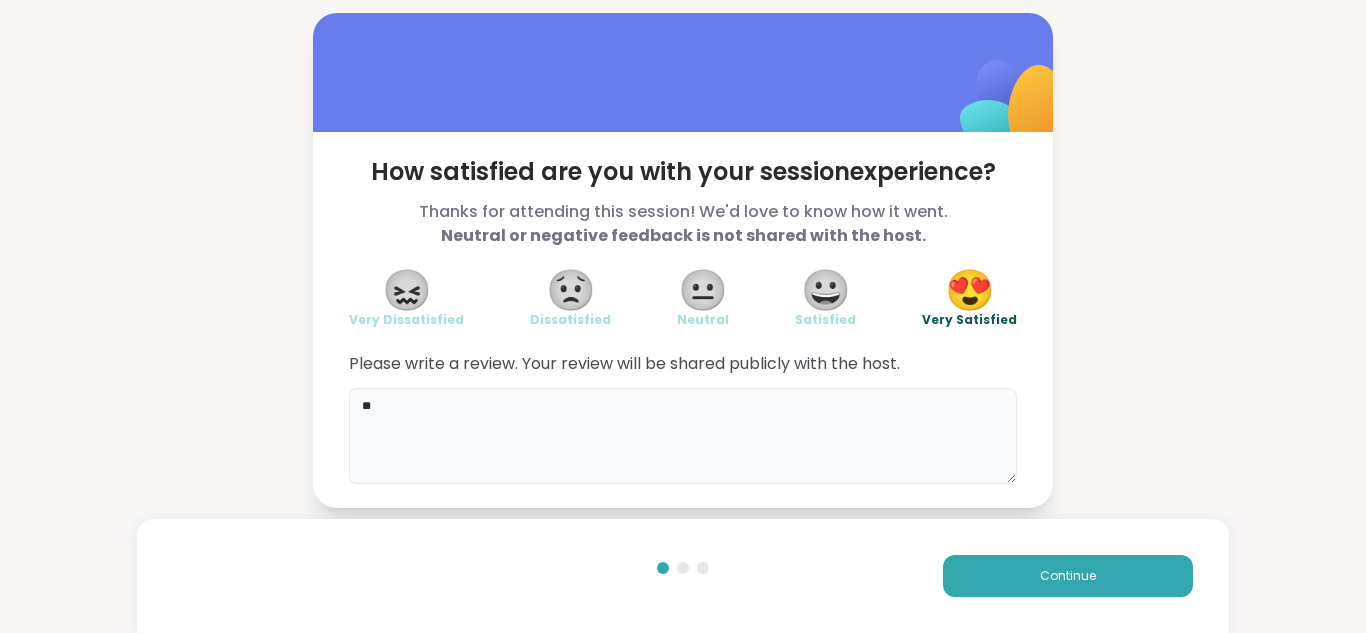 type on "*" 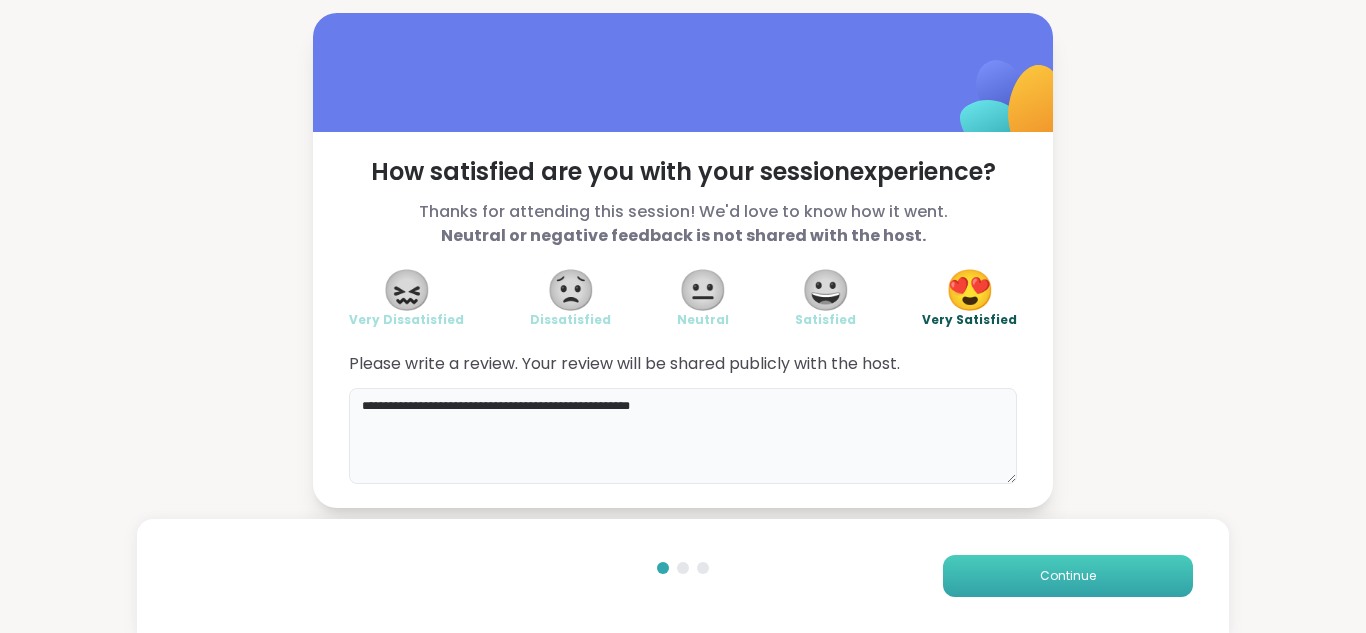 type on "**********" 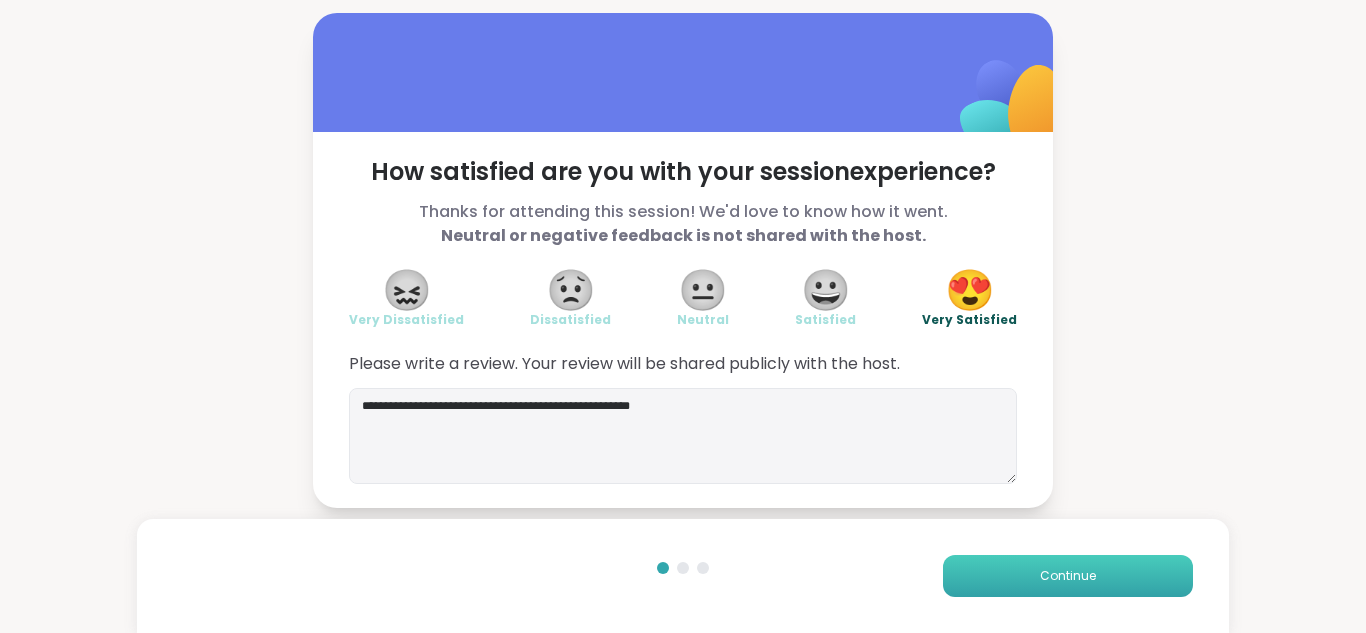click on "Continue" at bounding box center [1068, 576] 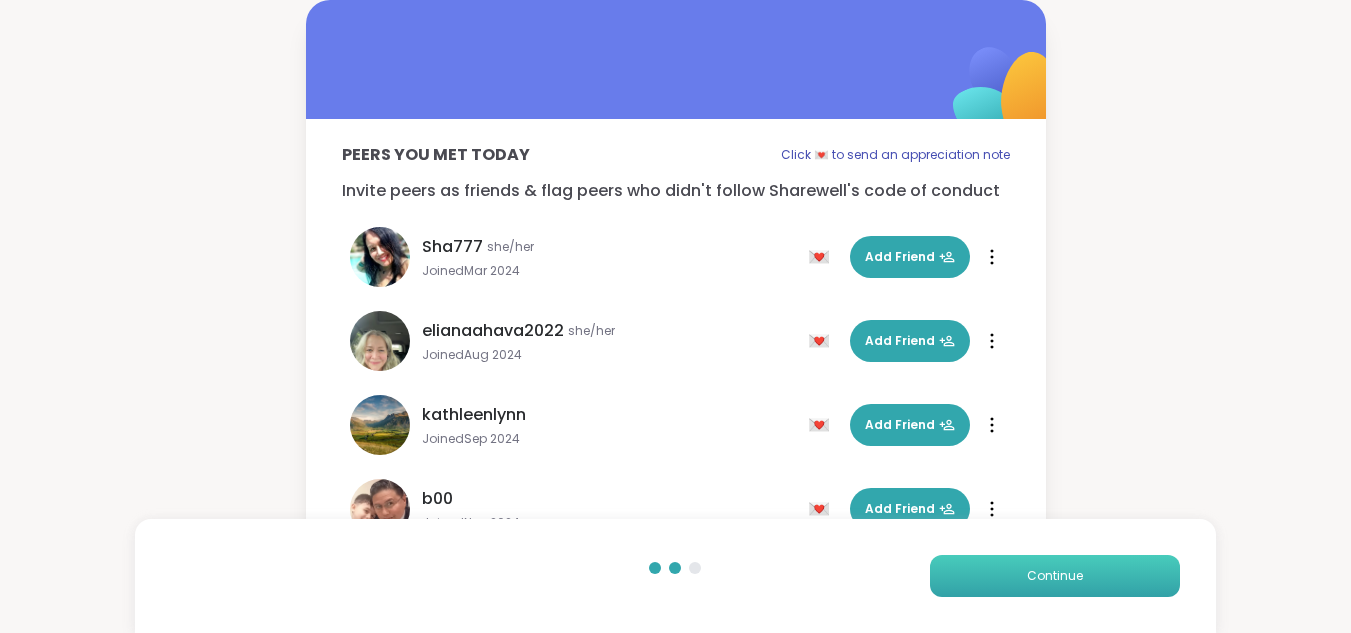 click on "Continue" at bounding box center (1055, 576) 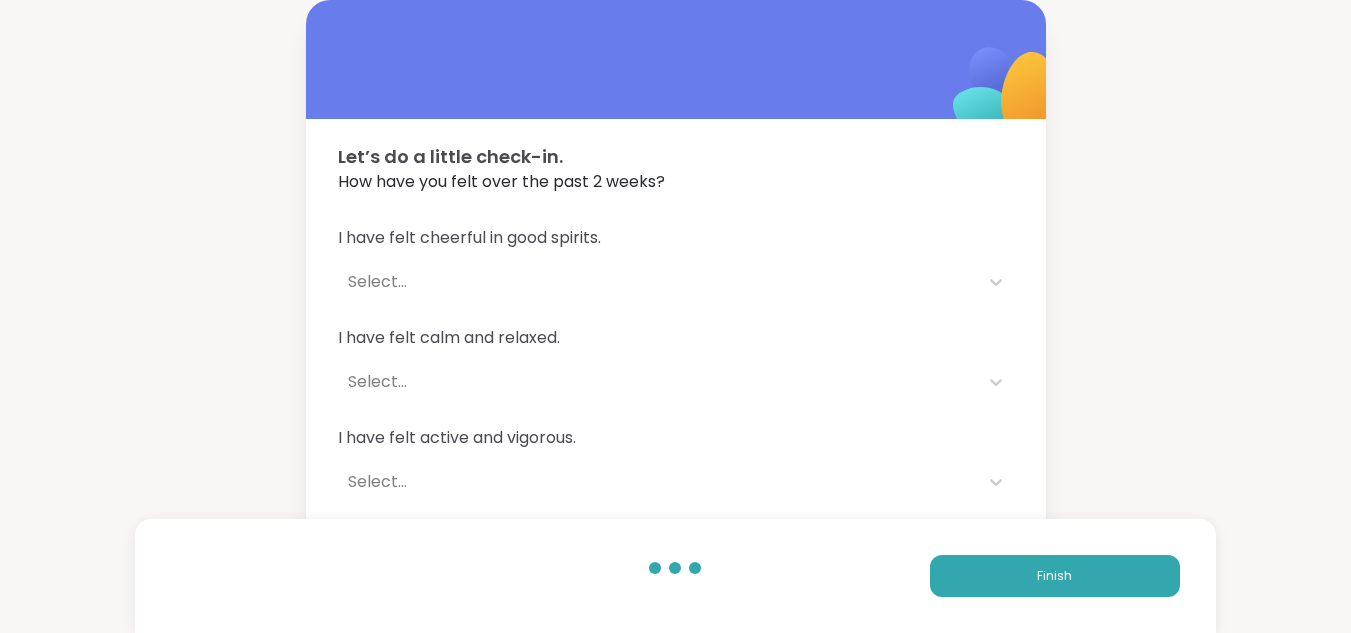 click on "Finish" at bounding box center [675, 576] 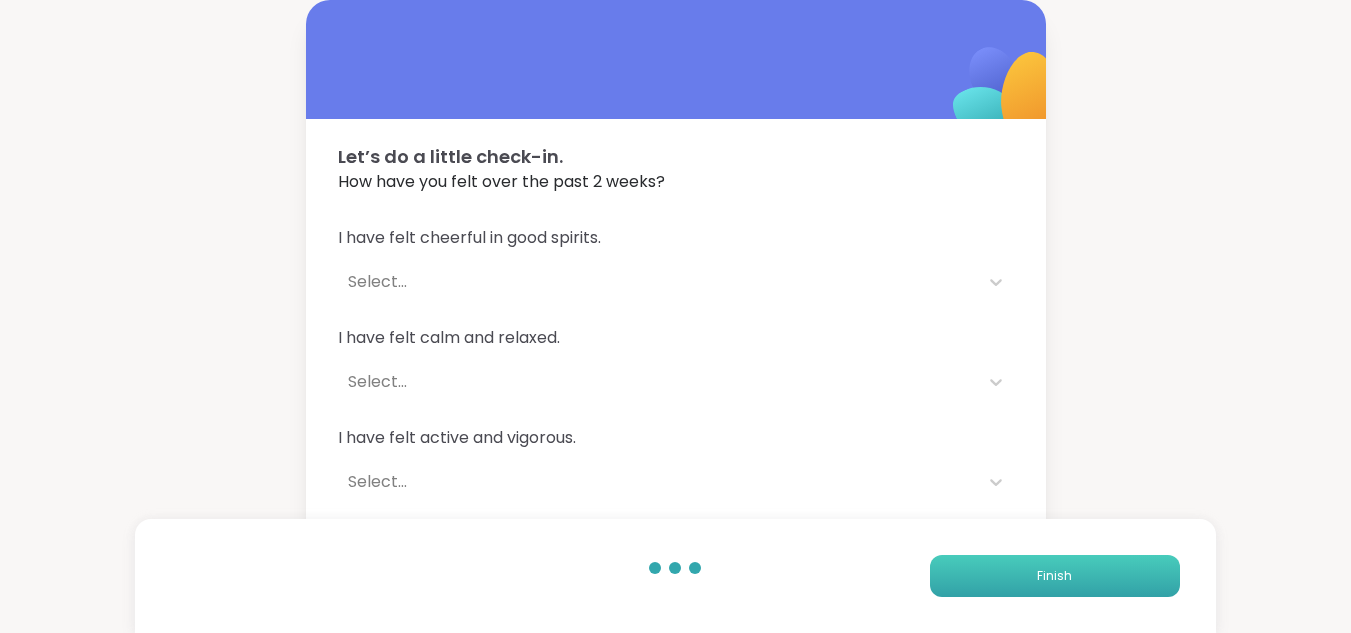 click on "Finish" at bounding box center [1055, 576] 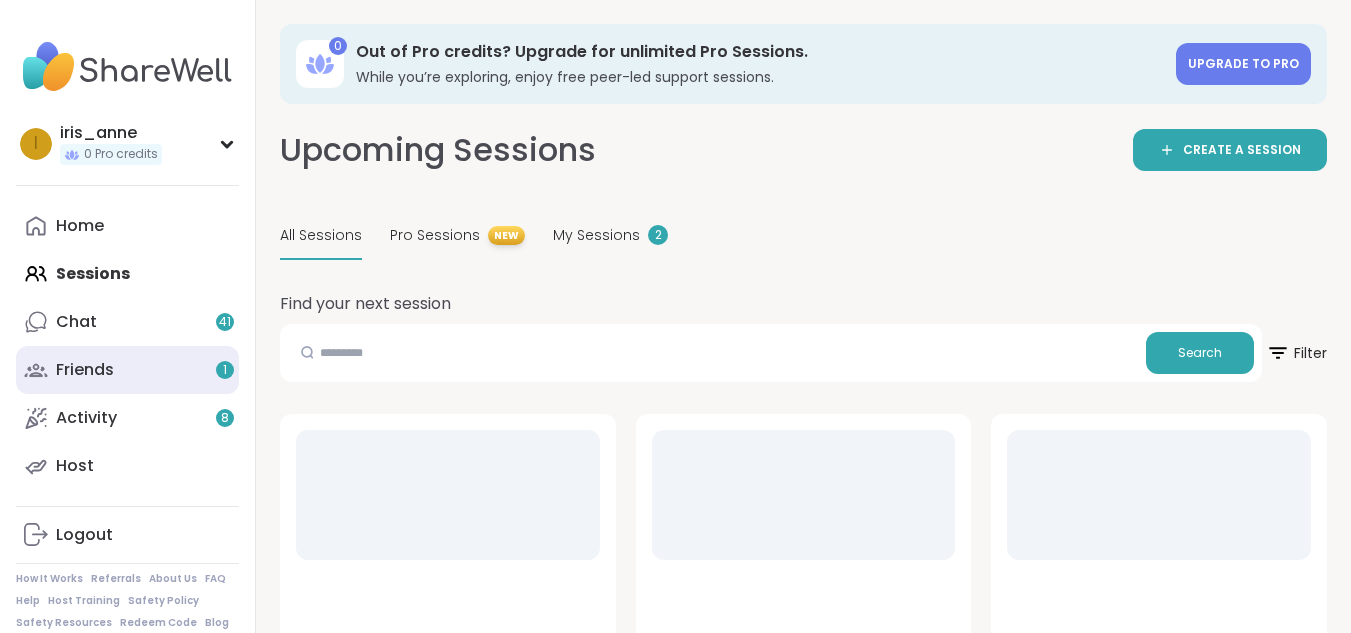 click on "Friends 1" at bounding box center [127, 370] 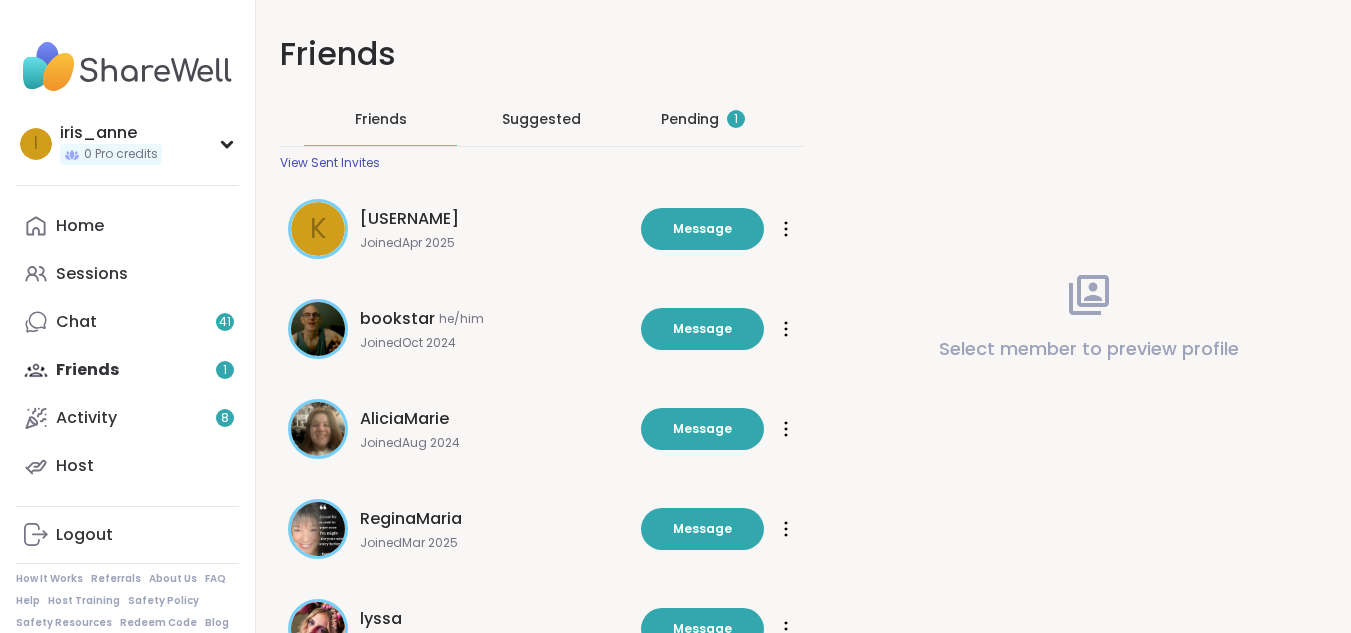 click on "Pending   1" at bounding box center [703, 119] 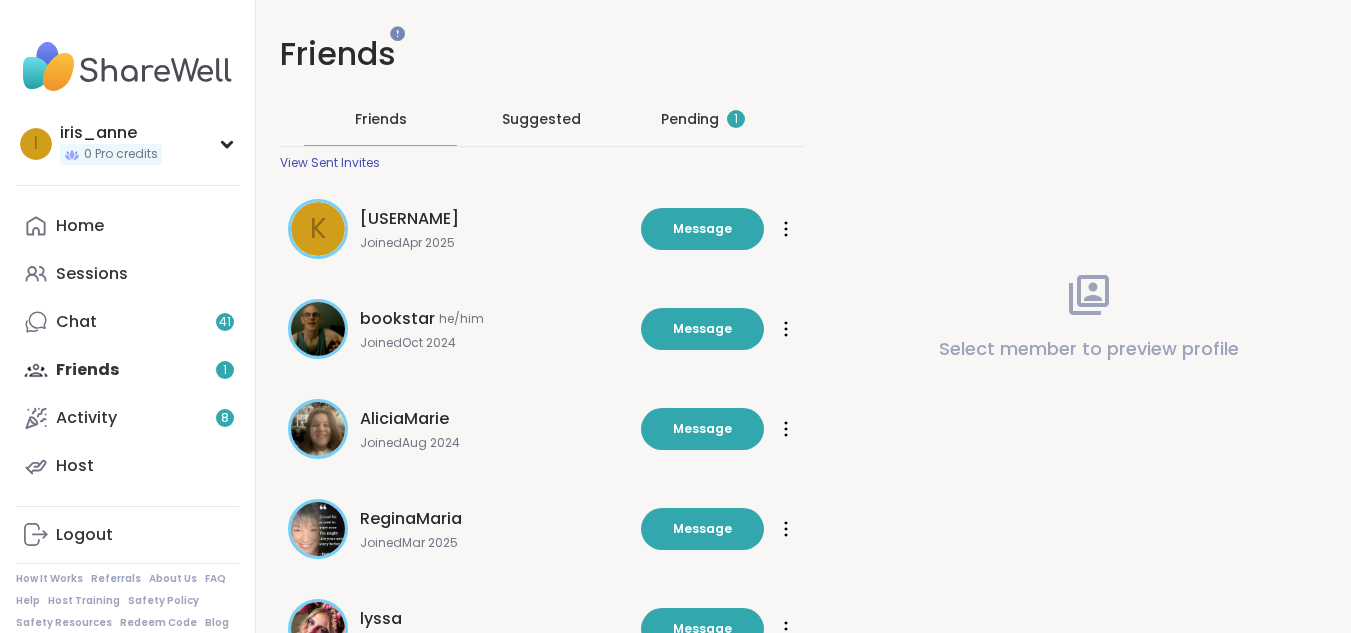 scroll, scrollTop: 0, scrollLeft: 0, axis: both 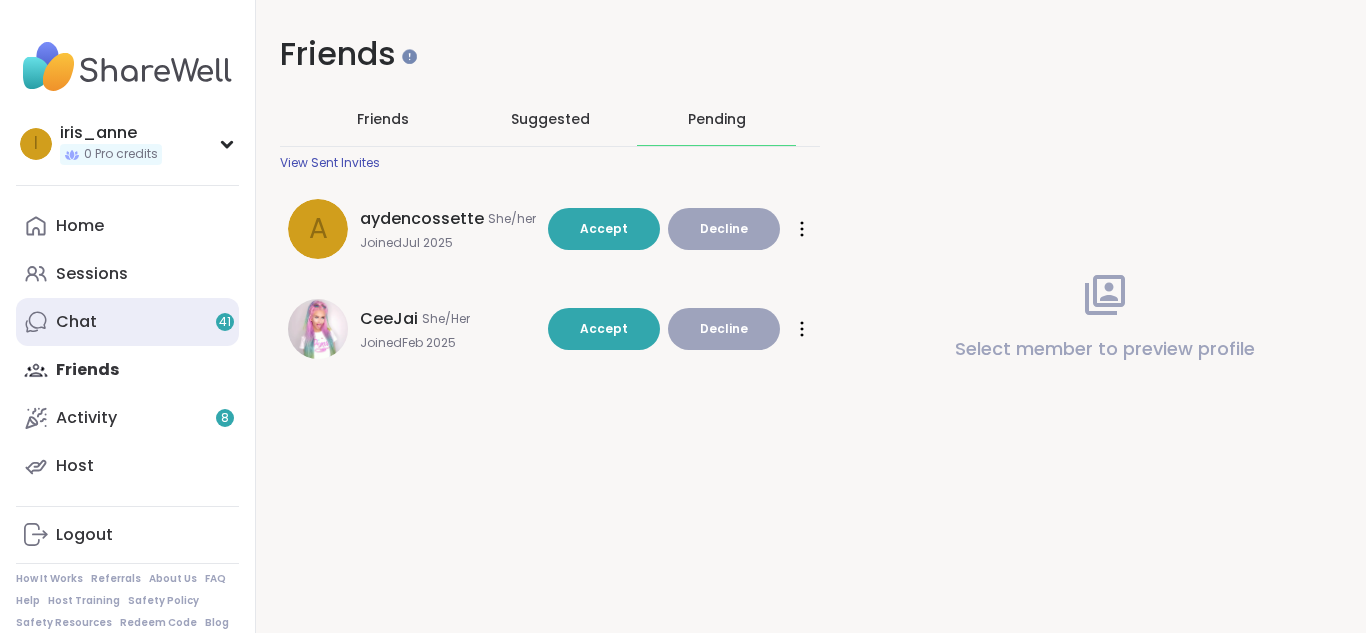click on "Chat 41" at bounding box center [127, 322] 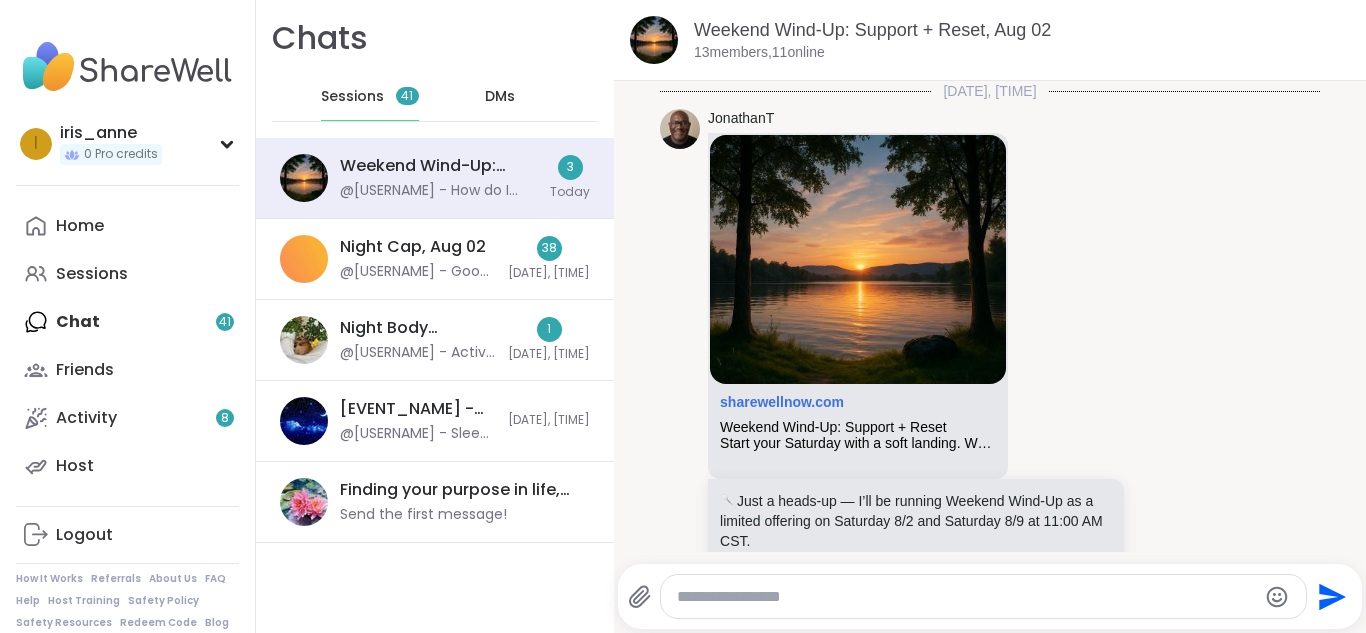 scroll, scrollTop: 11433, scrollLeft: 0, axis: vertical 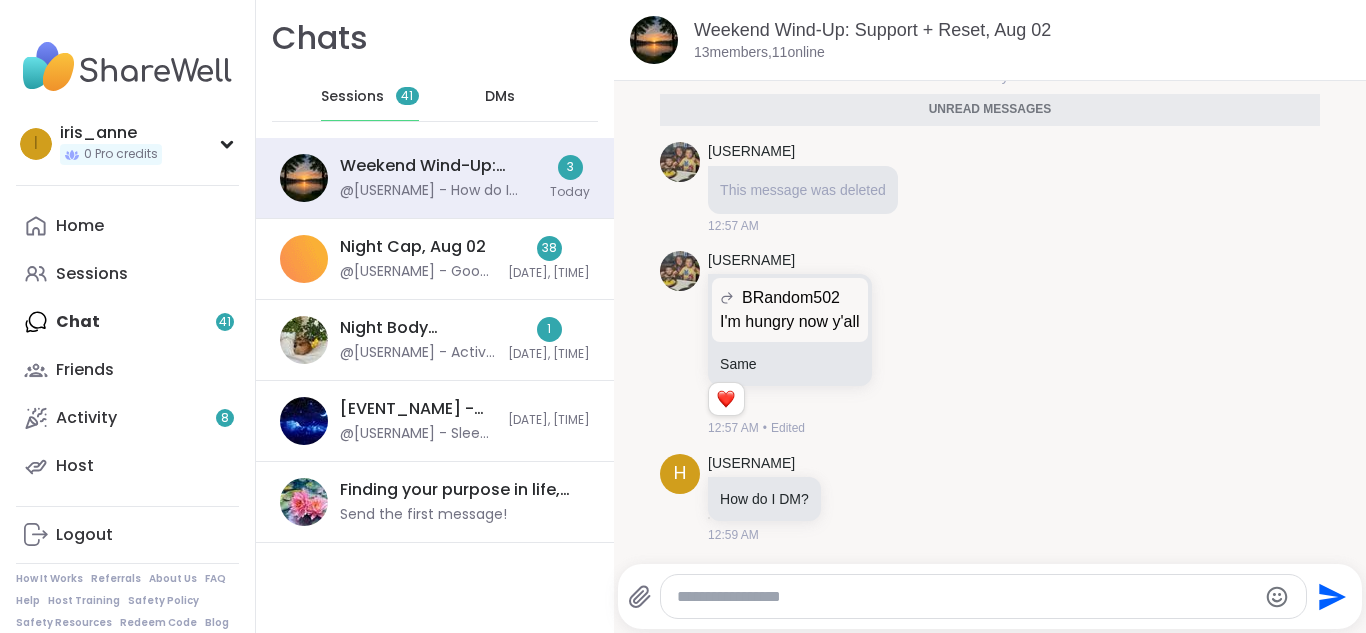 click on "Home Sessions Chat 41 Friends Activity 8 Host" at bounding box center (127, 346) 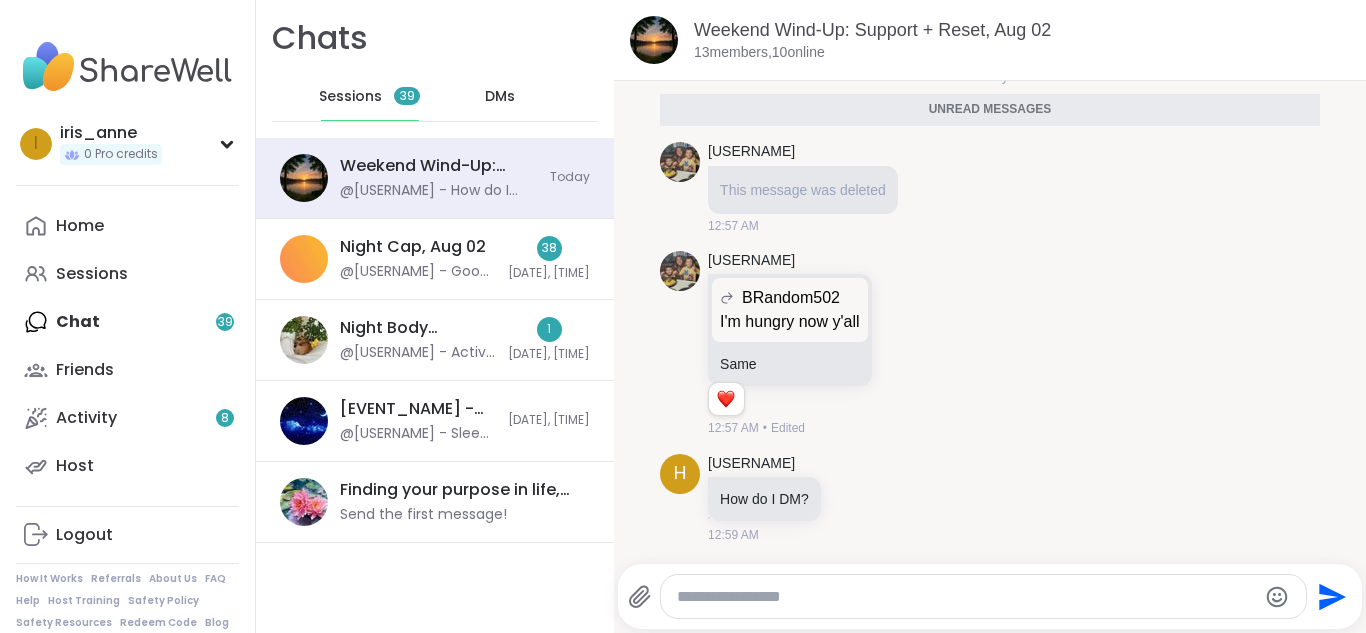 scroll, scrollTop: 0, scrollLeft: 0, axis: both 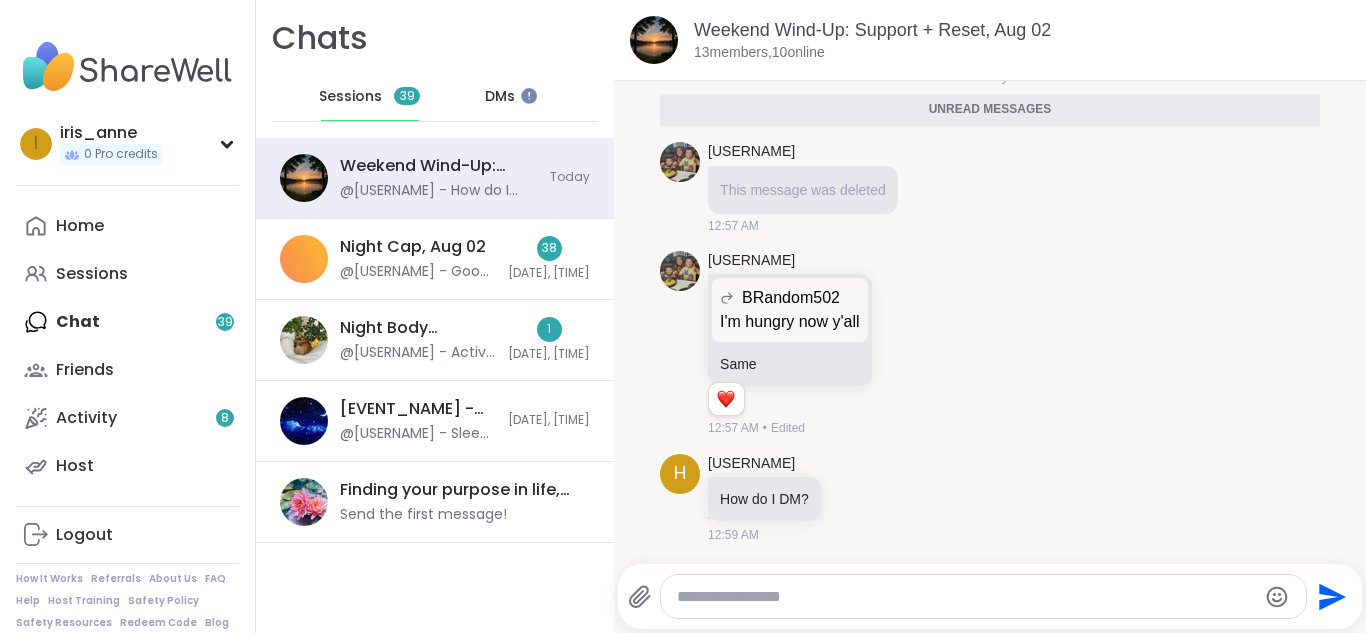 click on "Home Sessions Chat 39 Friends Activity 8 Host" at bounding box center [127, 346] 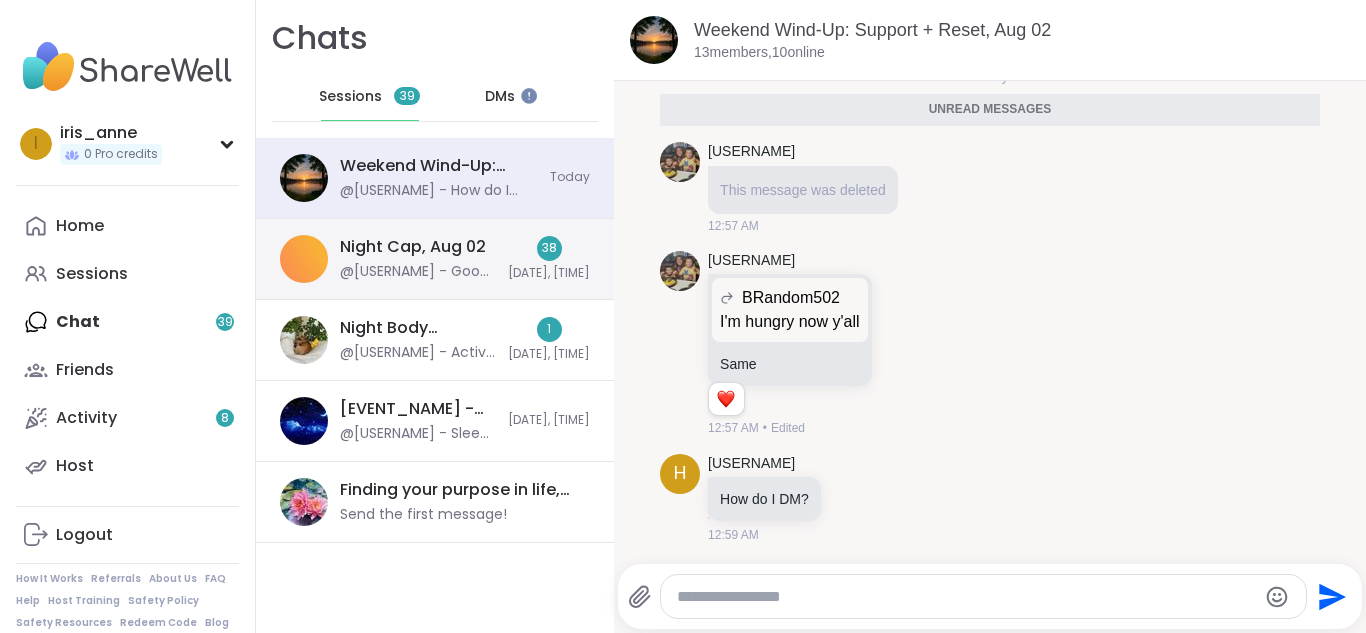 click on "@[USERNAME] - Good nite [PERSON] 😴" at bounding box center [418, 272] 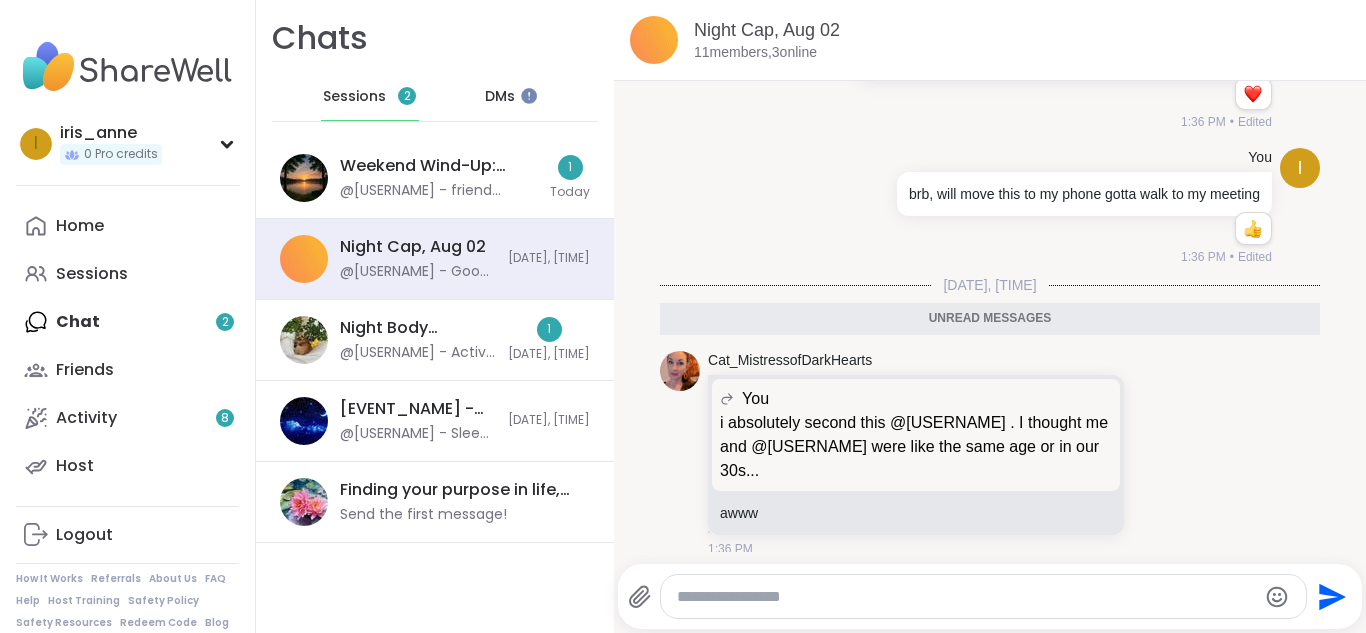 scroll, scrollTop: 7845, scrollLeft: 0, axis: vertical 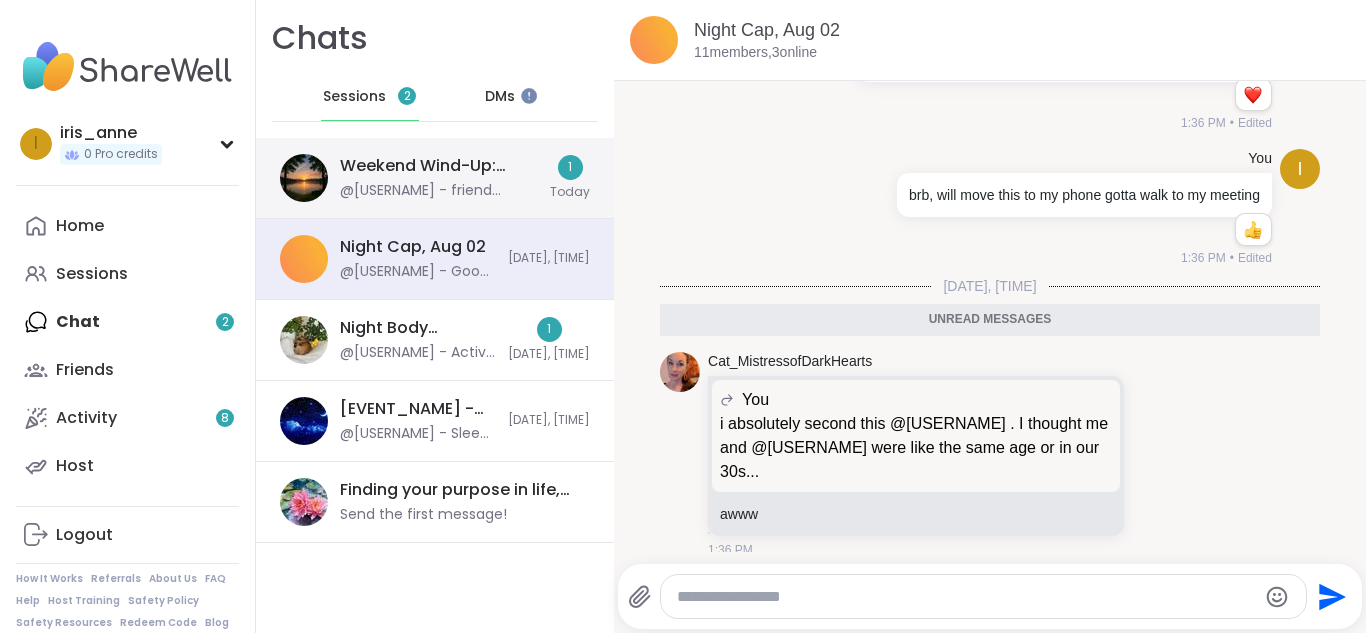 click on "[EVENT_NAME]: [MONTH] [DATE] @[USERNAME] - friend request them first. once they accept you can DM them" at bounding box center (439, 178) 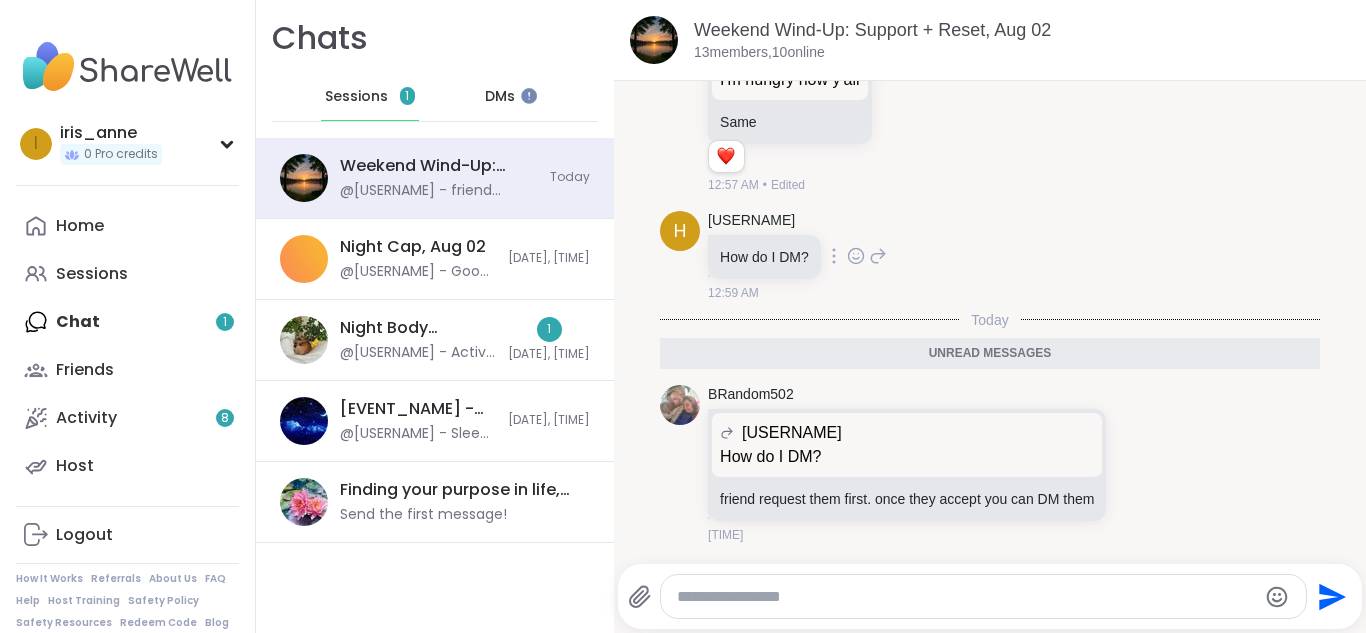 scroll, scrollTop: 11626, scrollLeft: 0, axis: vertical 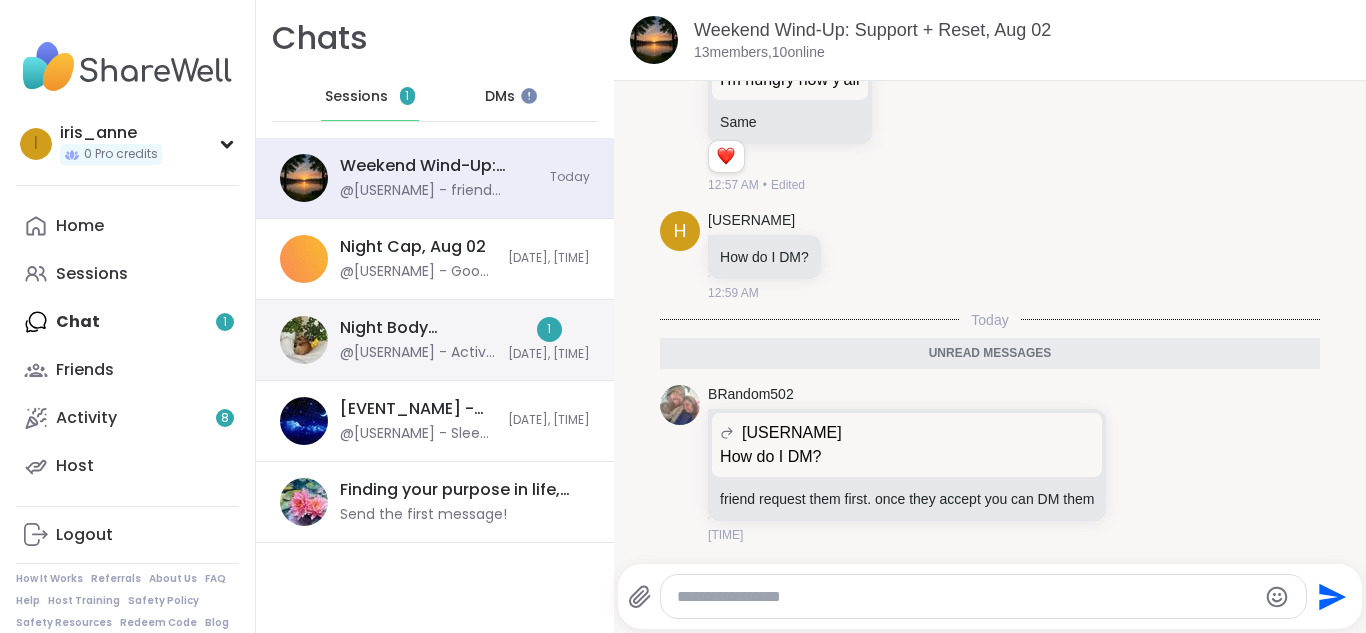 click on "[EVENT_NAME] [MONTH], [DATE] @[USERNAME] - Active host that is , not just 1 [DATE], [TIME]" at bounding box center (435, 340) 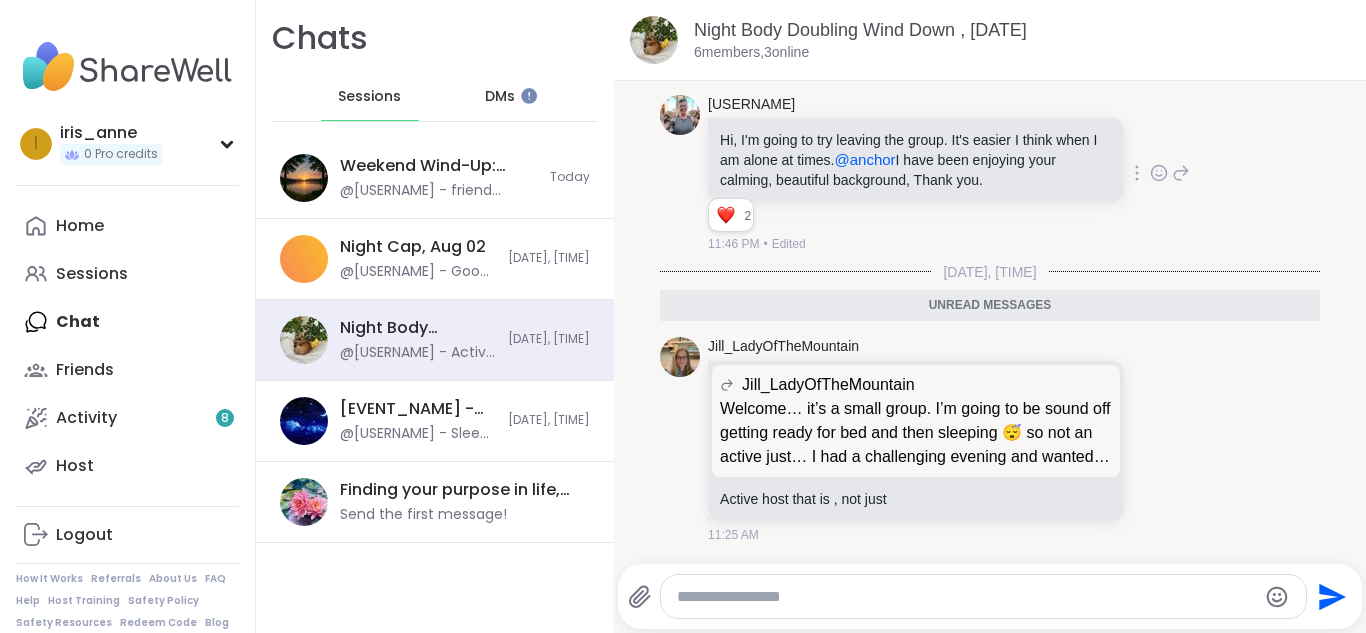 scroll, scrollTop: 498, scrollLeft: 0, axis: vertical 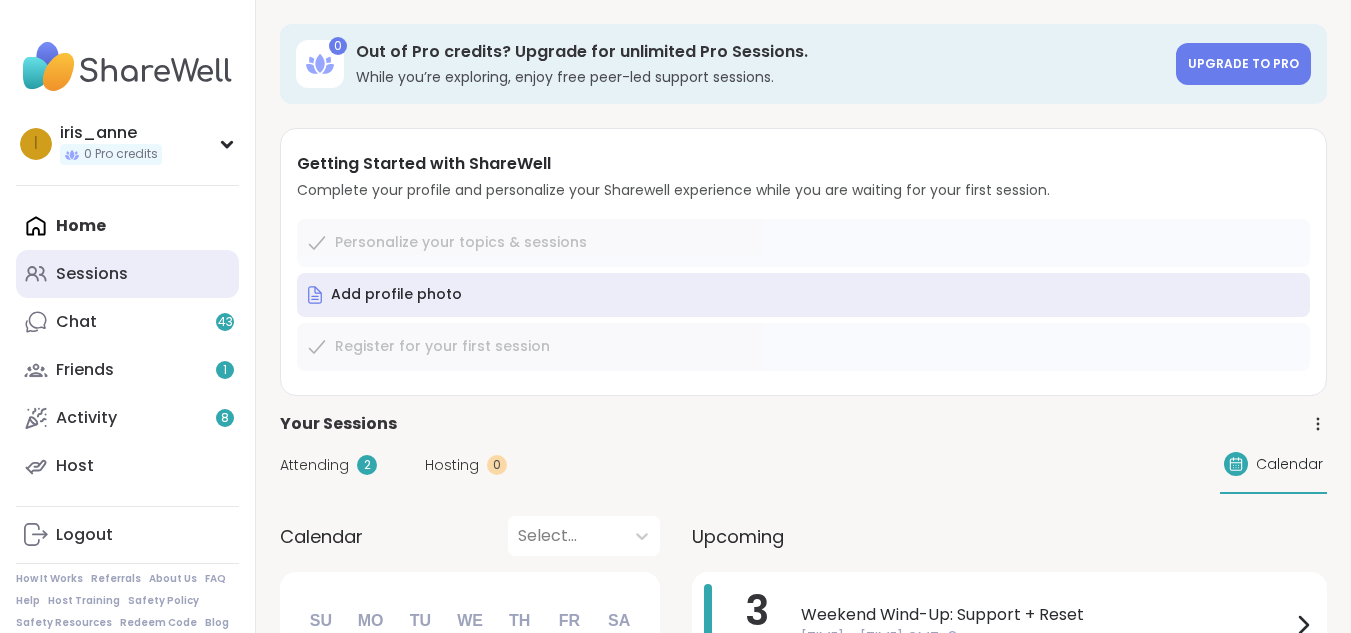 click on "Sessions" at bounding box center [127, 274] 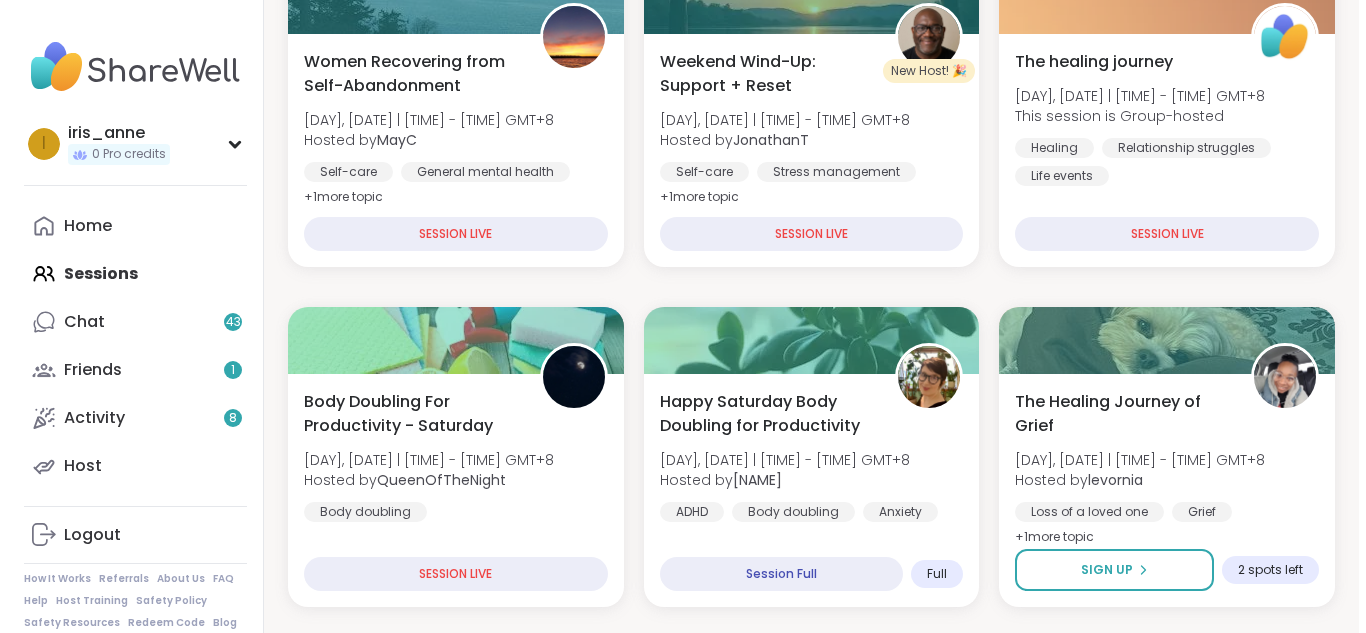 scroll, scrollTop: 446, scrollLeft: 0, axis: vertical 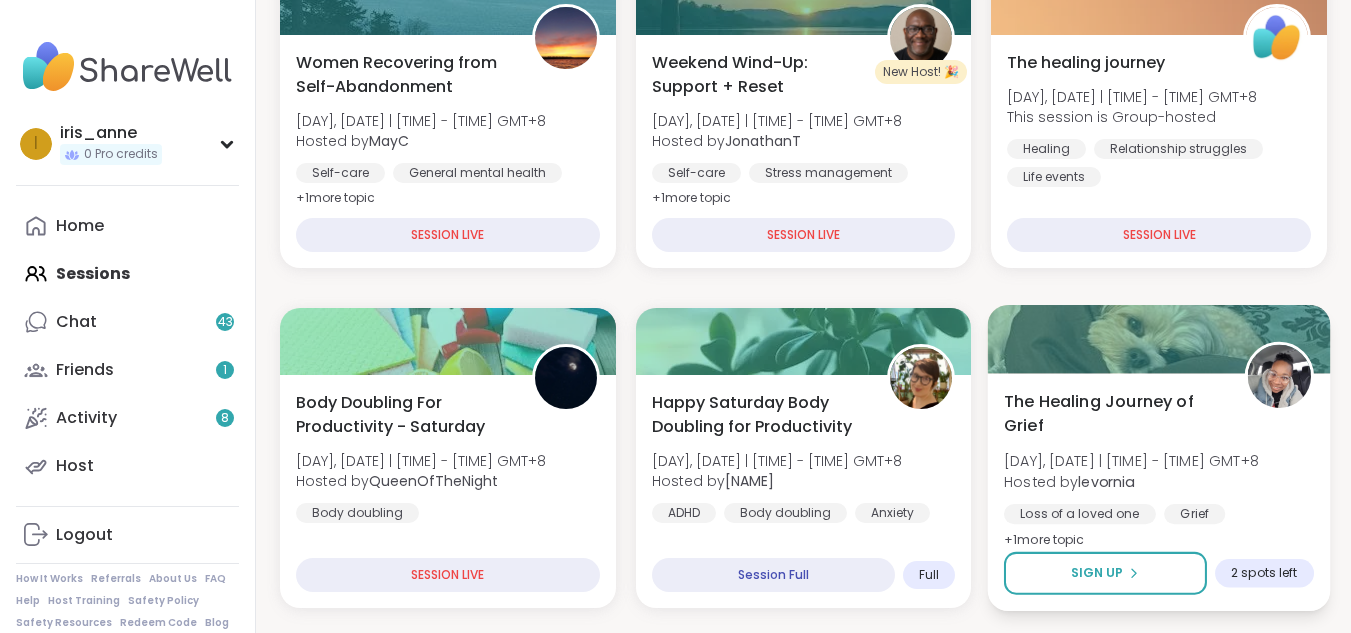 click on "The Healing Journey of Grief" at bounding box center (1113, 413) 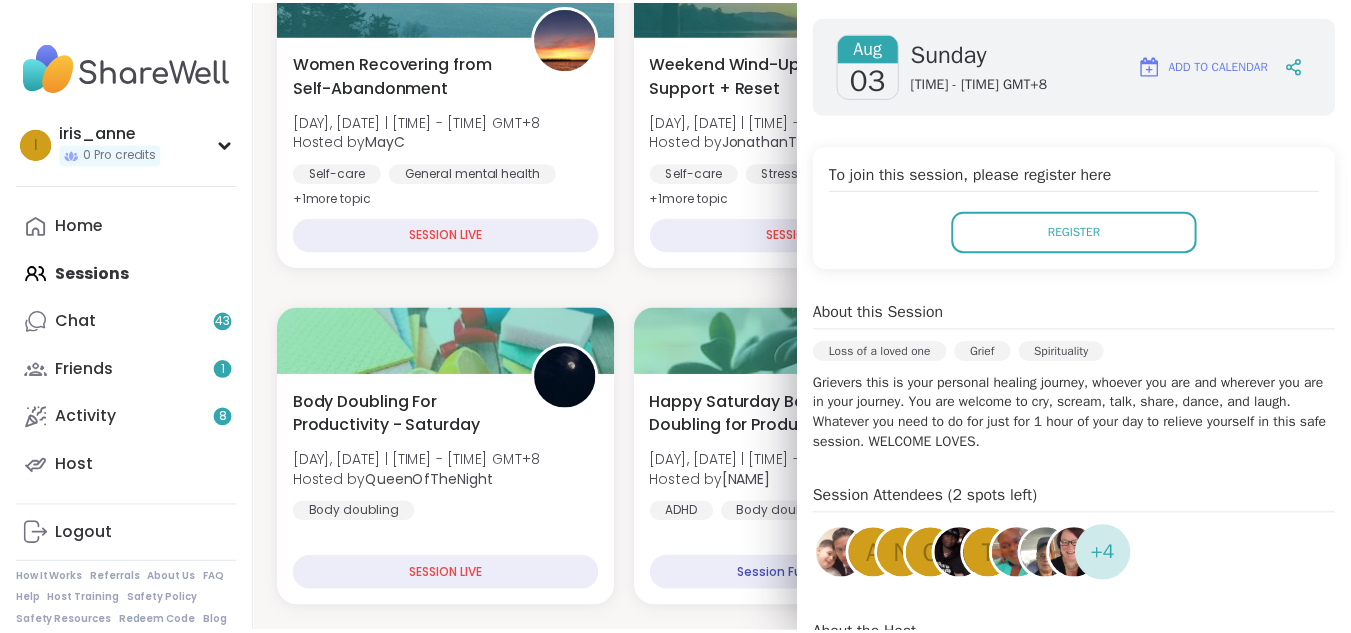 scroll, scrollTop: 277, scrollLeft: 0, axis: vertical 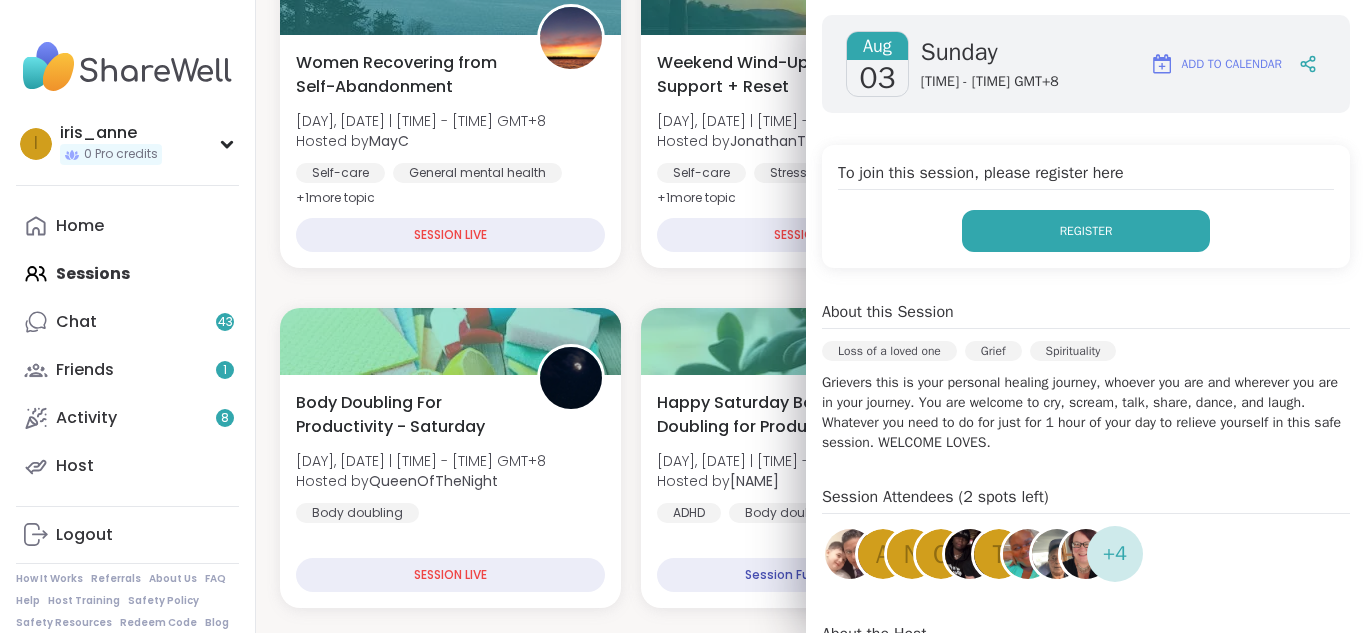 click on "Register" at bounding box center [1086, 231] 